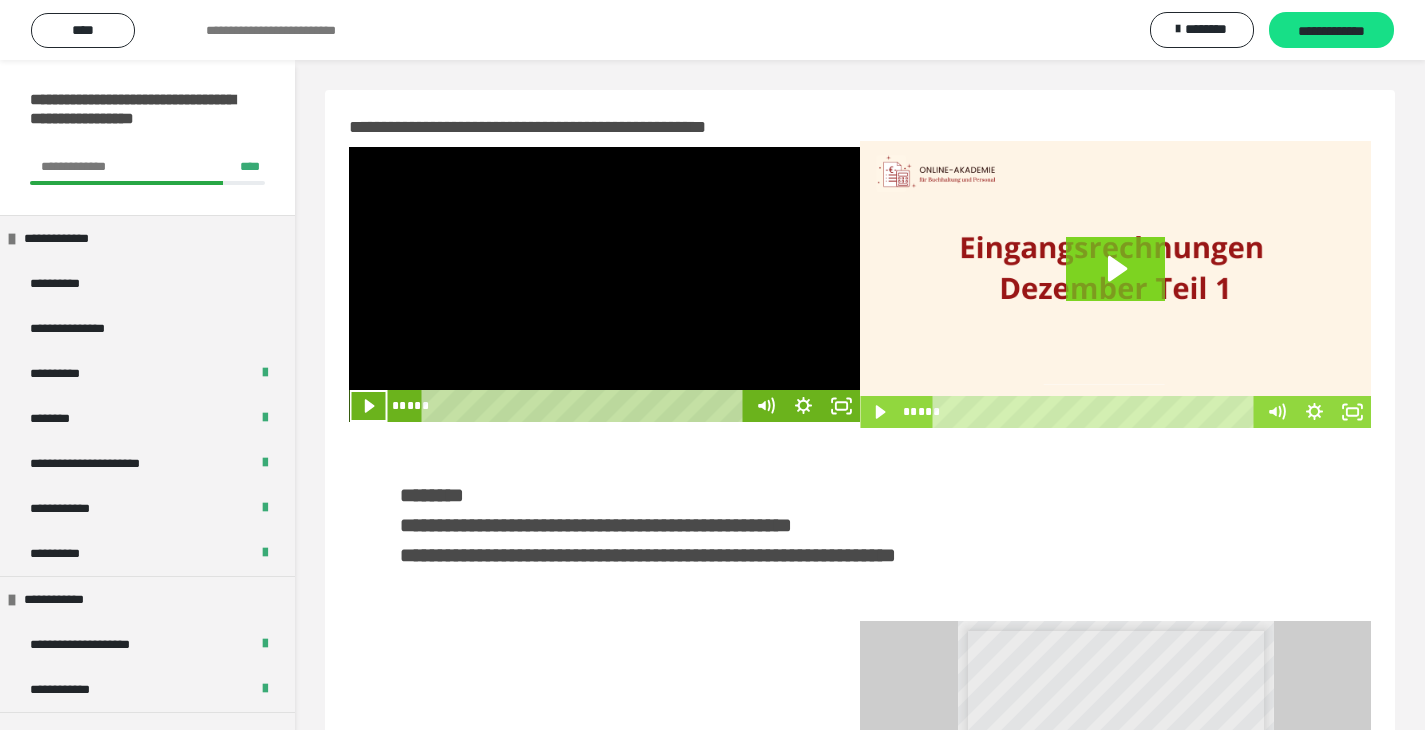 scroll, scrollTop: 170, scrollLeft: 359, axis: both 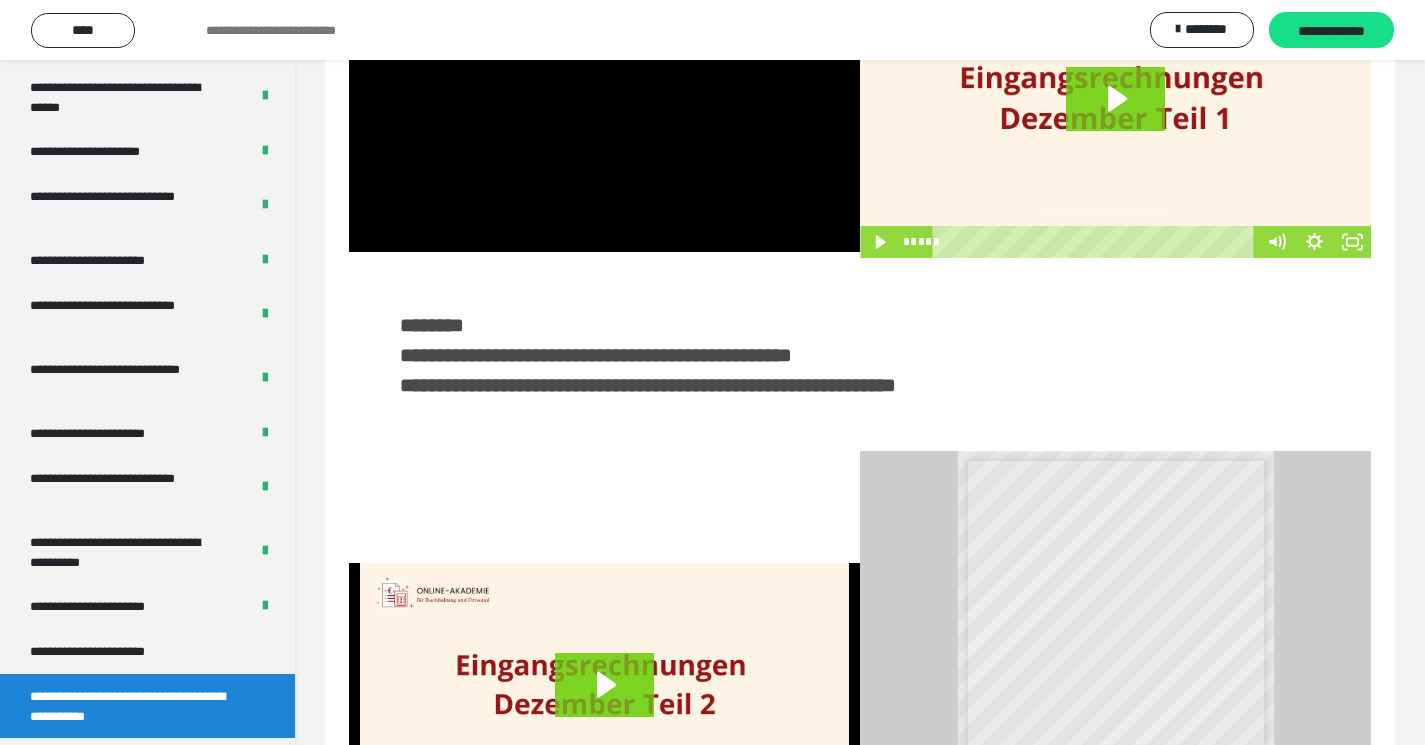 click at bounding box center (1115, 114) 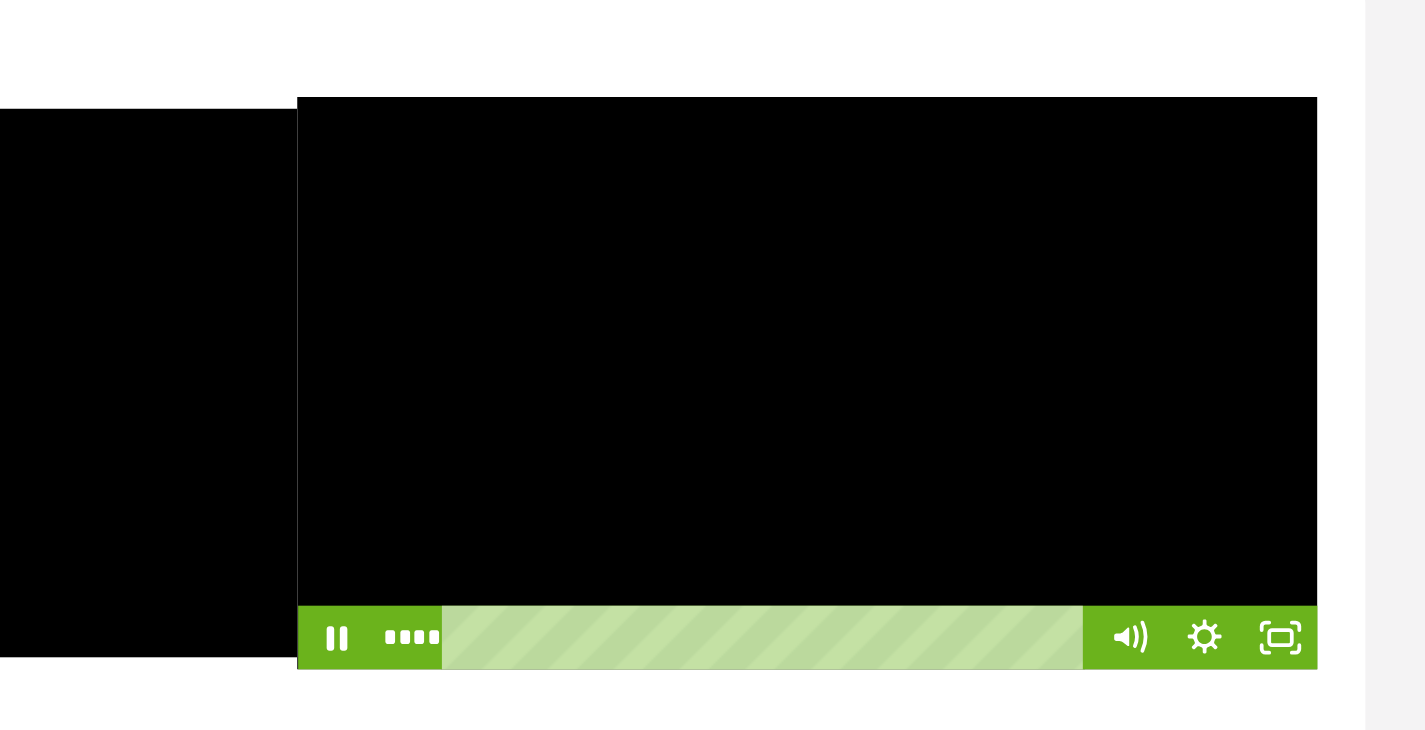 scroll, scrollTop: 0, scrollLeft: 0, axis: both 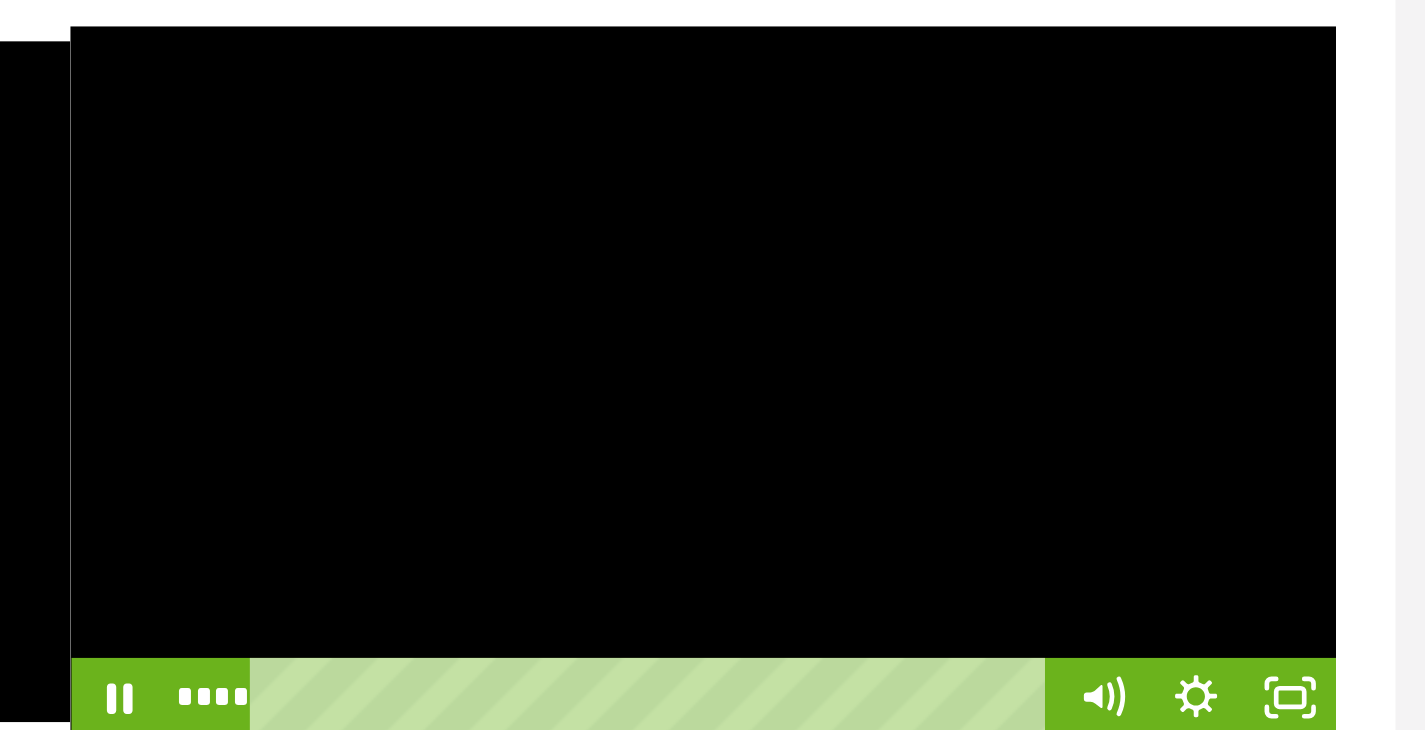 click at bounding box center [1115, 284] 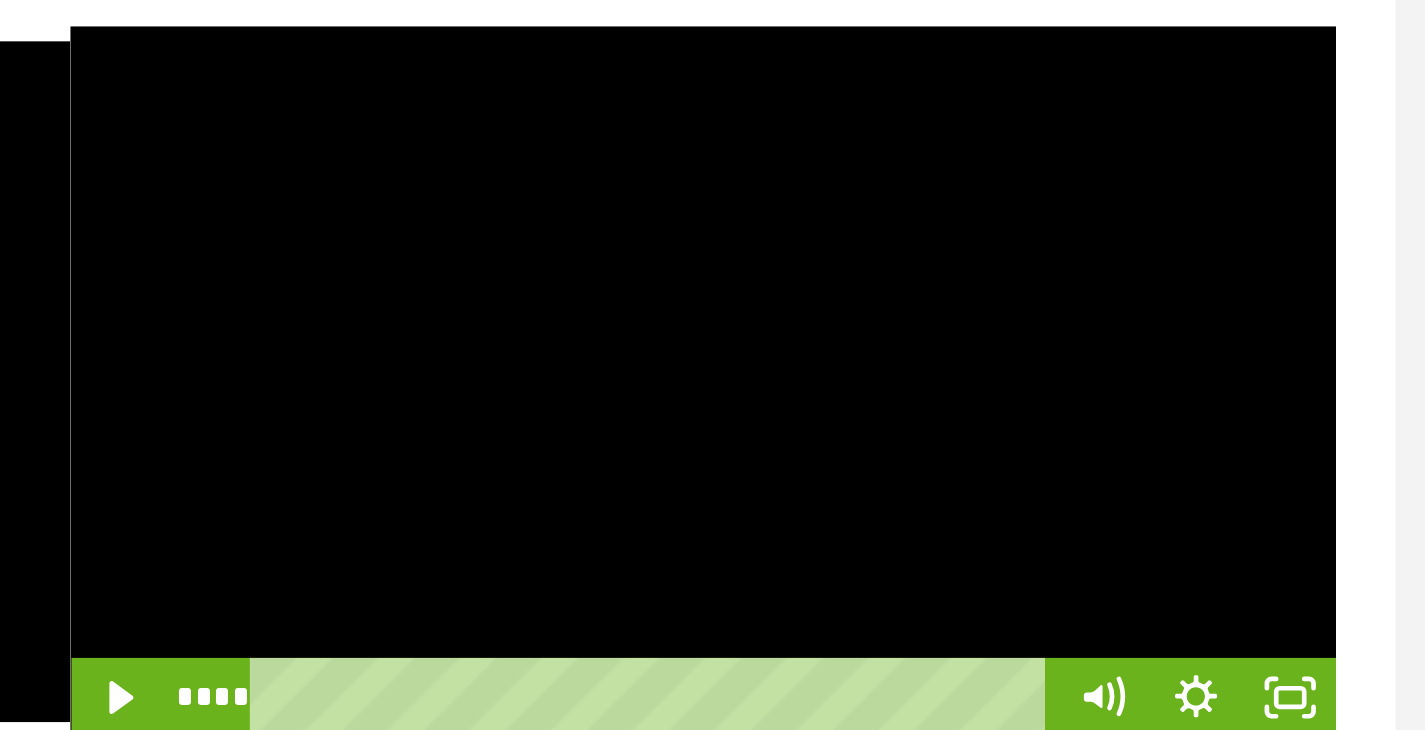 click at bounding box center (1115, 284) 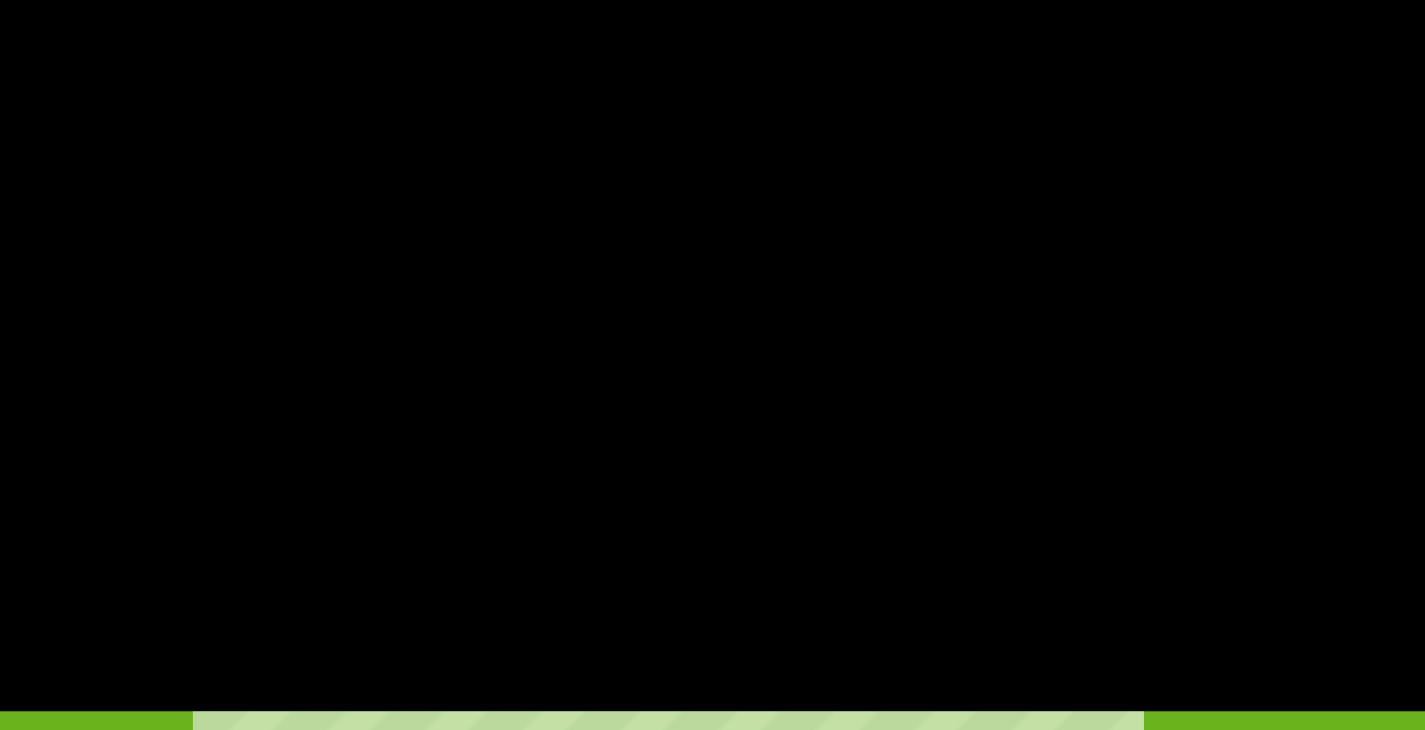 click at bounding box center (1115, 284) 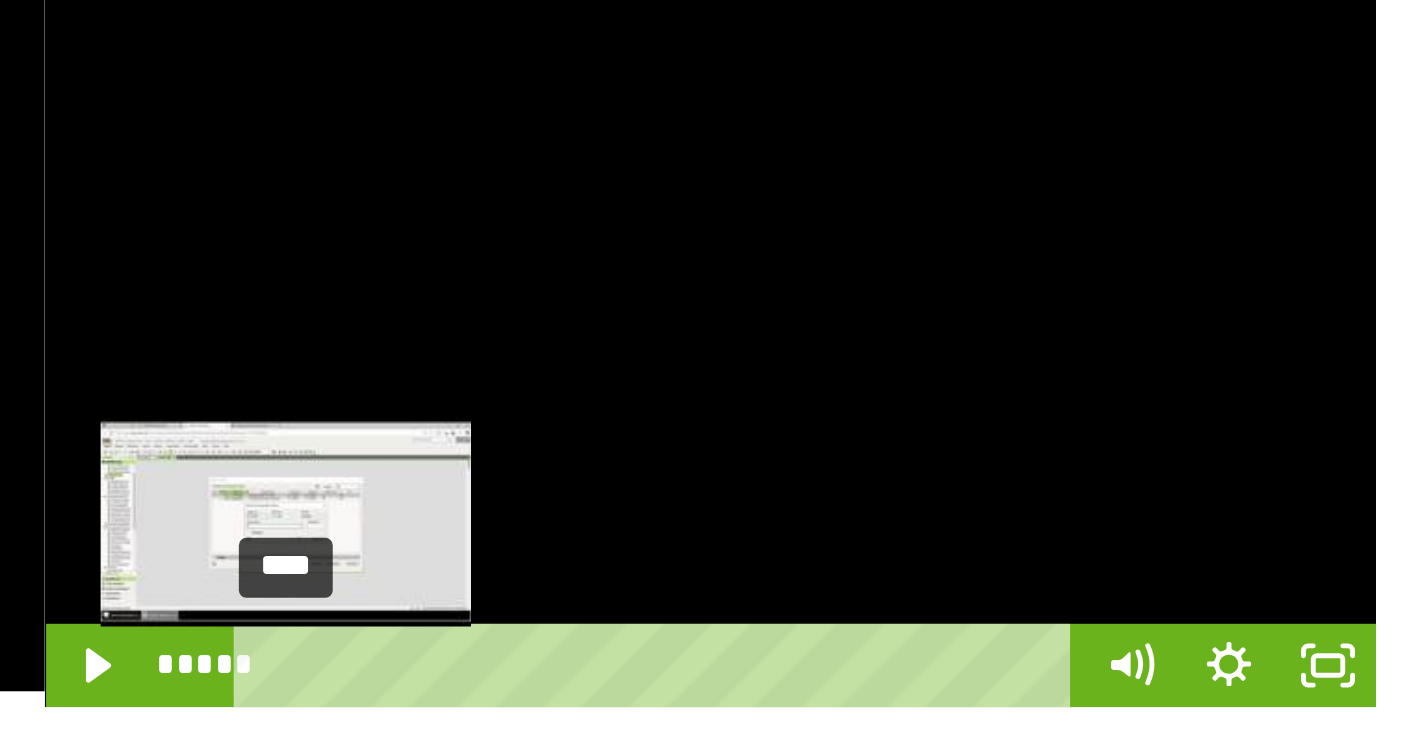 click on "****" at bounding box center (1097, 412) 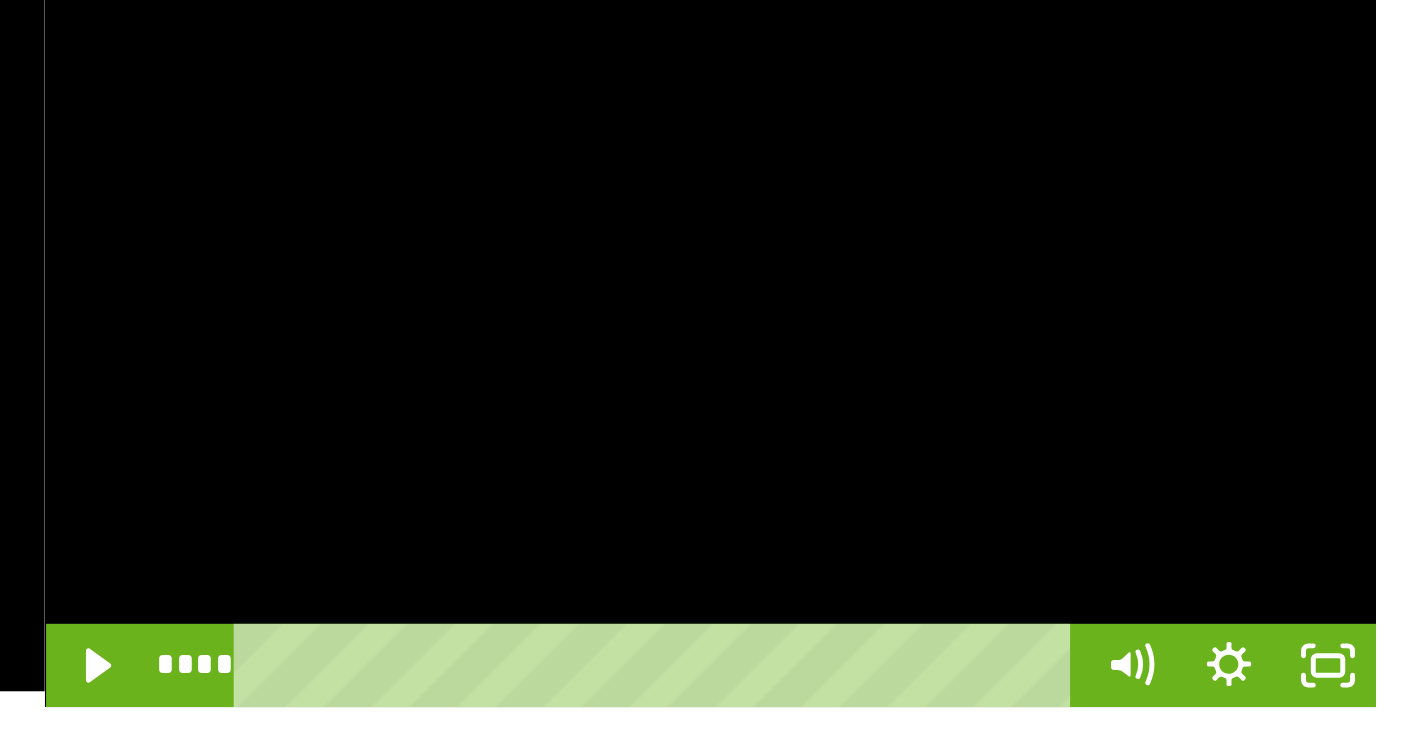 click at bounding box center (1115, 284) 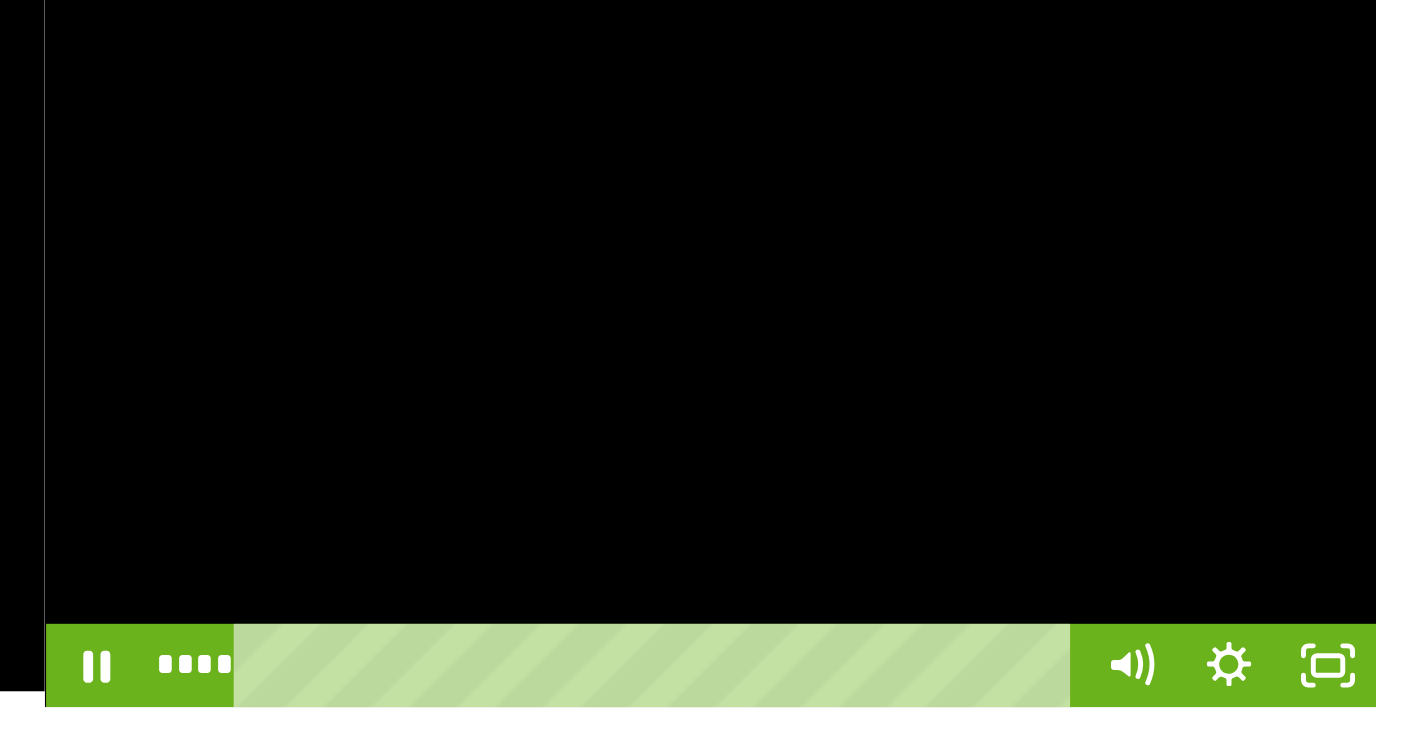 click at bounding box center [1115, 284] 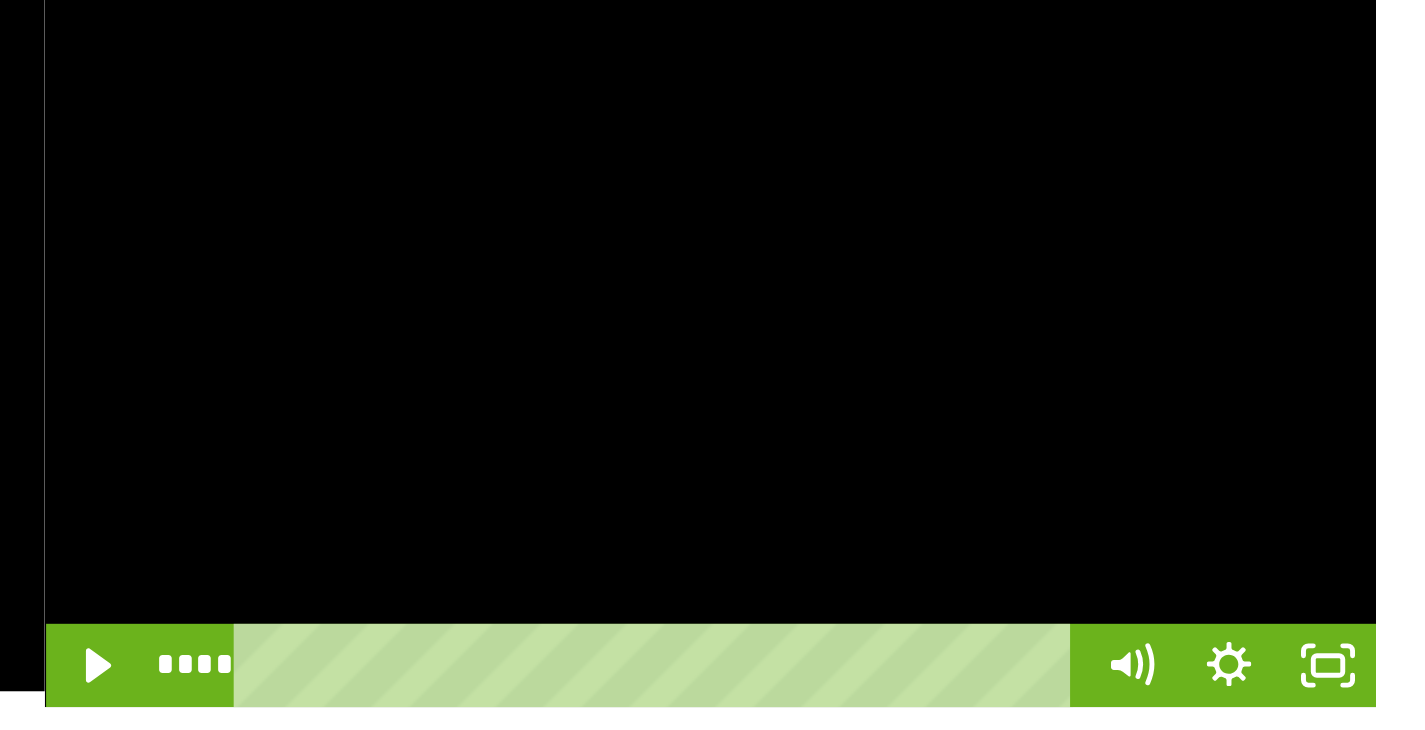 click at bounding box center [1115, 284] 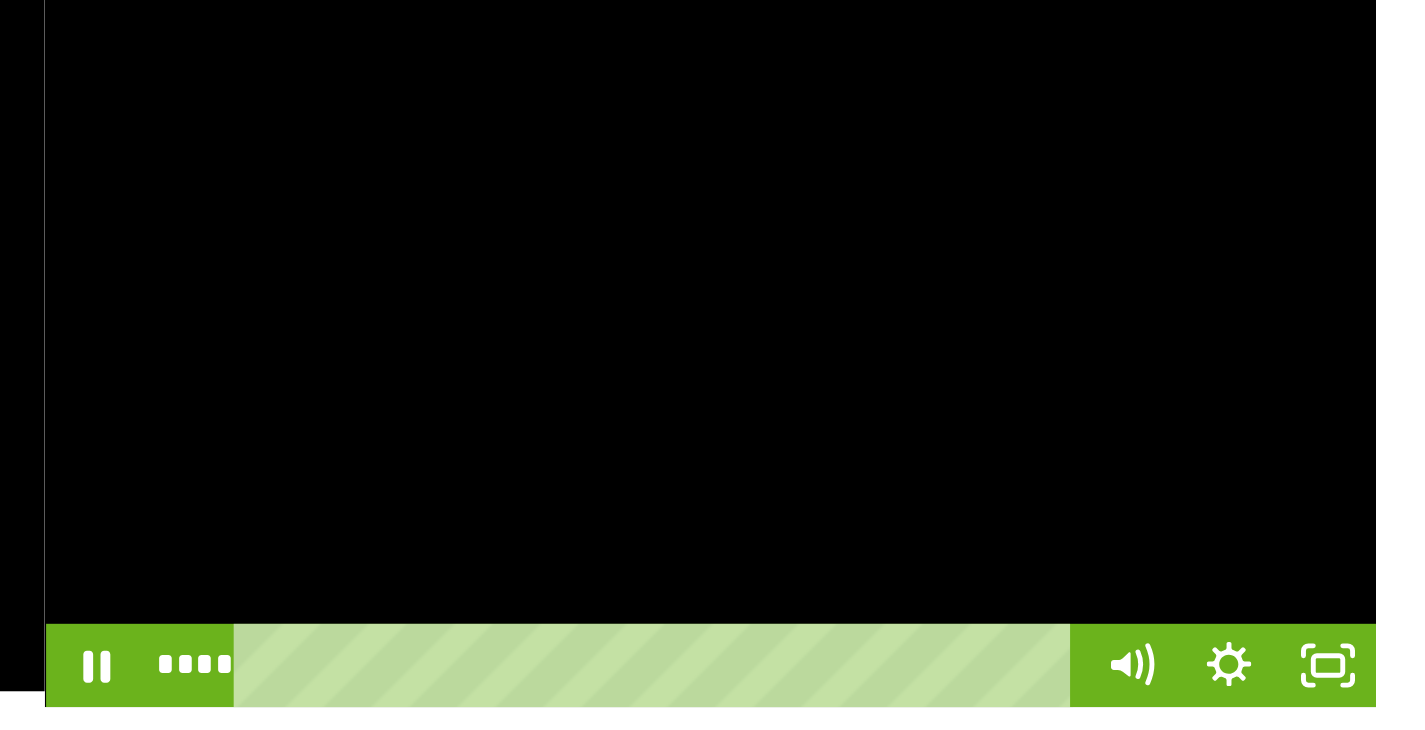 click at bounding box center [1115, 284] 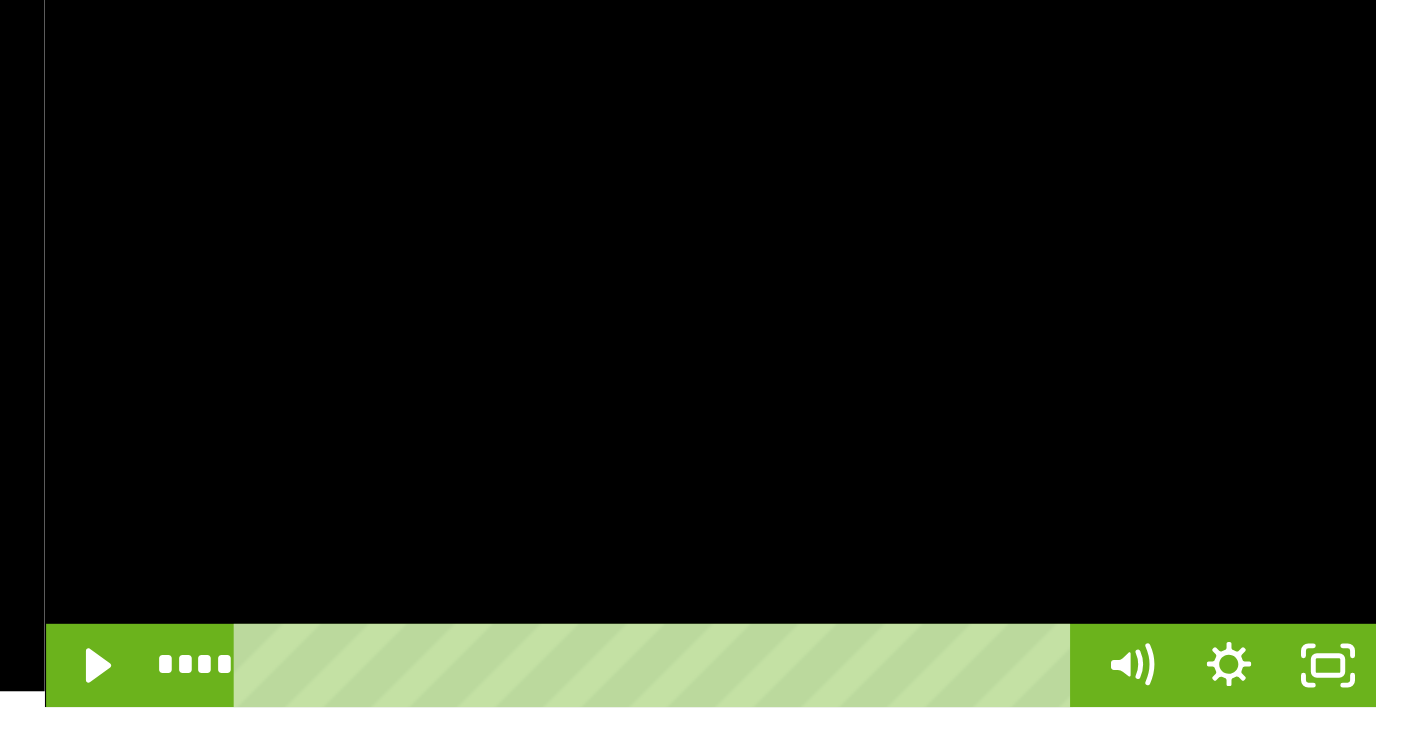 click at bounding box center (1115, 284) 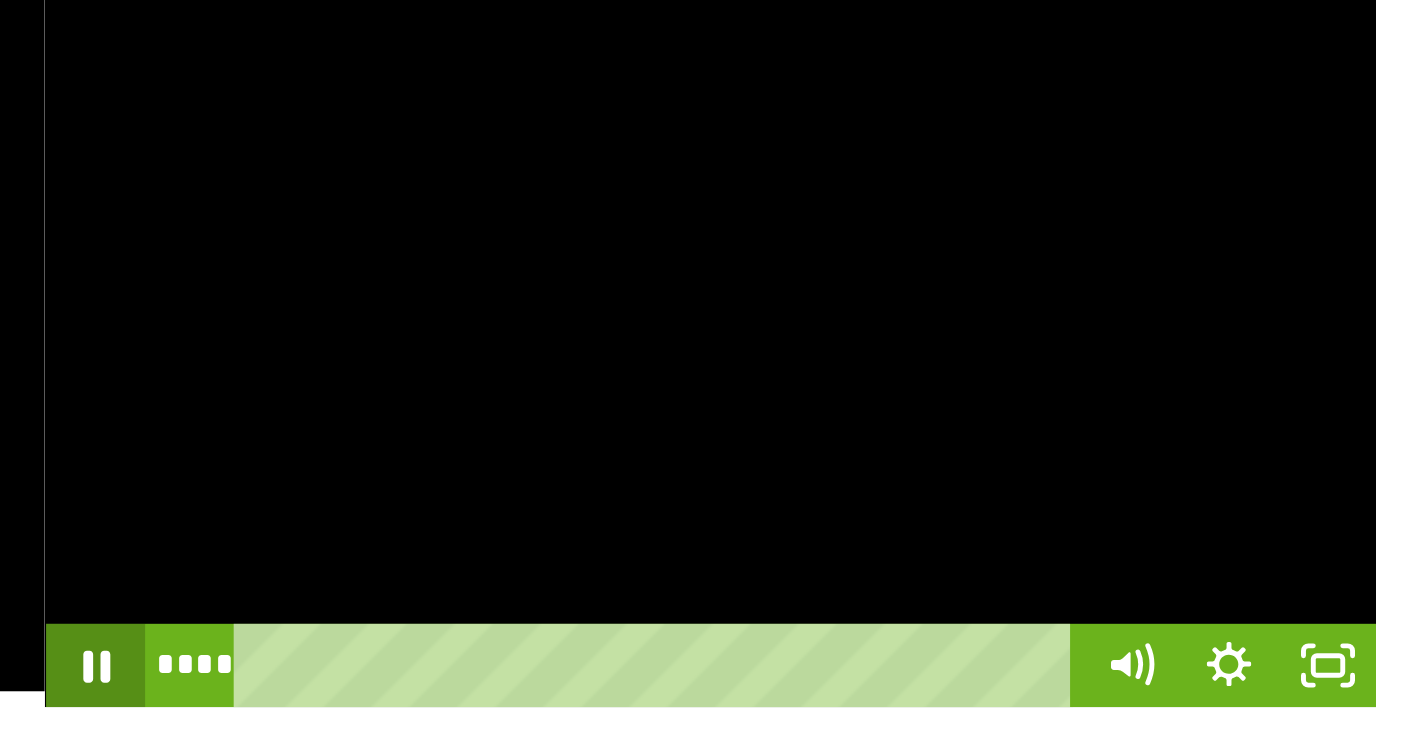 click 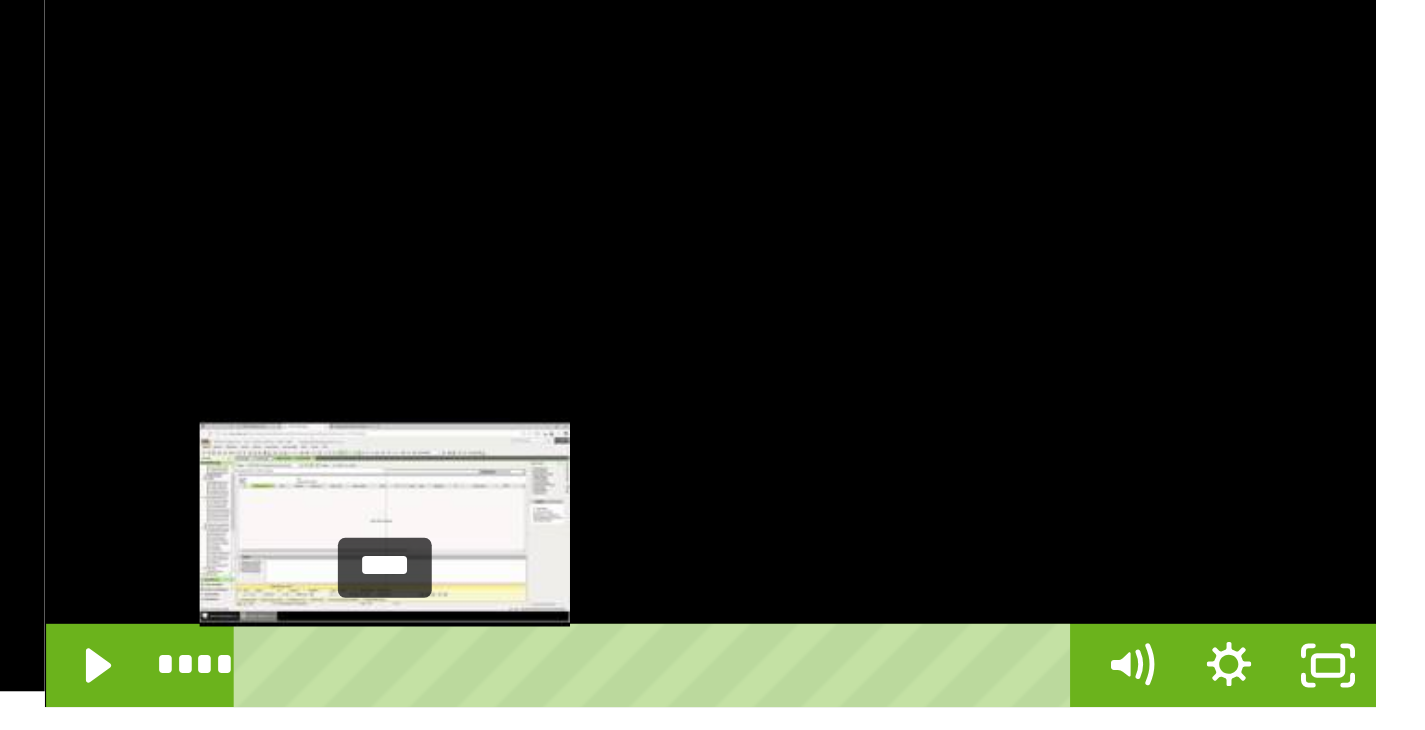 click on "****" at bounding box center (1097, 412) 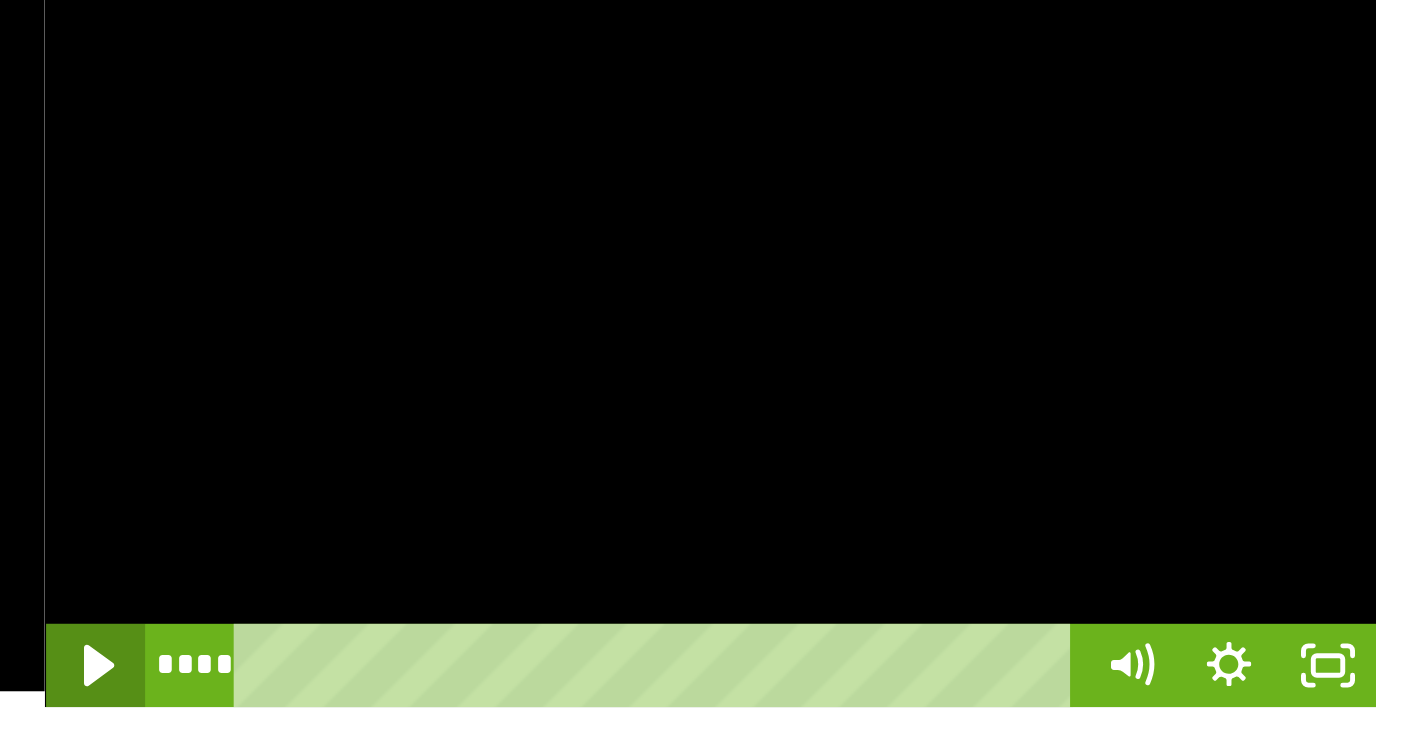 click 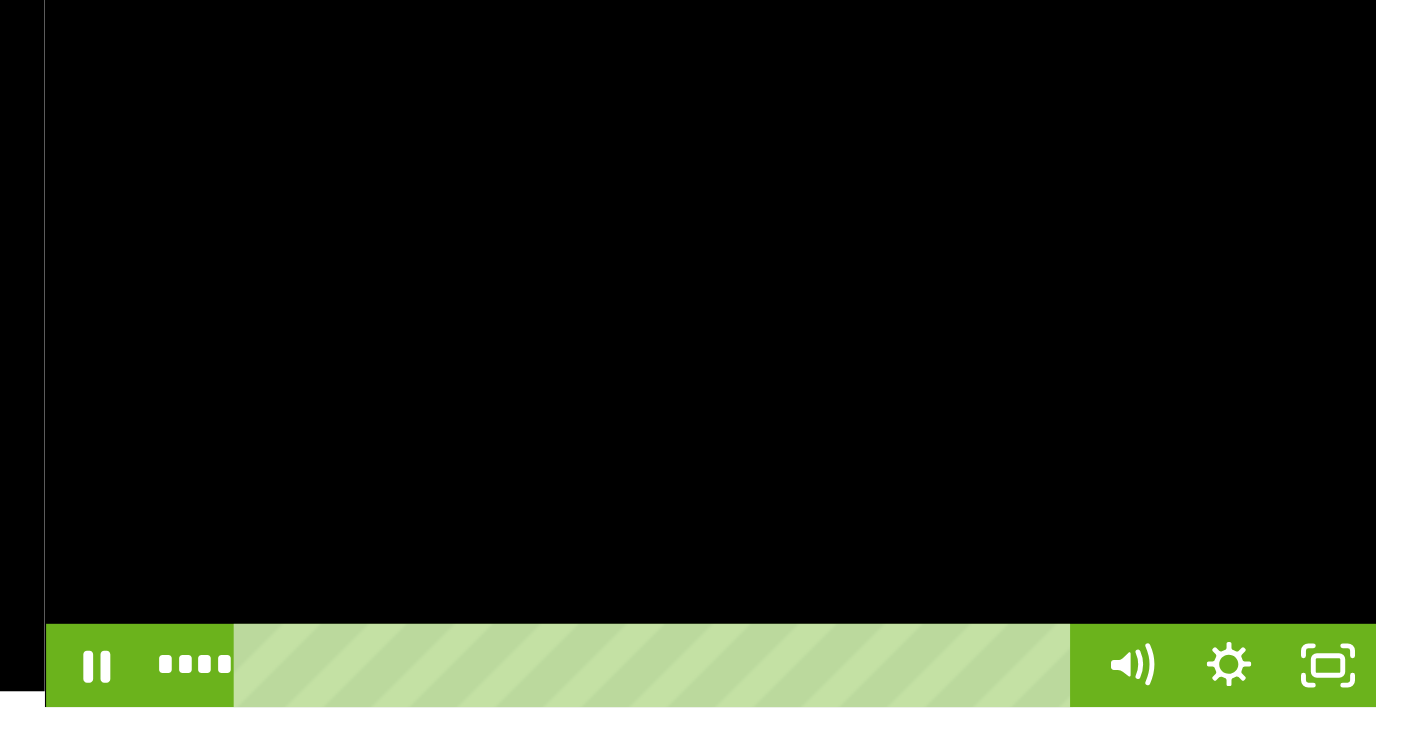 click at bounding box center [1115, 284] 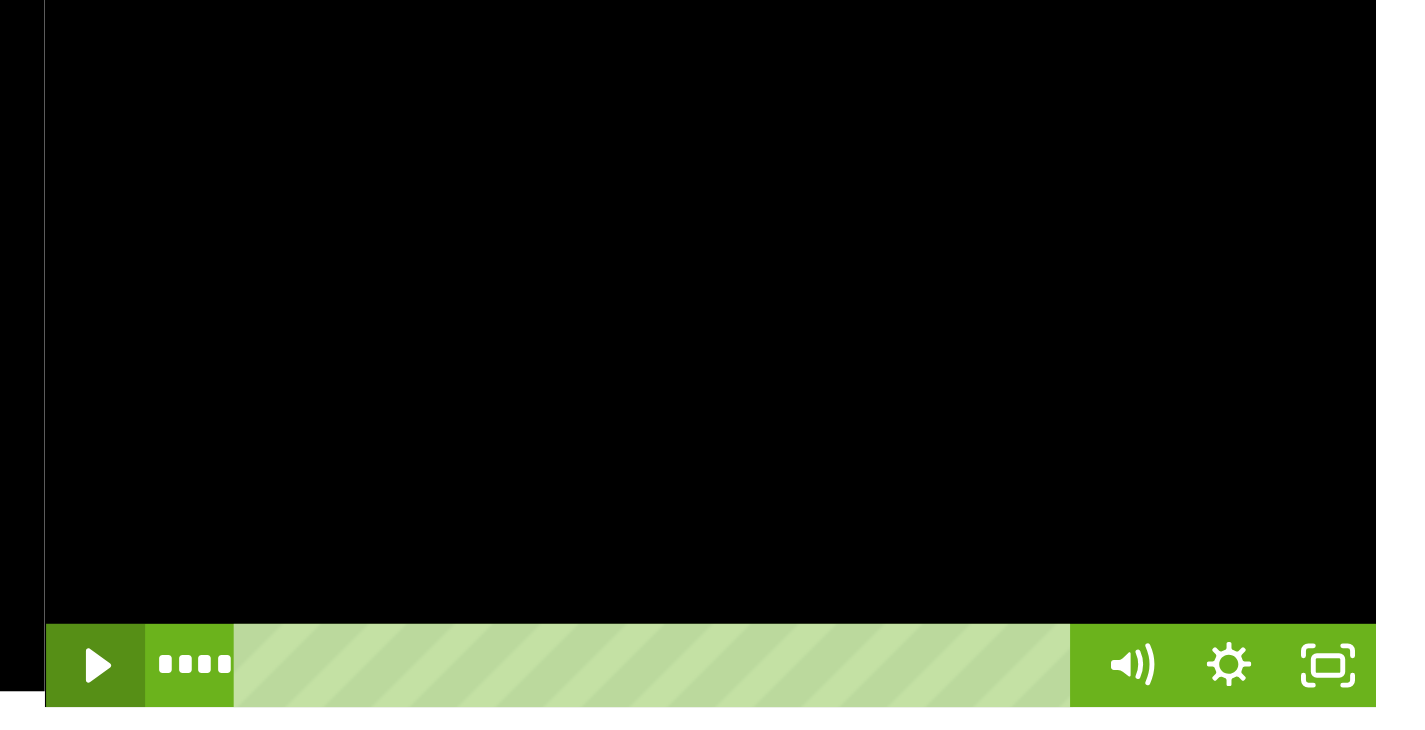 click 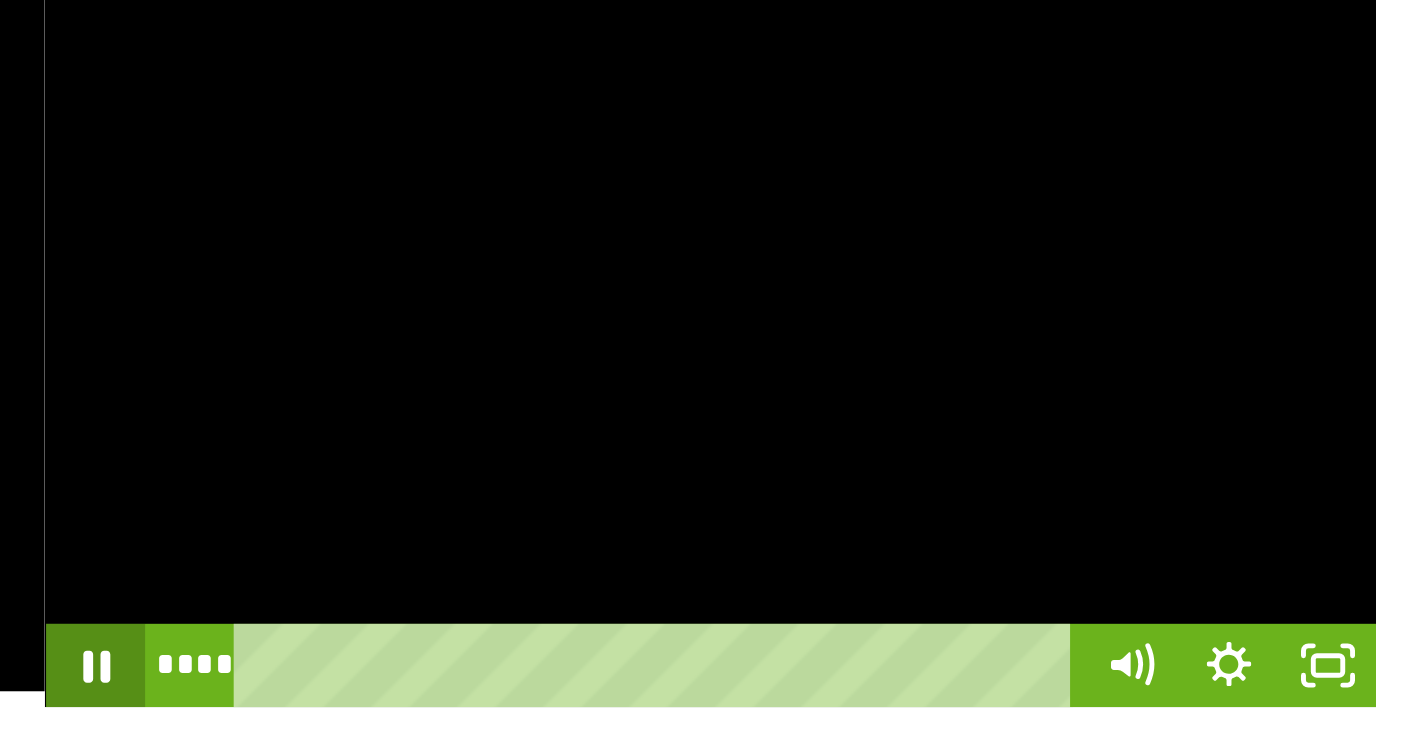 click 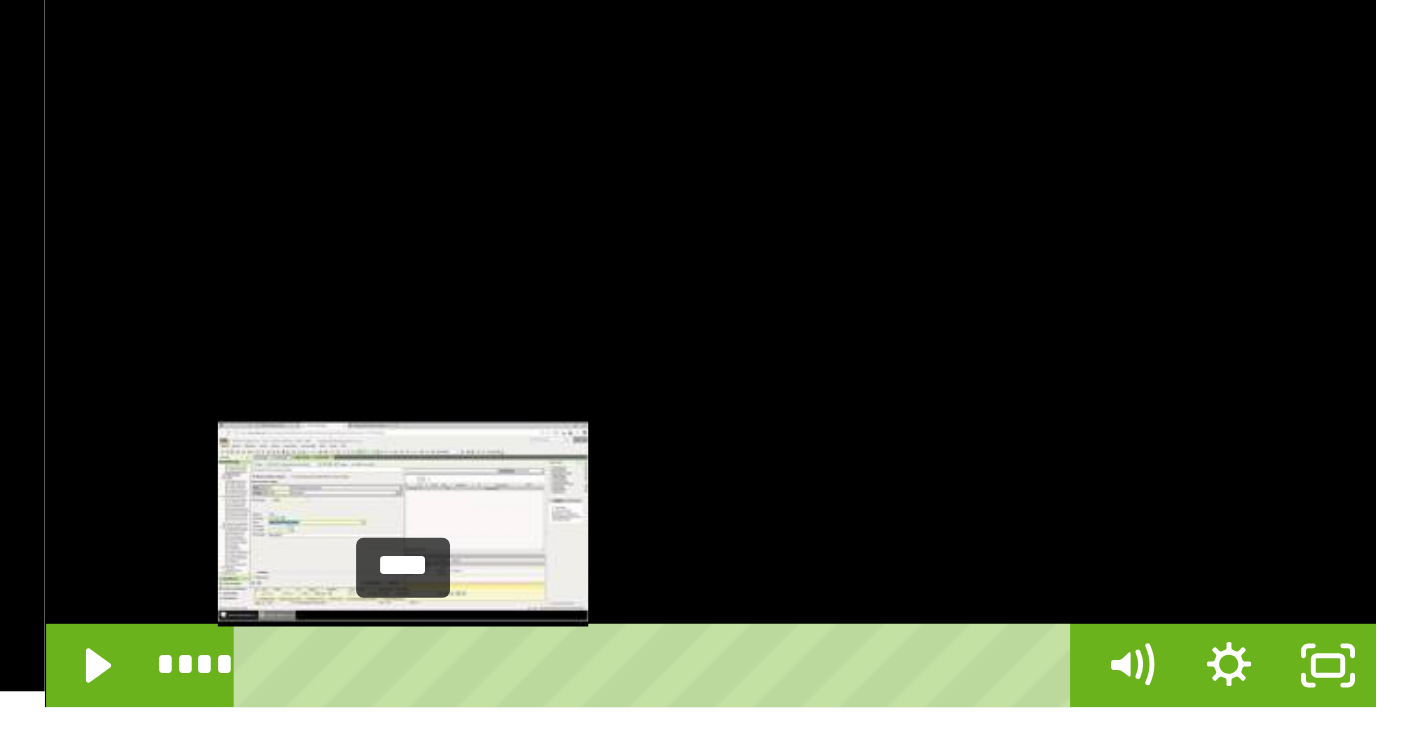click on "****" at bounding box center [1097, 412] 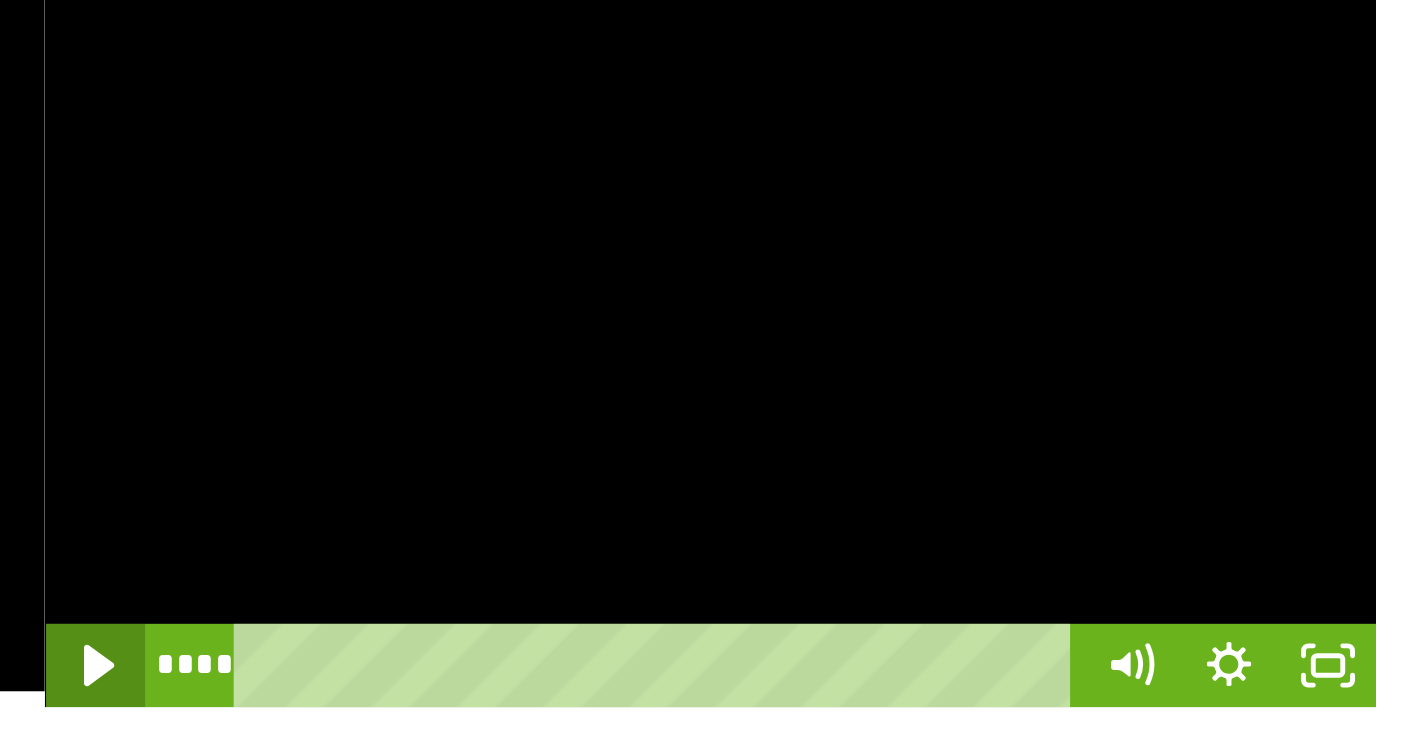 click 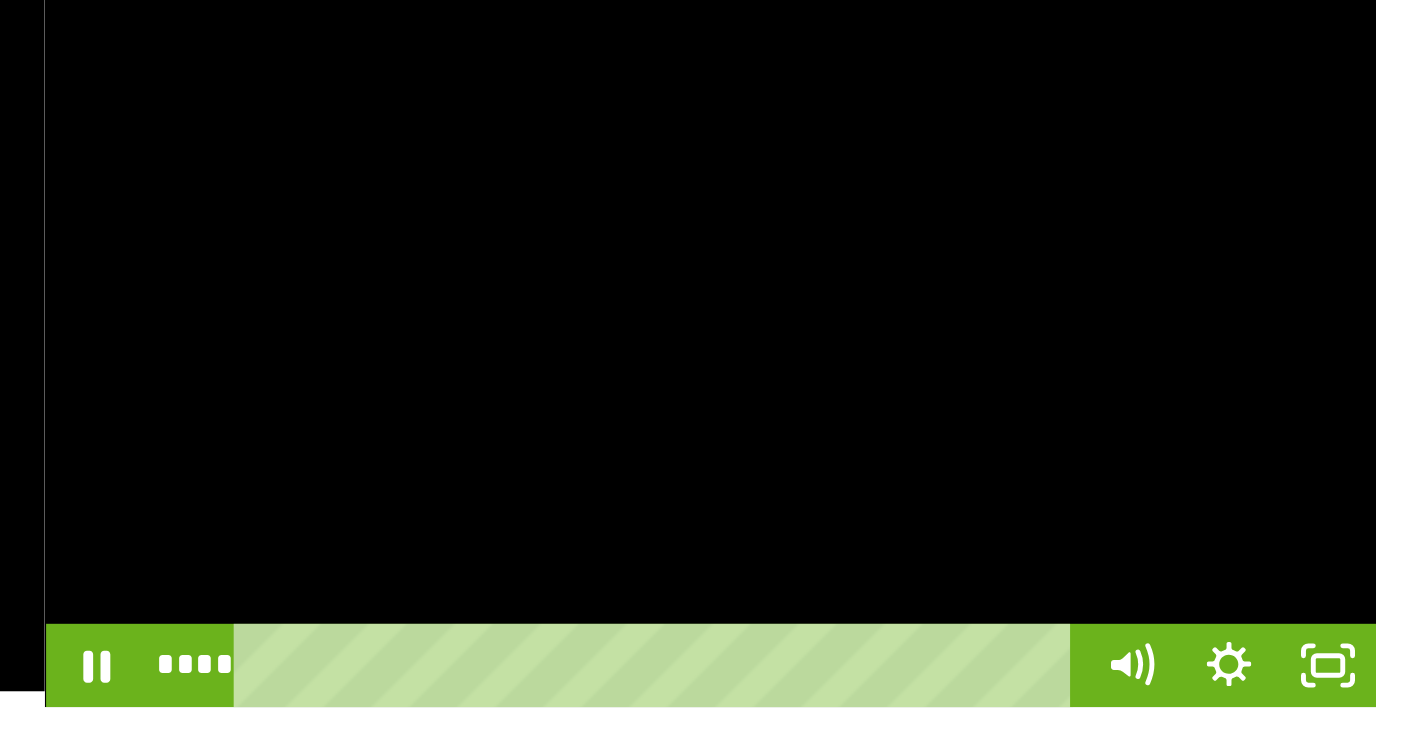 click at bounding box center (1115, 284) 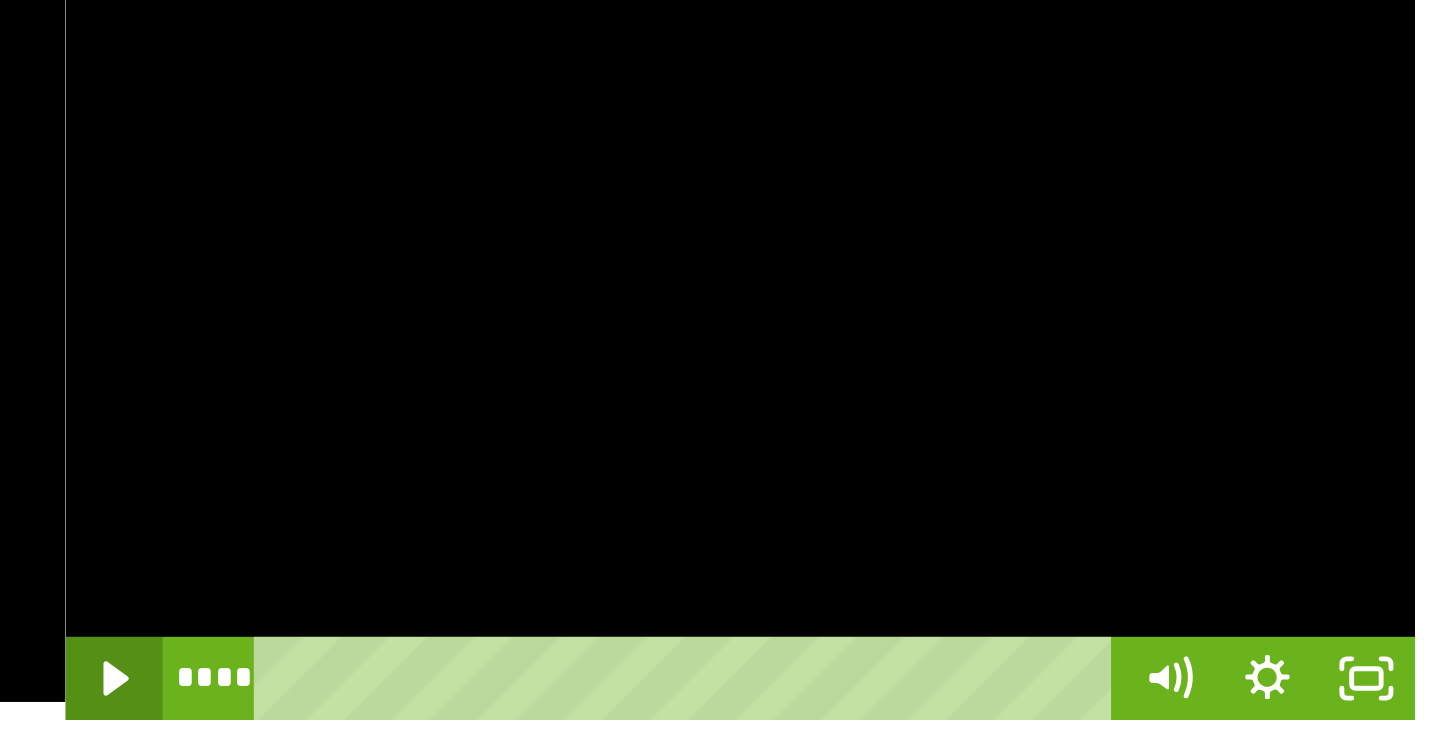 click 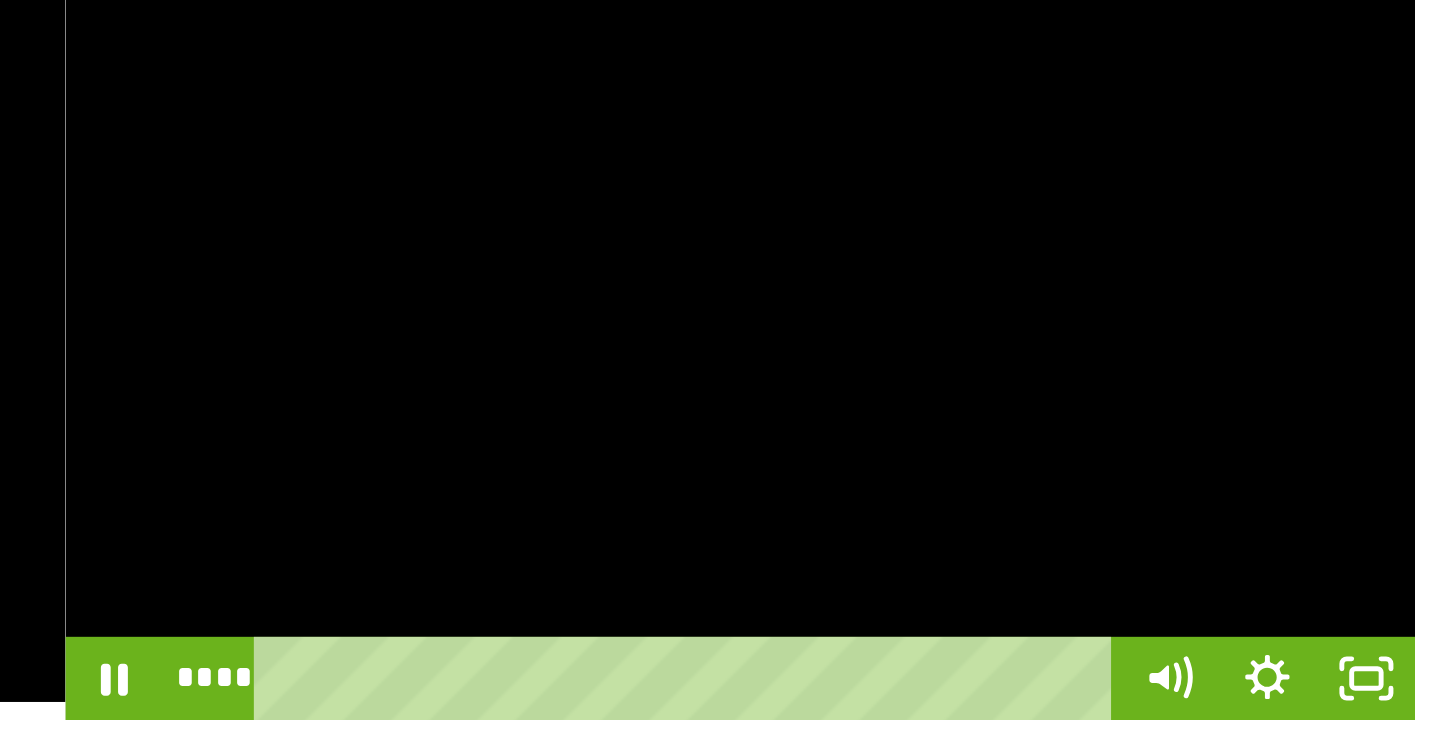 click at bounding box center [1127, 287] 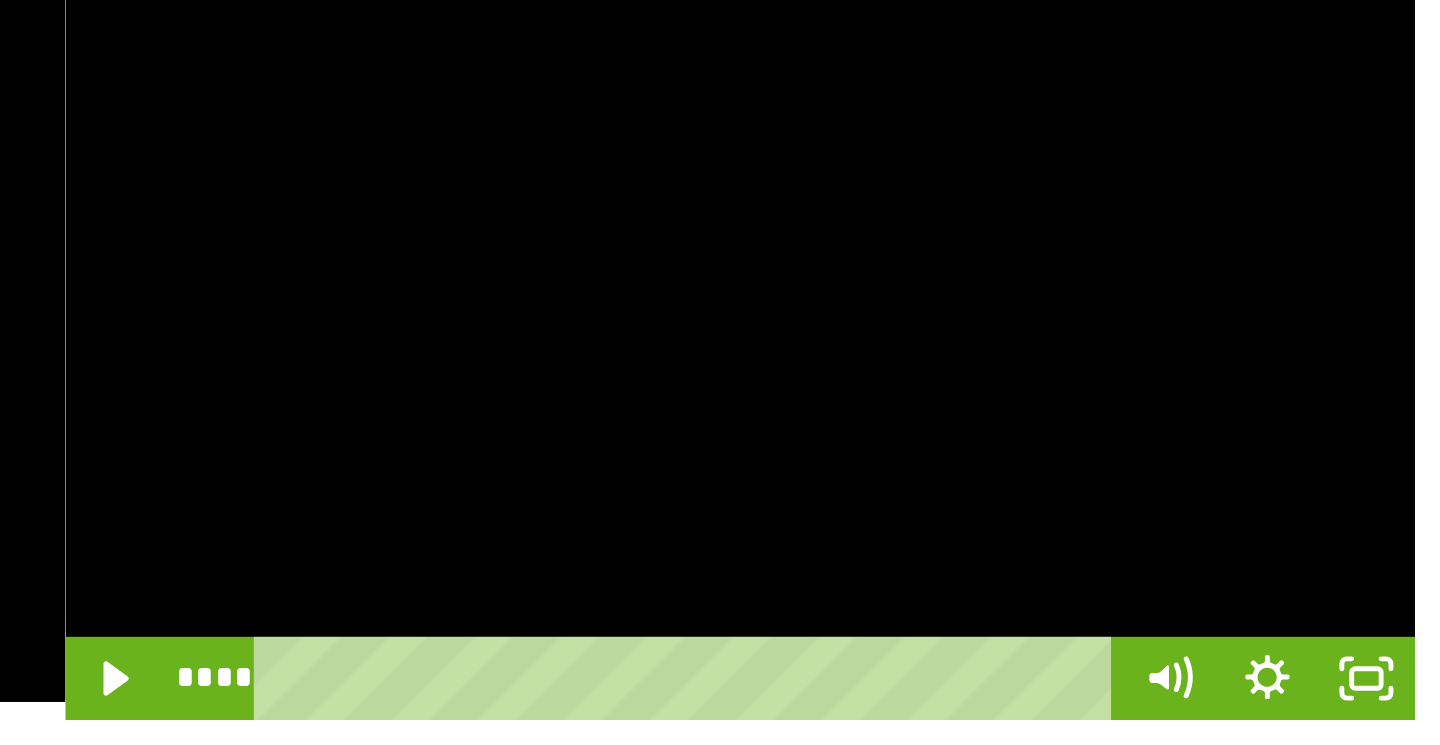 click at bounding box center (1127, 287) 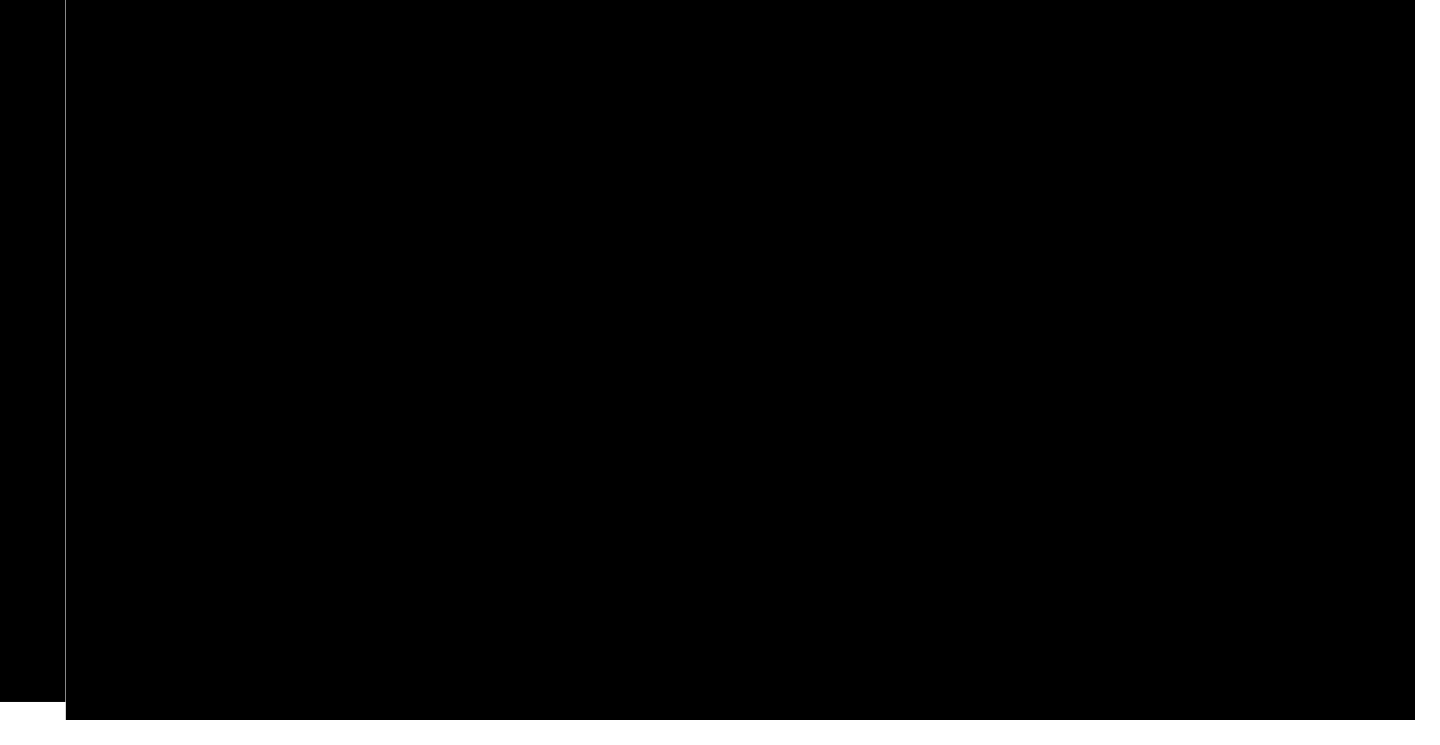 click at bounding box center [1127, 287] 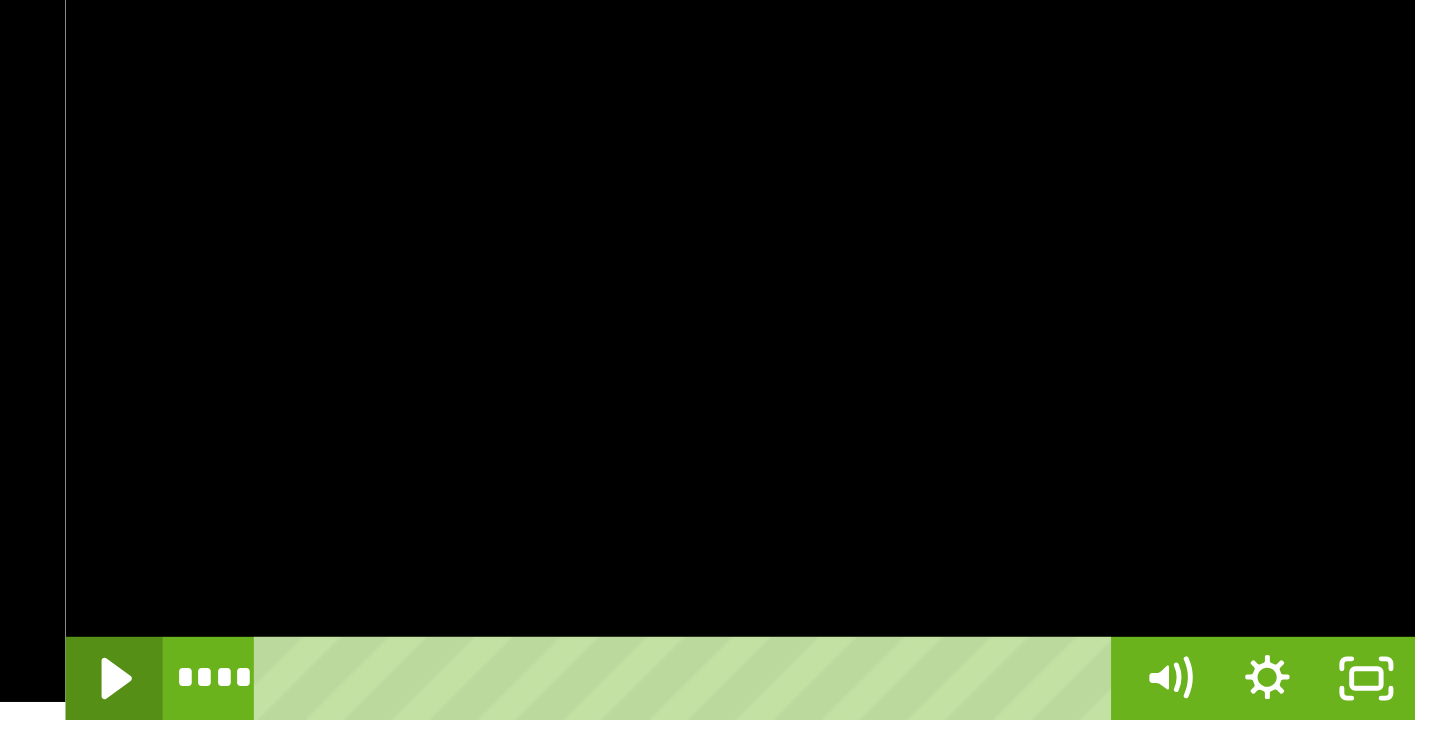 click 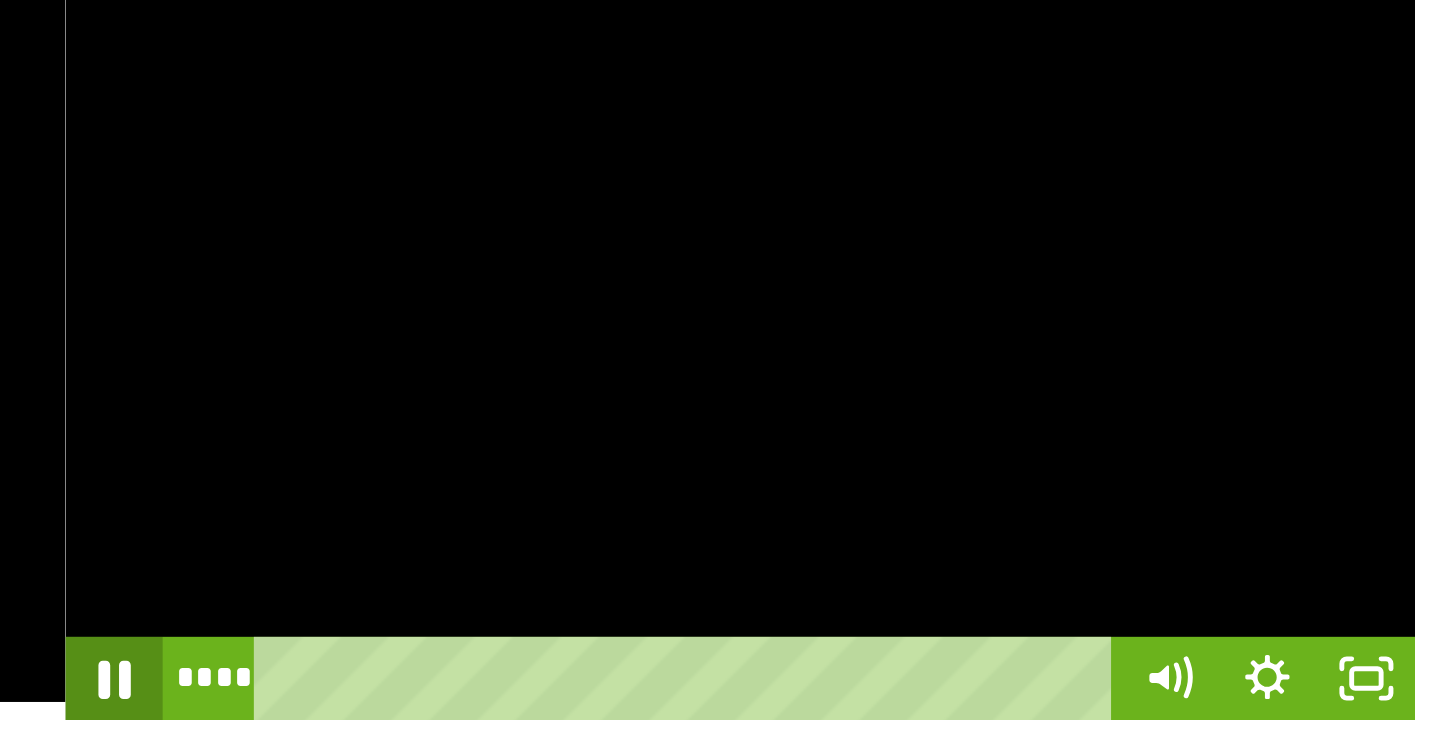 click 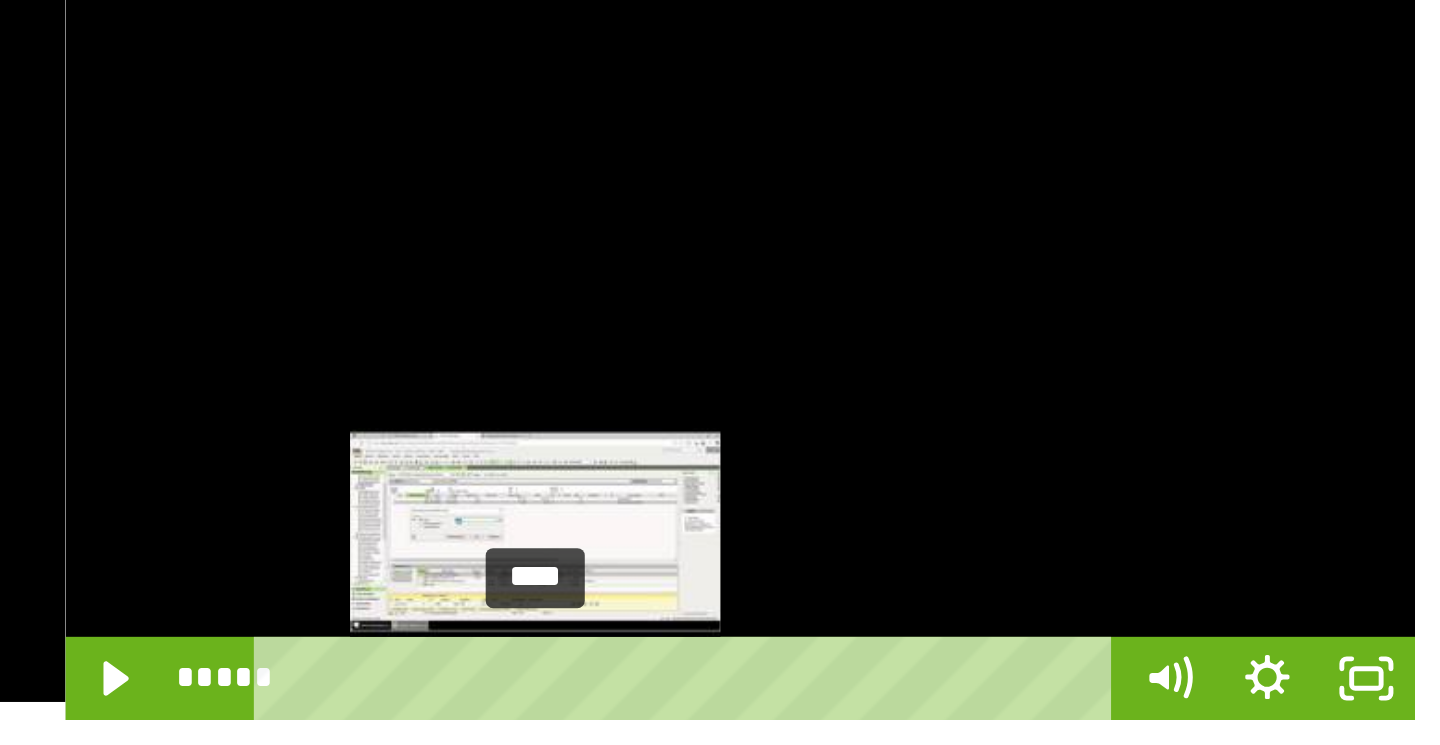 click on "****" at bounding box center (1109, 417) 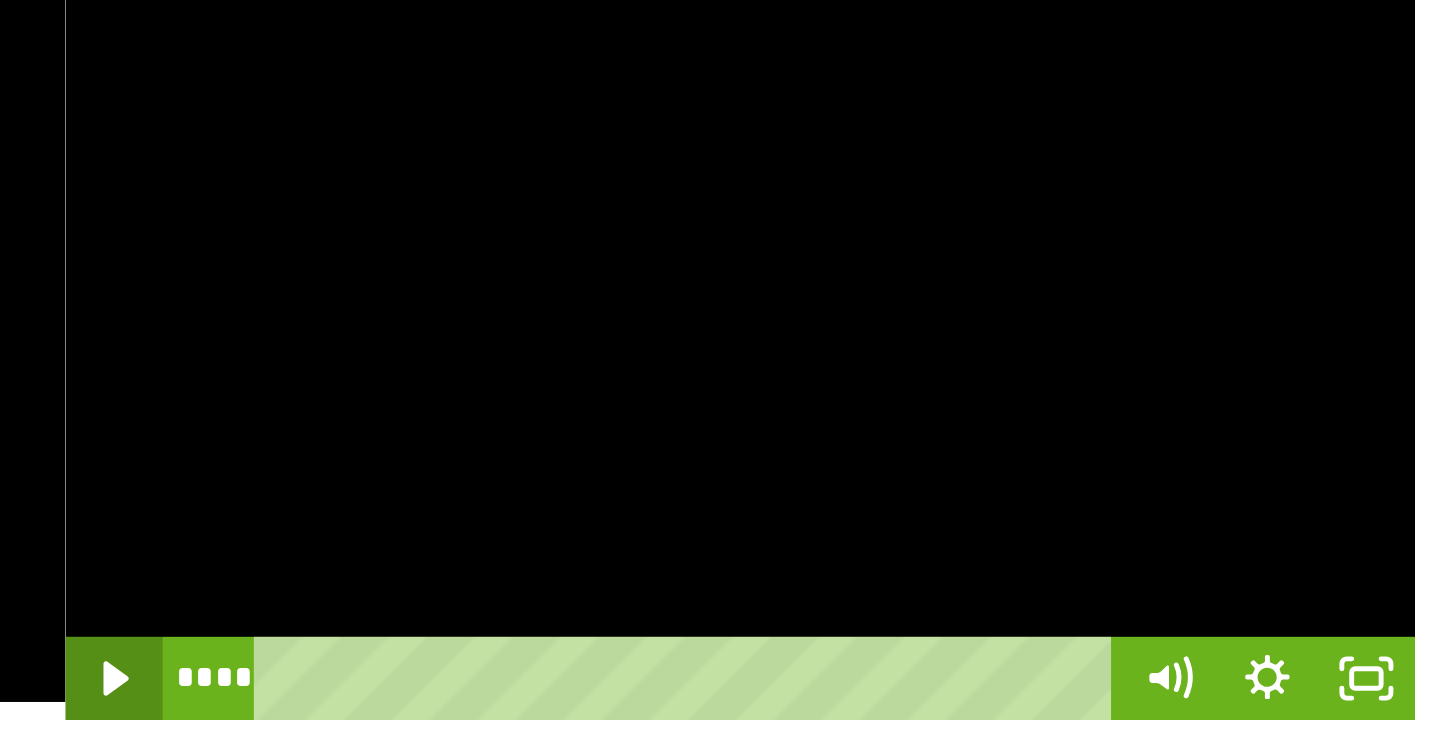 click 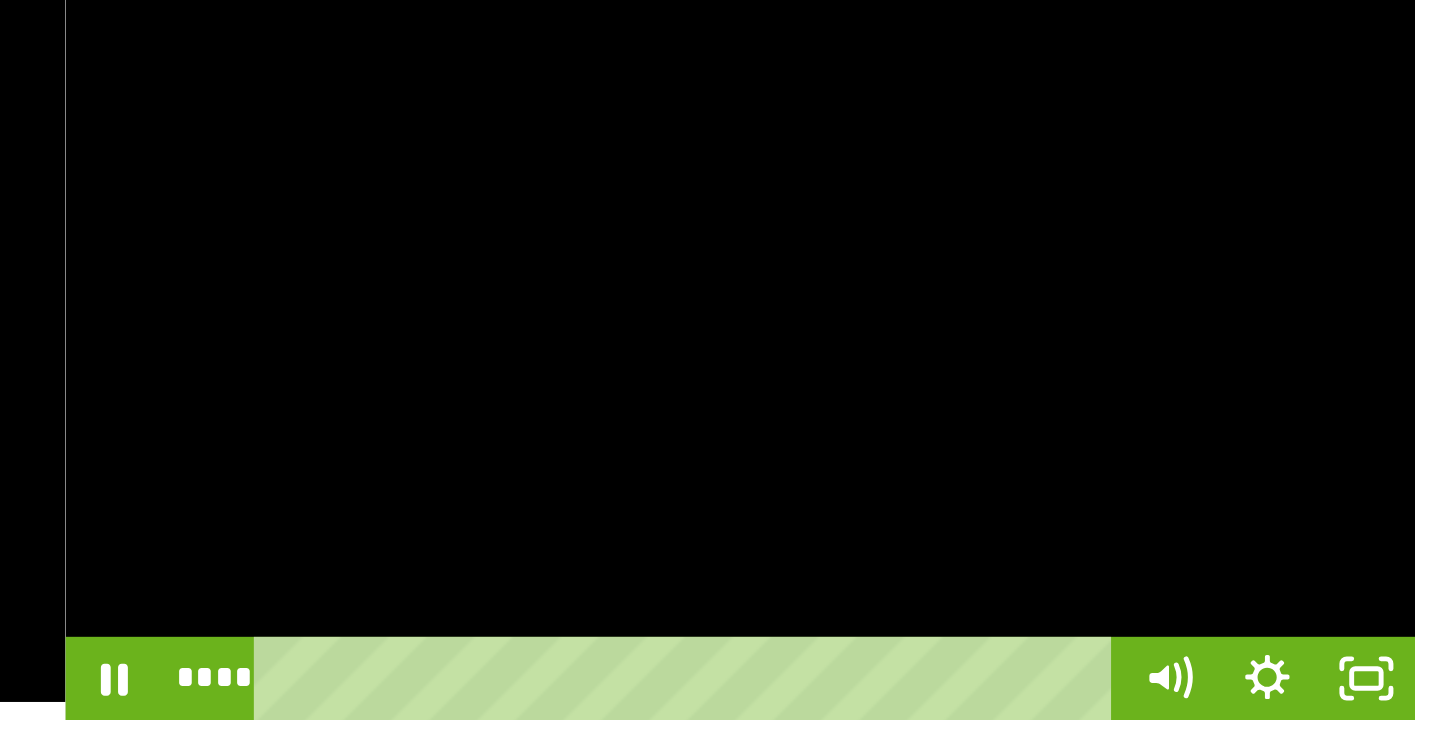 click at bounding box center (1127, 287) 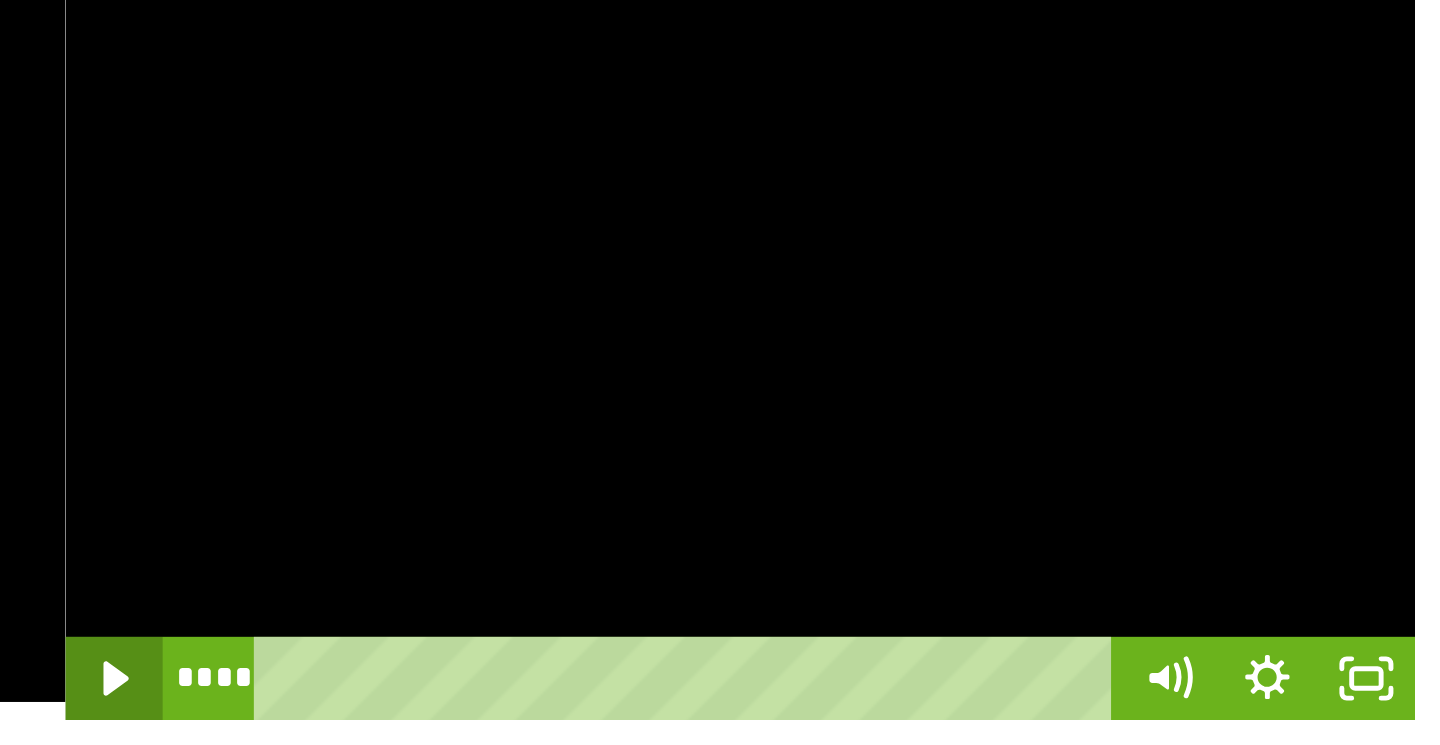 click 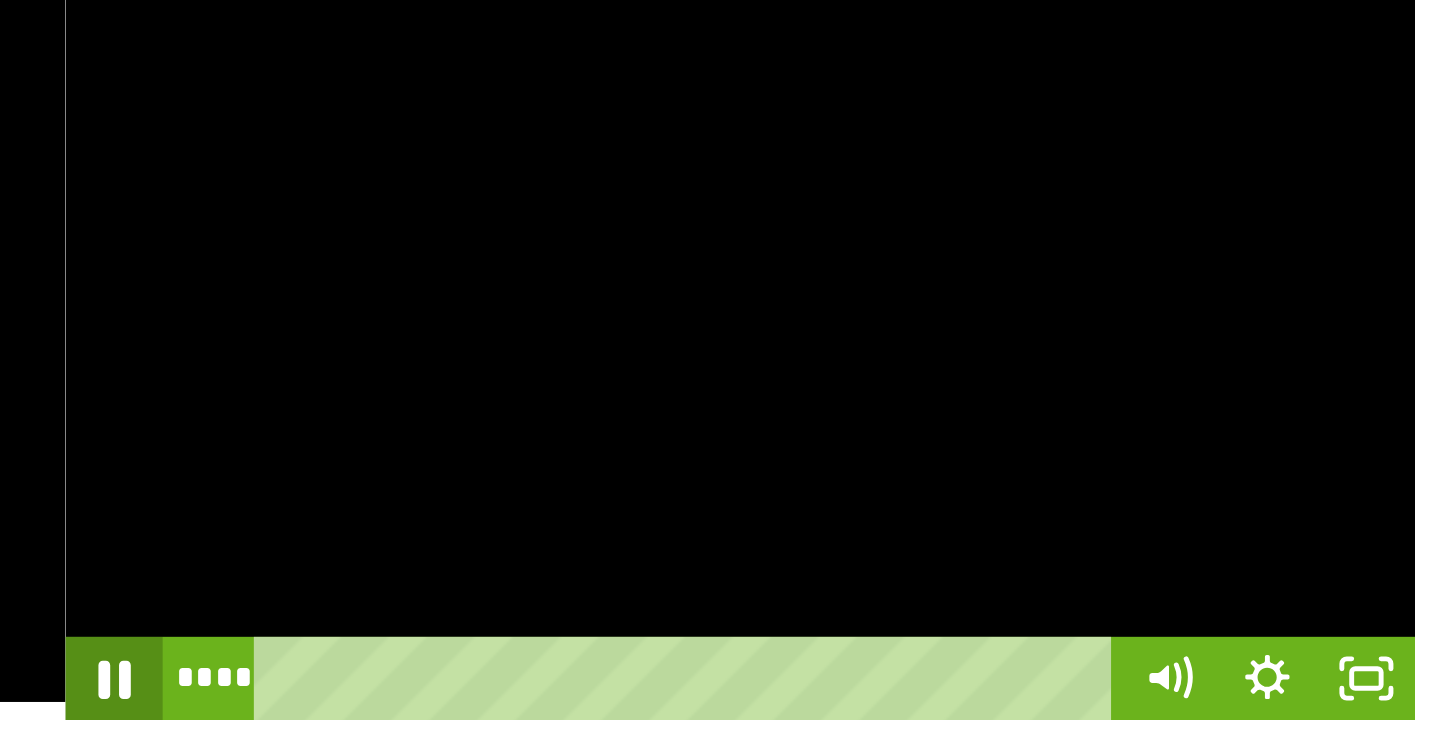 click 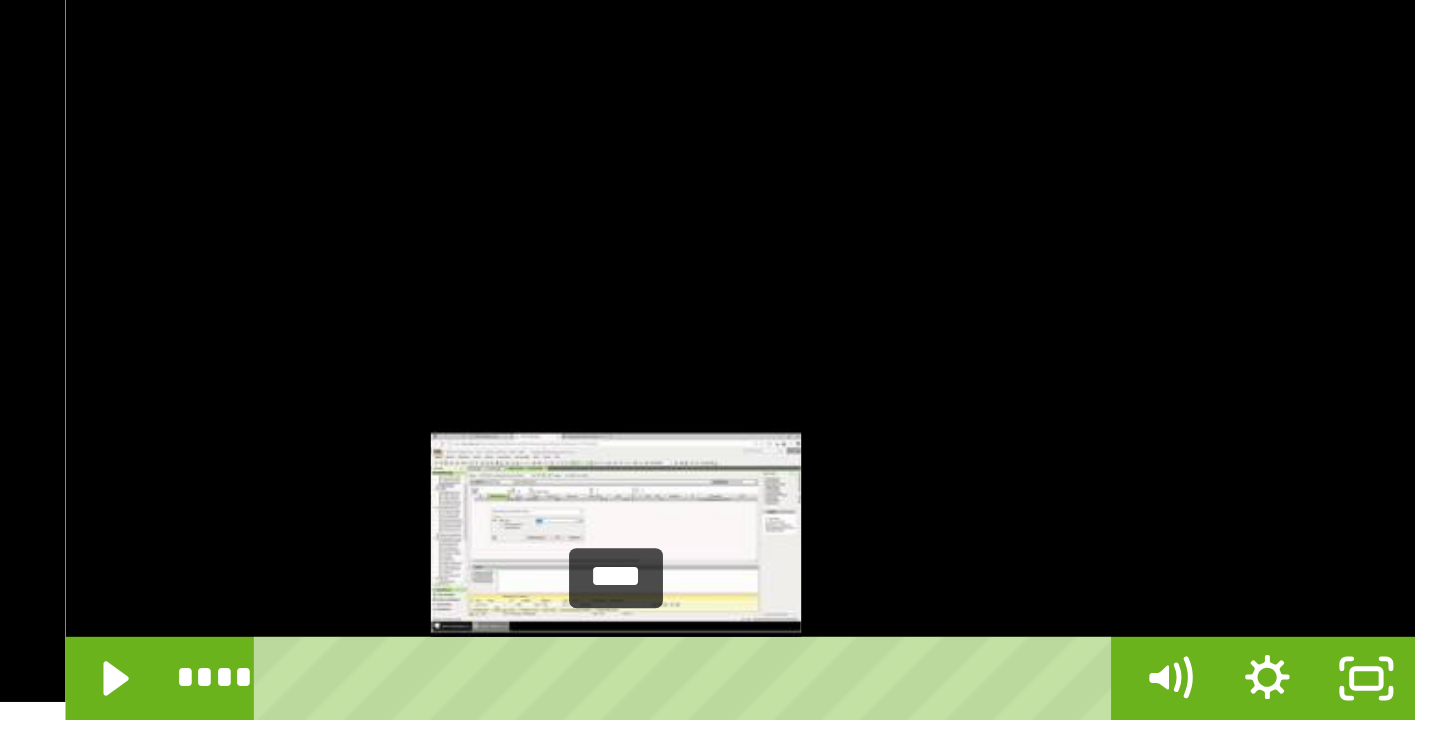 click on "****" at bounding box center [1109, 417] 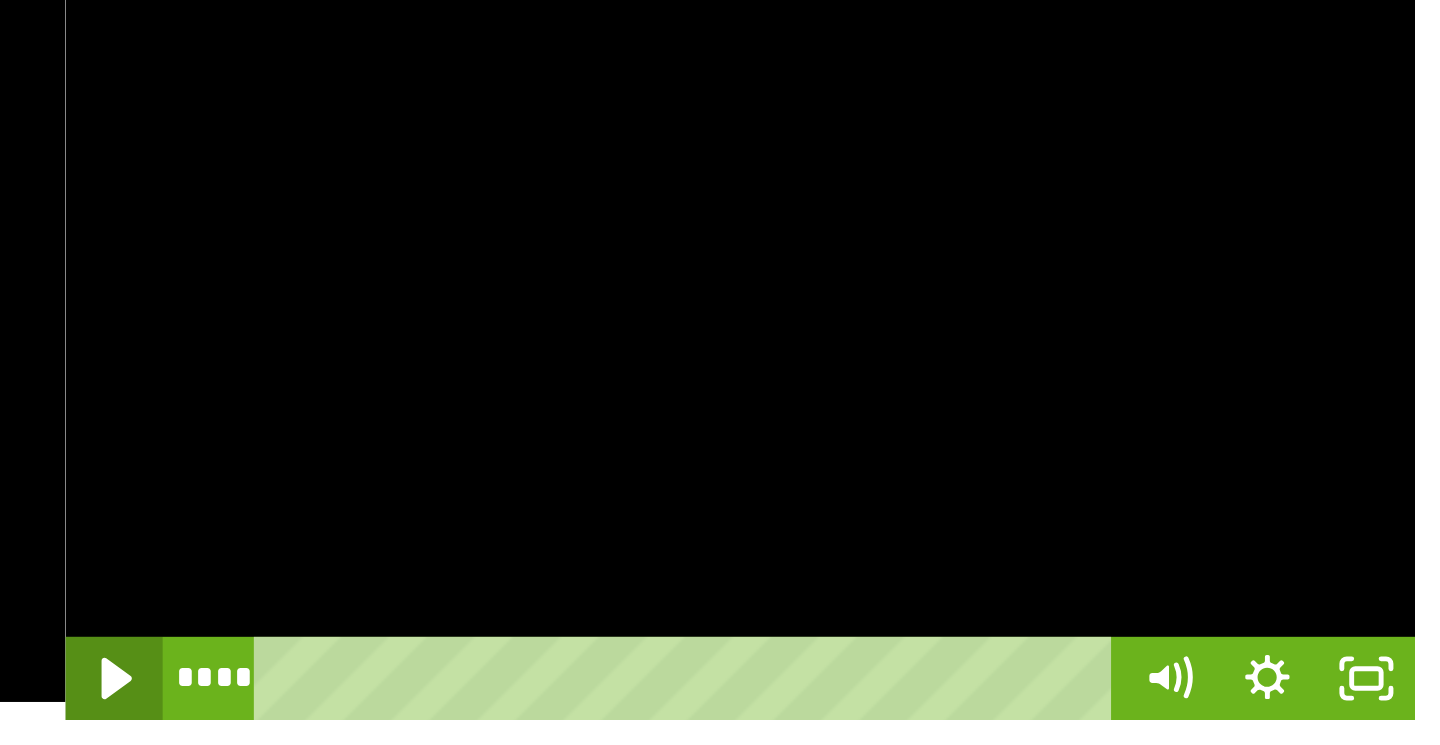 click 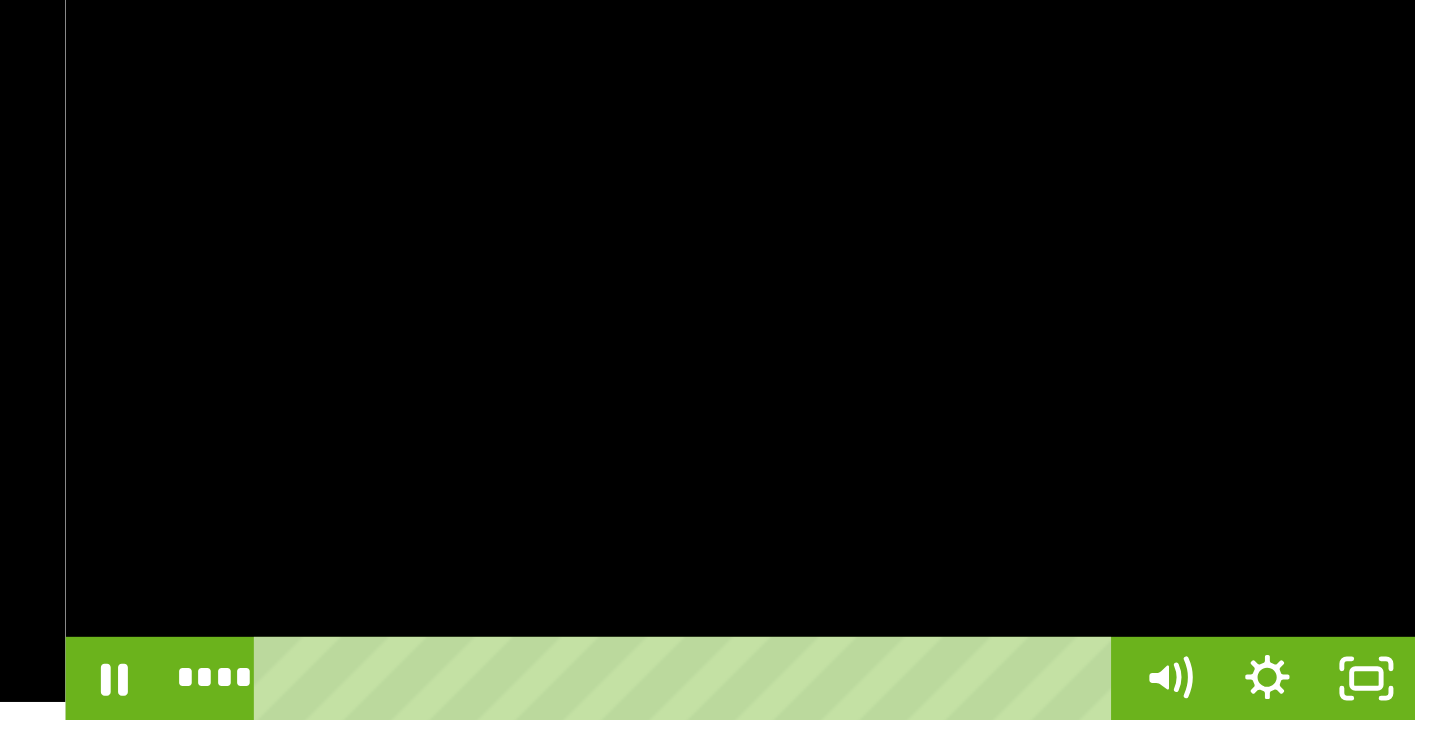 click at bounding box center (1127, 287) 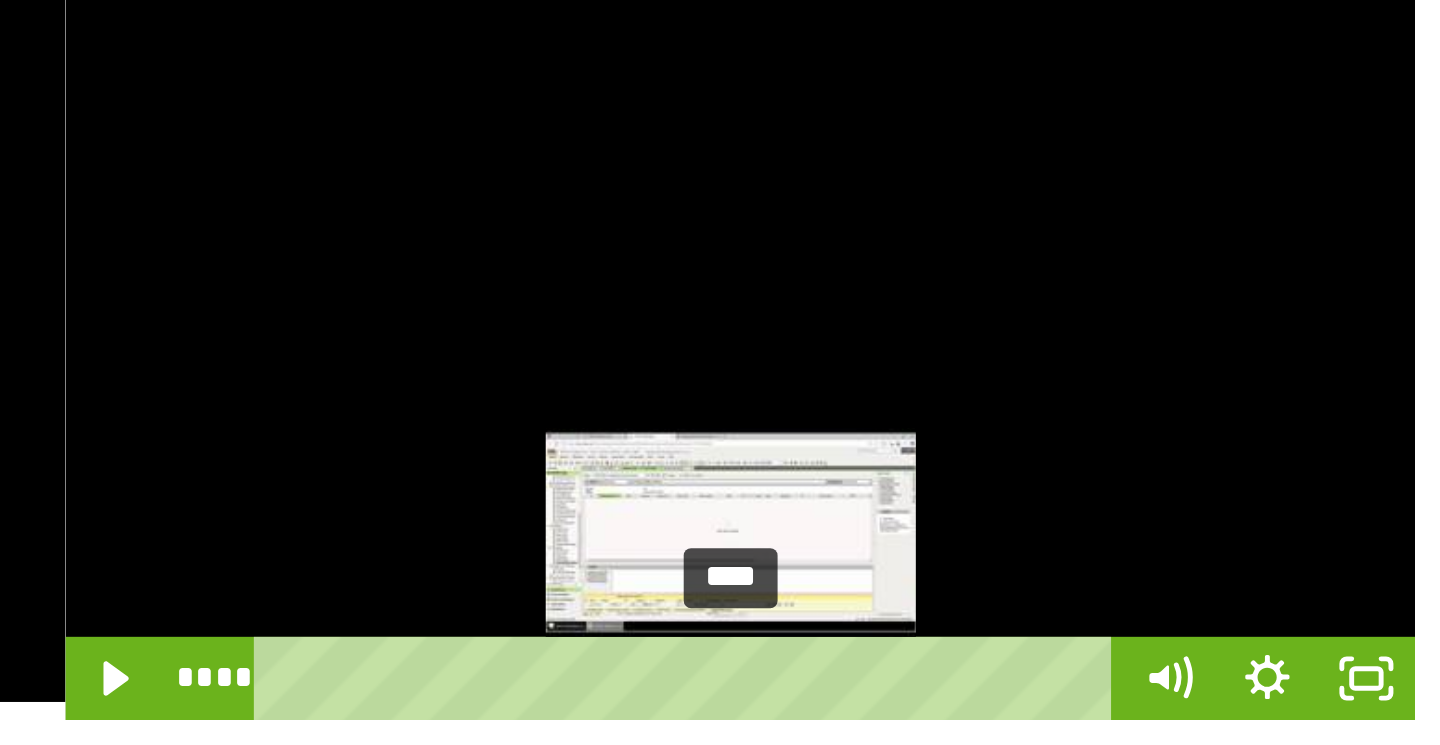 click on "****" at bounding box center [1109, 417] 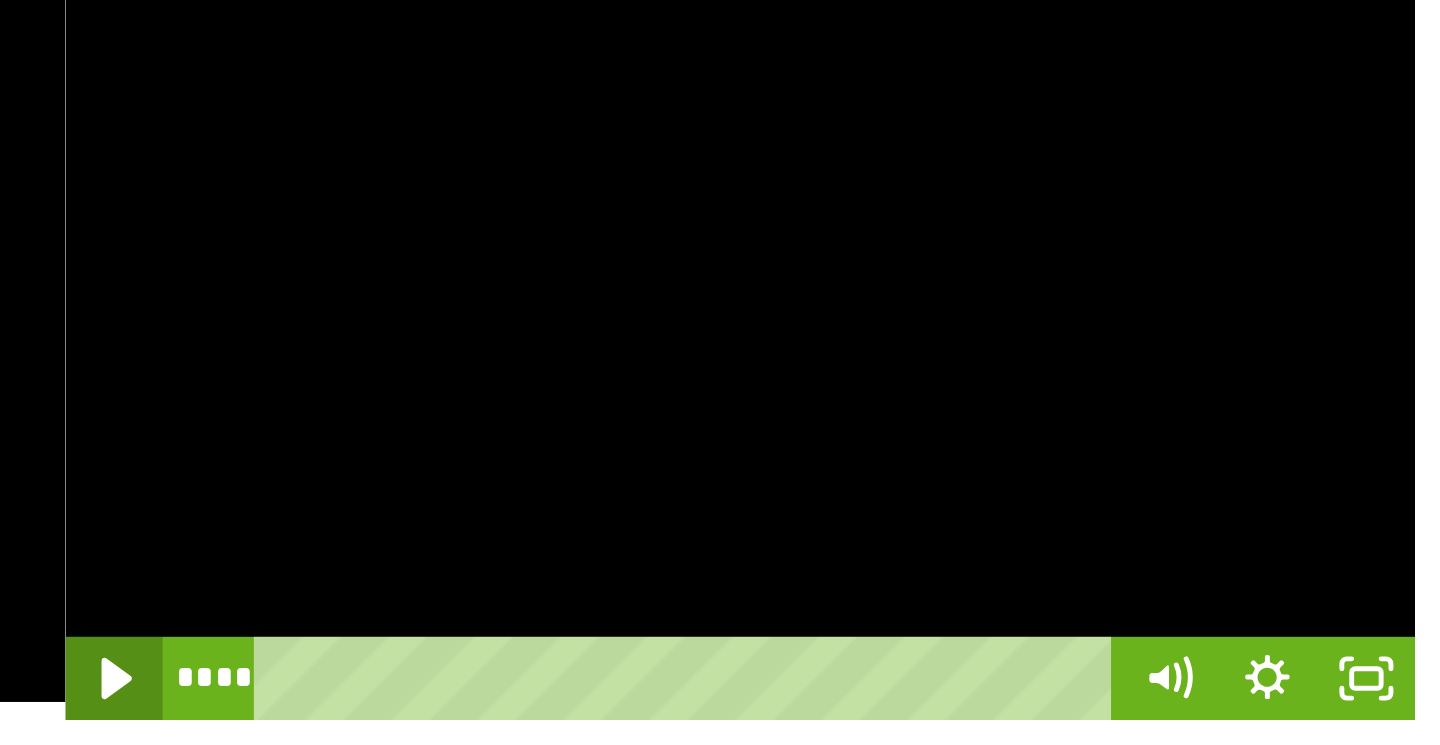 click 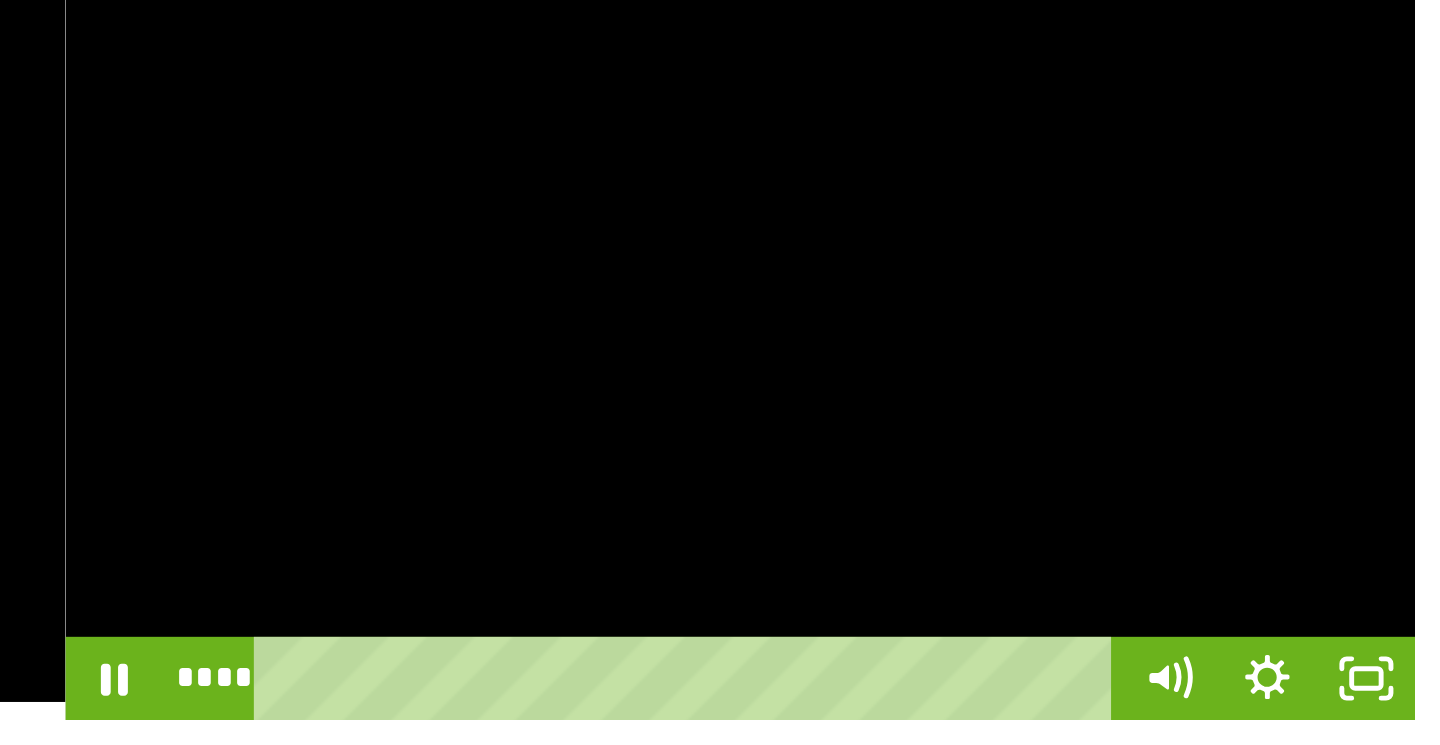 click at bounding box center (1127, 287) 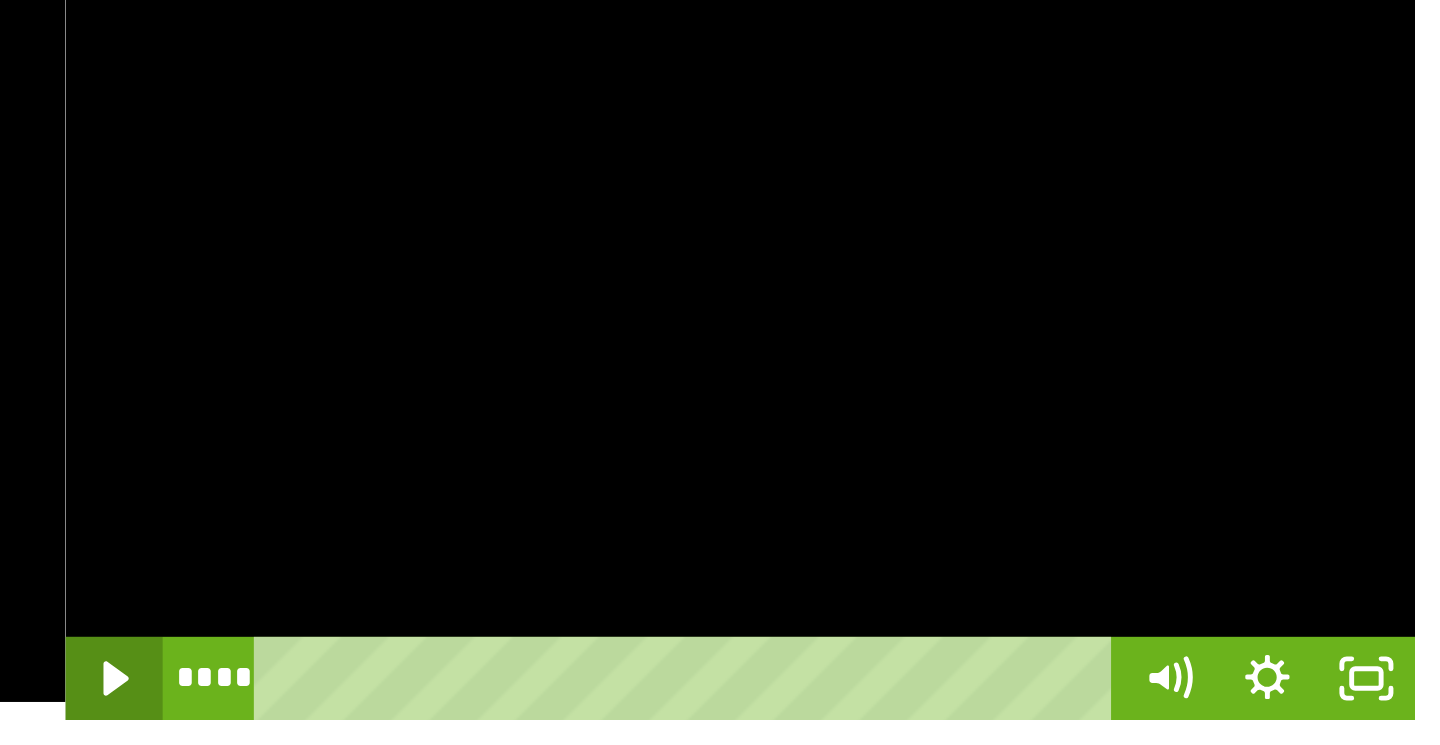 click 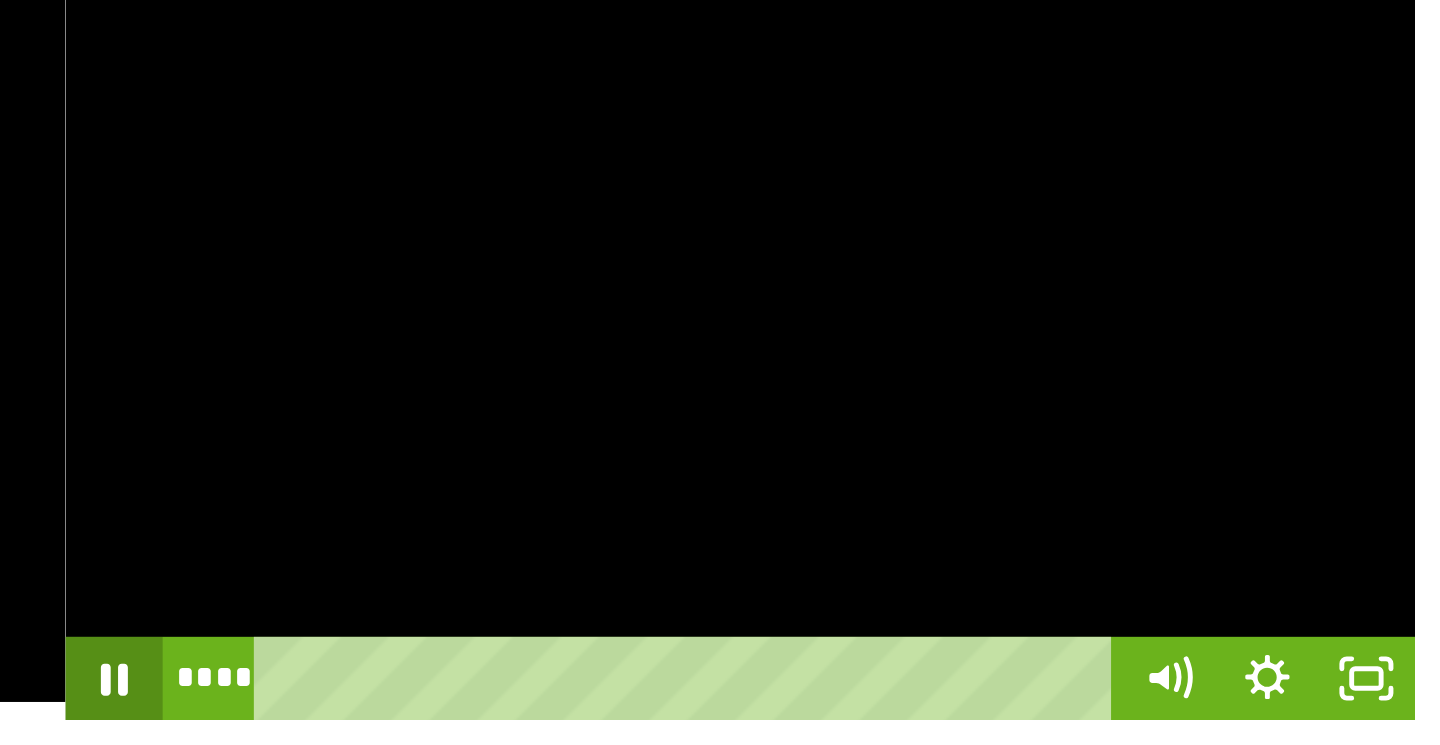 click 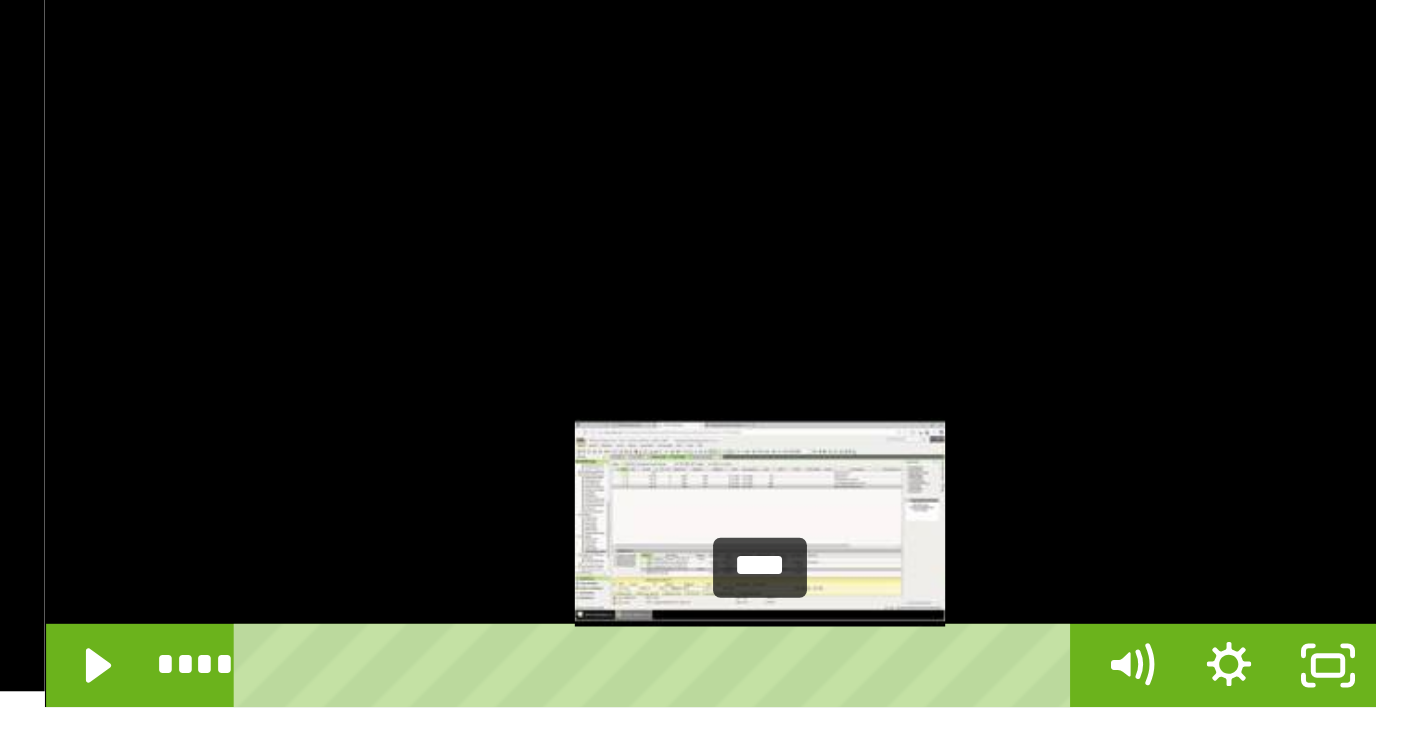 click on "****" at bounding box center [1097, 412] 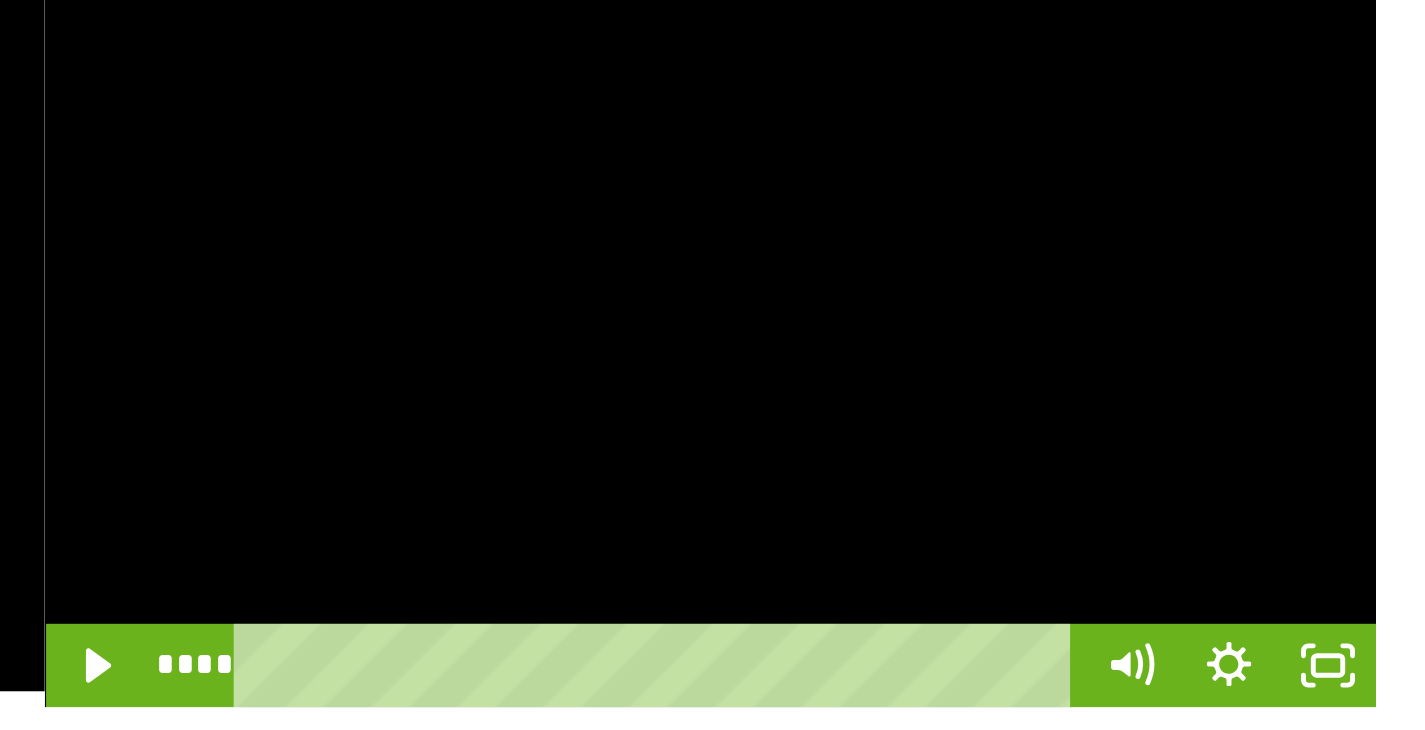 click at bounding box center [1115, 284] 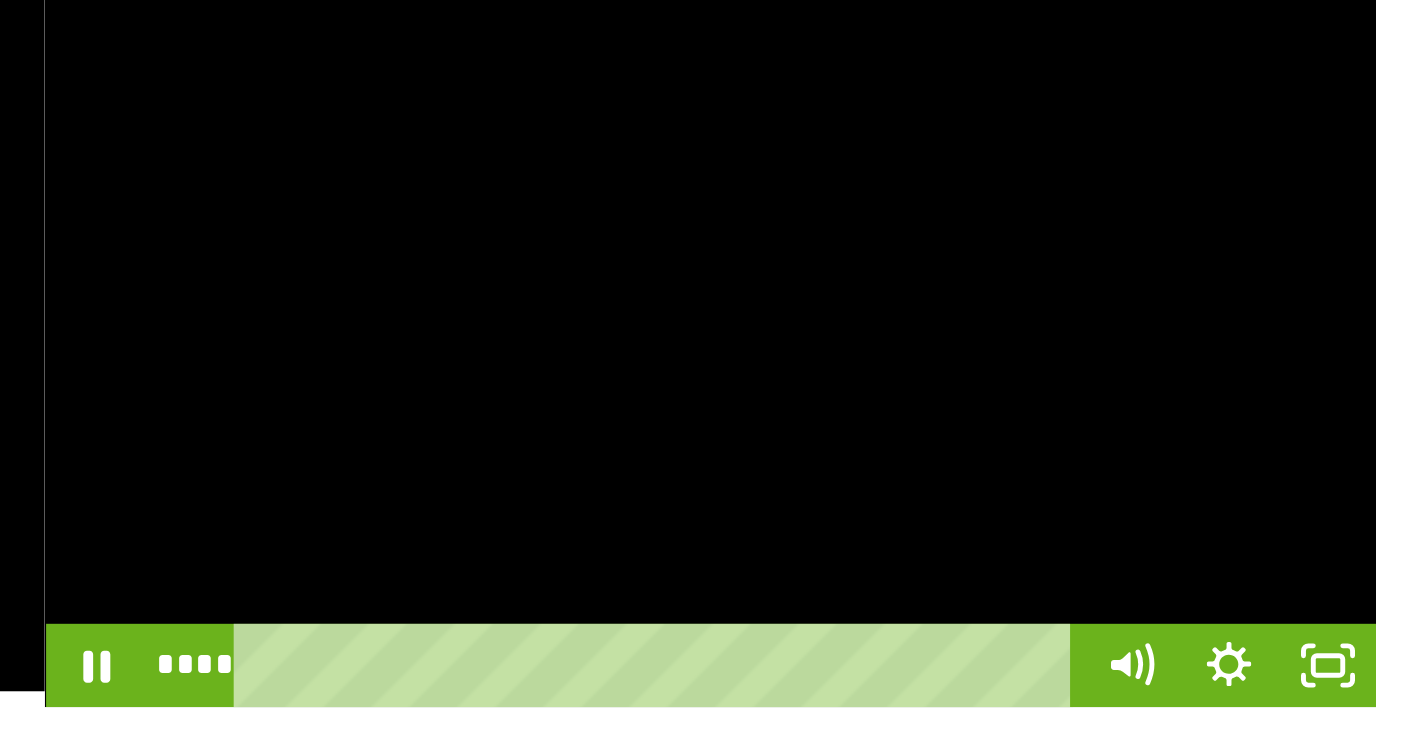click at bounding box center [1115, 284] 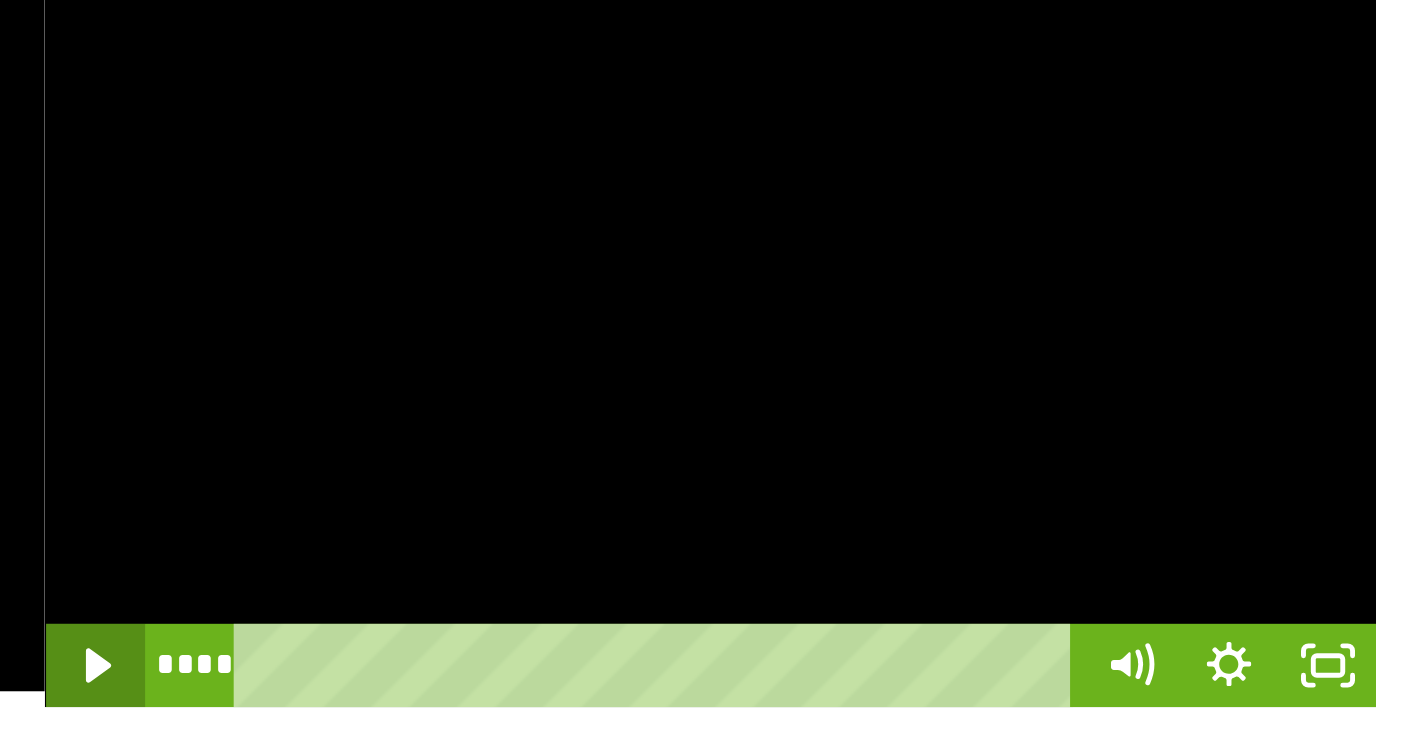 click 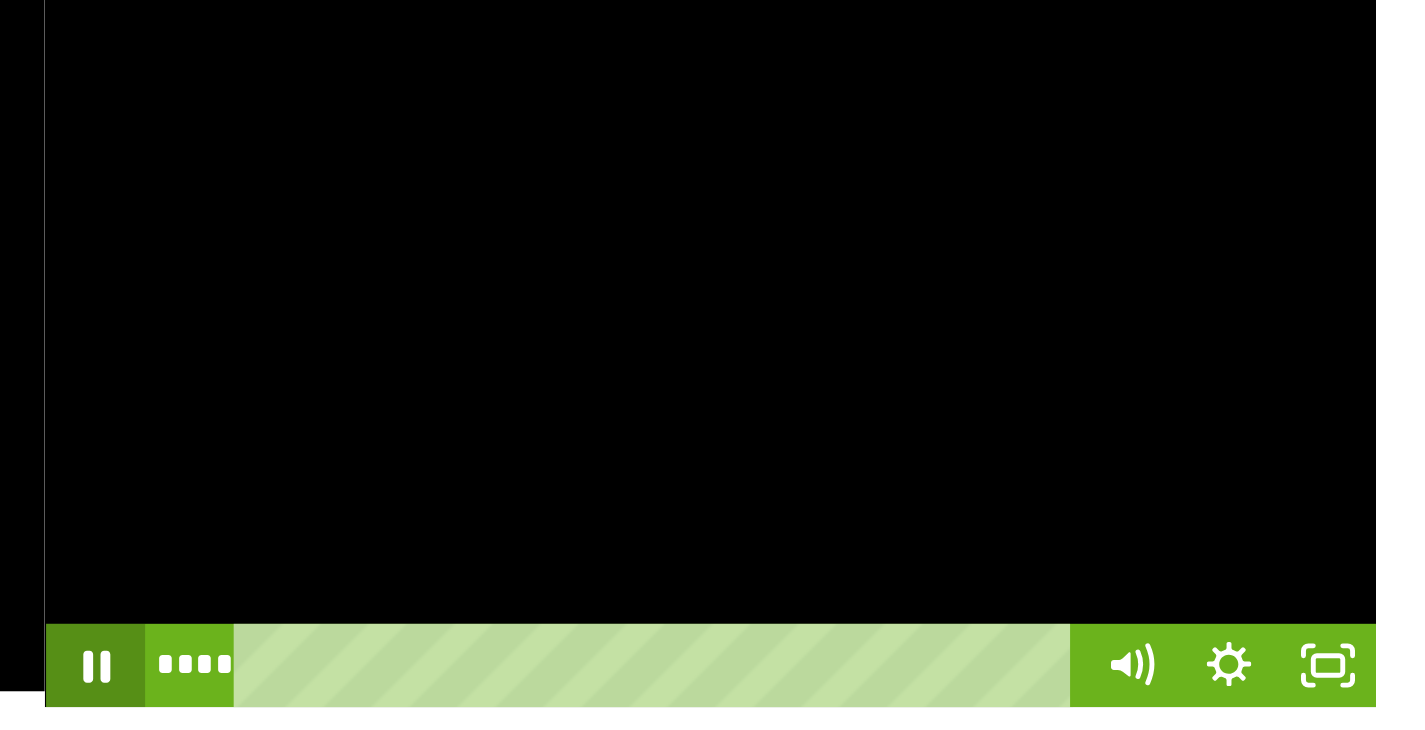 click 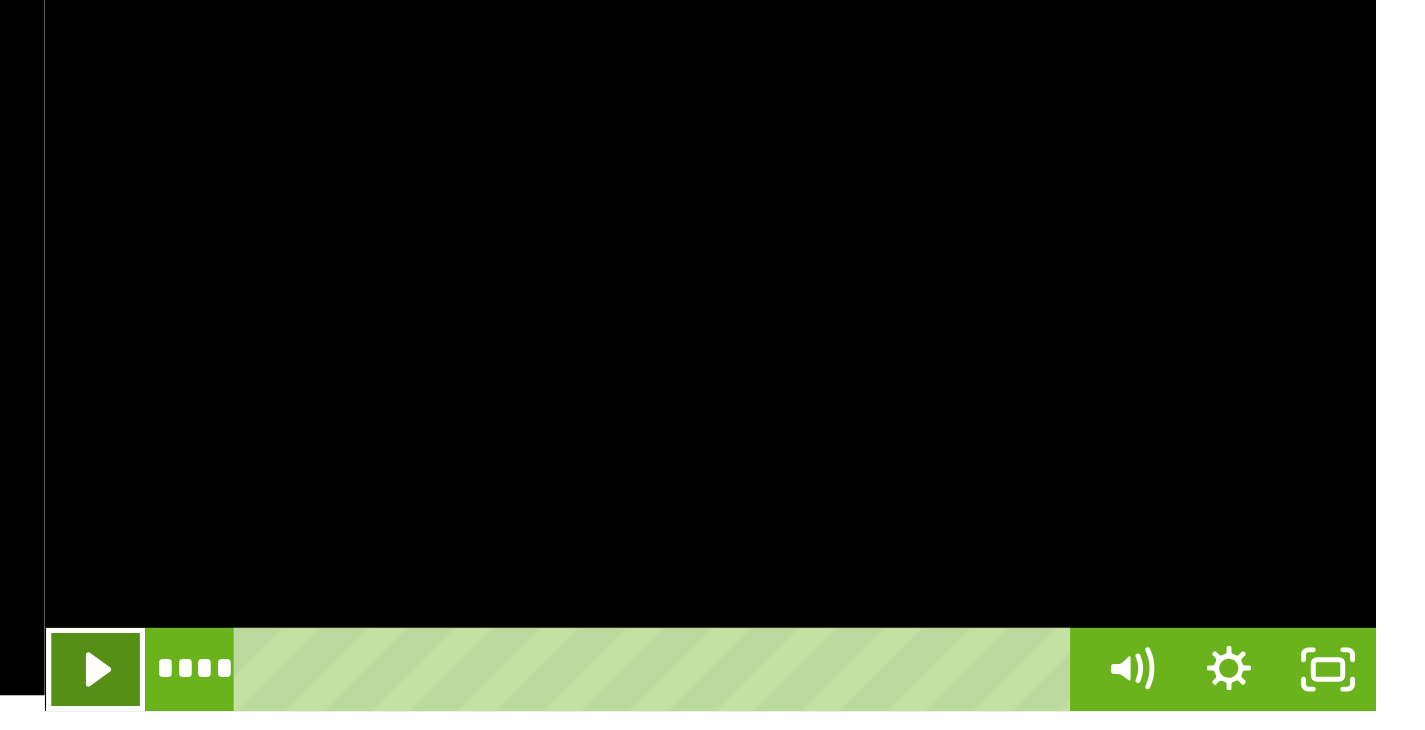 click 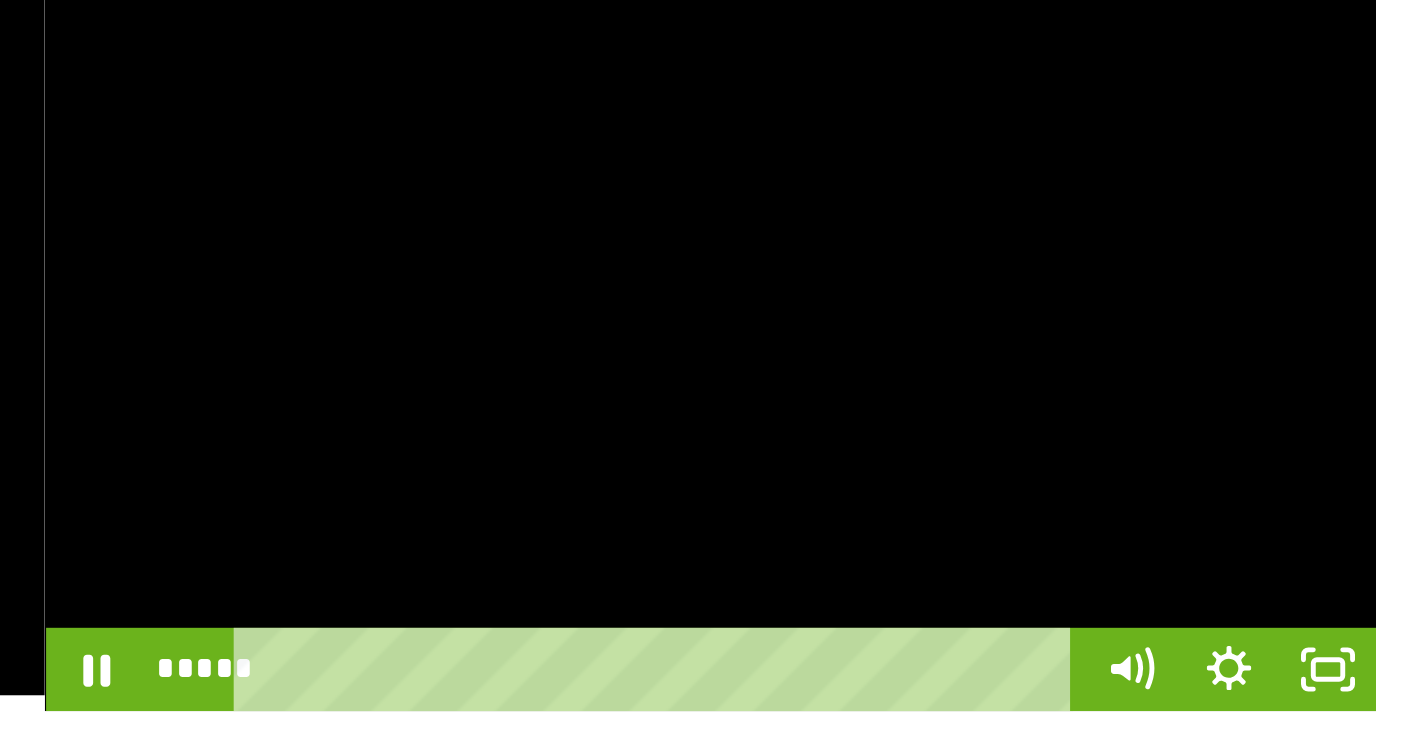click at bounding box center [1115, 284] 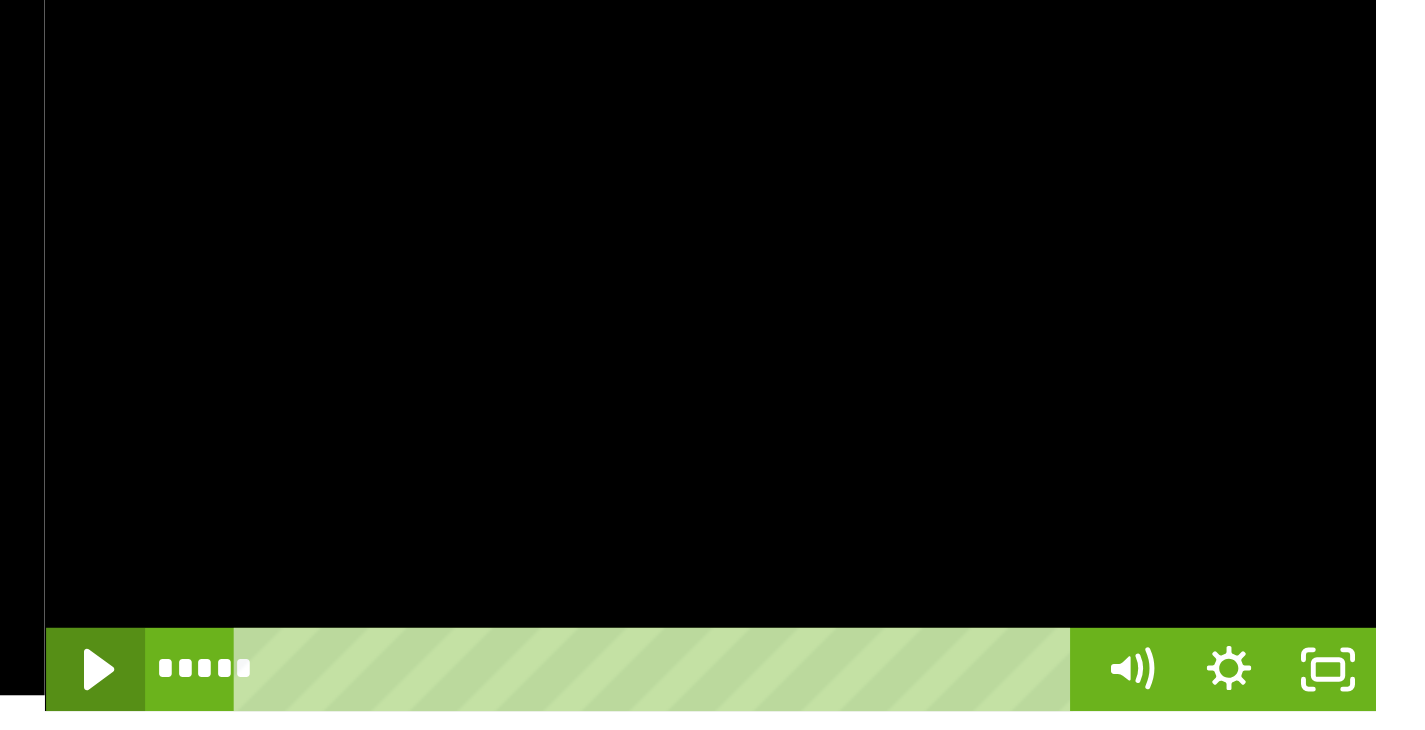 click 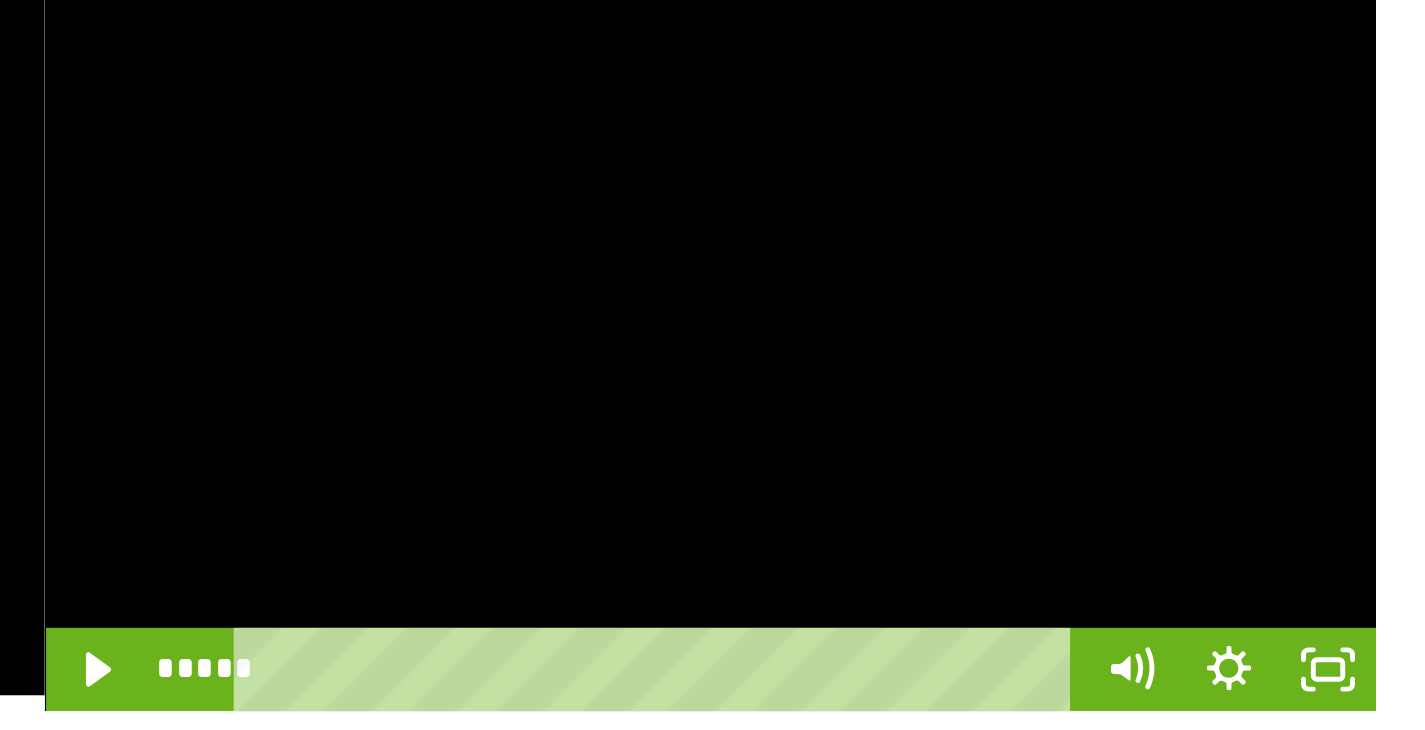 click at bounding box center (1115, 284) 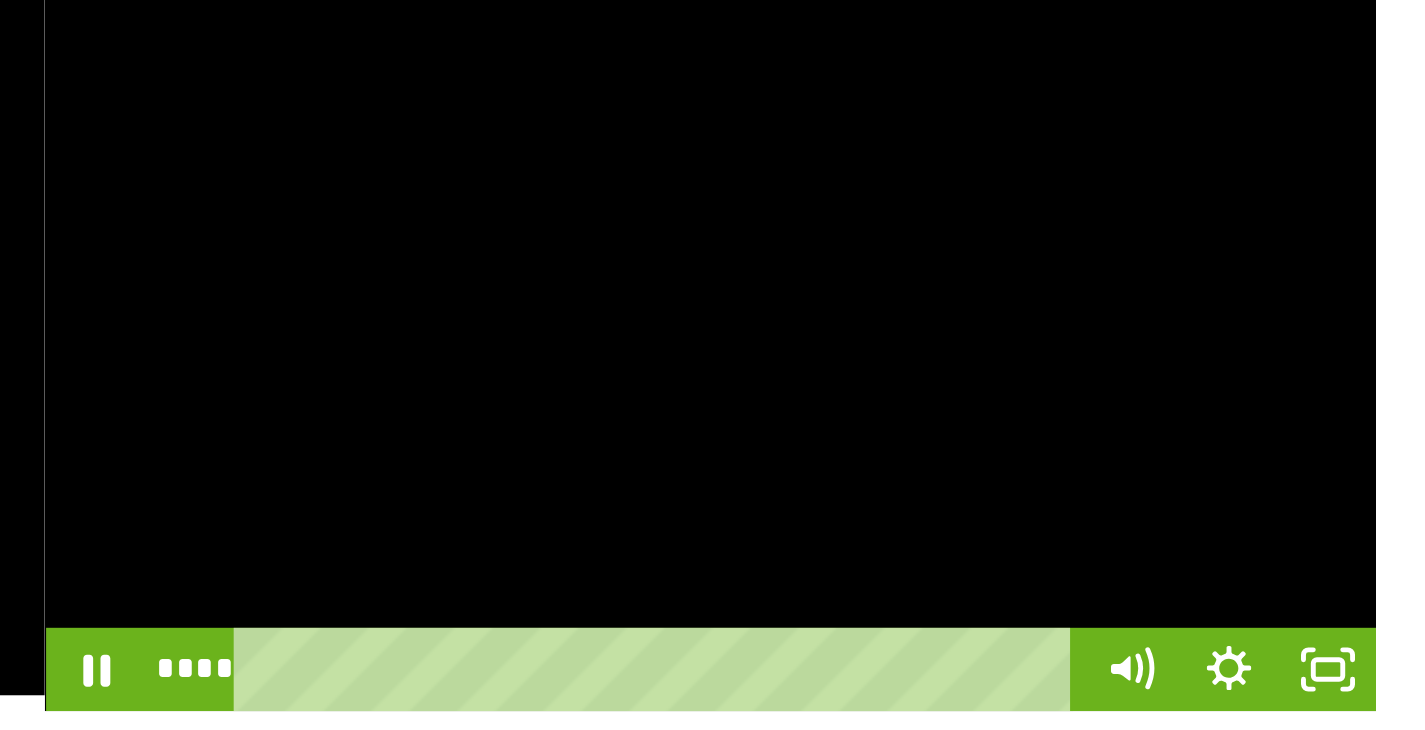 click at bounding box center [1115, 284] 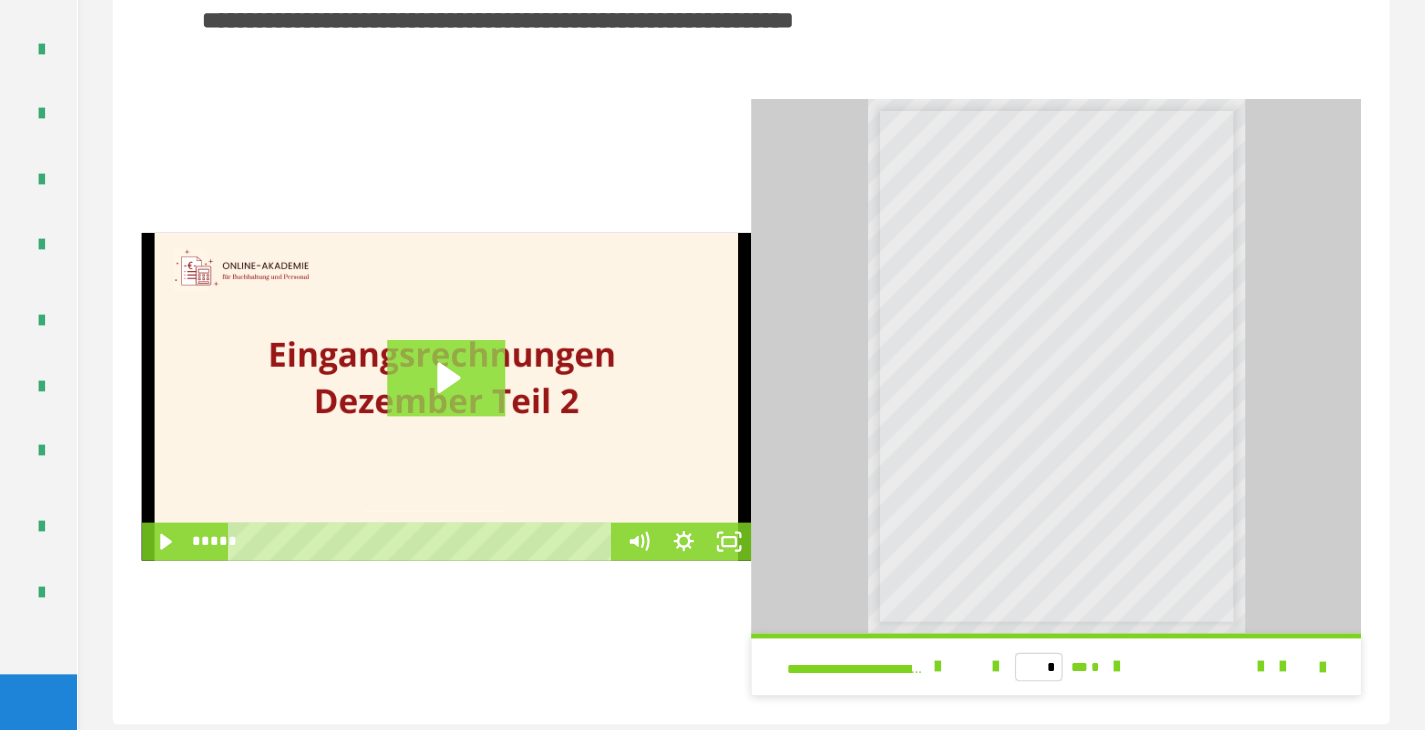 scroll, scrollTop: 304, scrollLeft: 0, axis: vertical 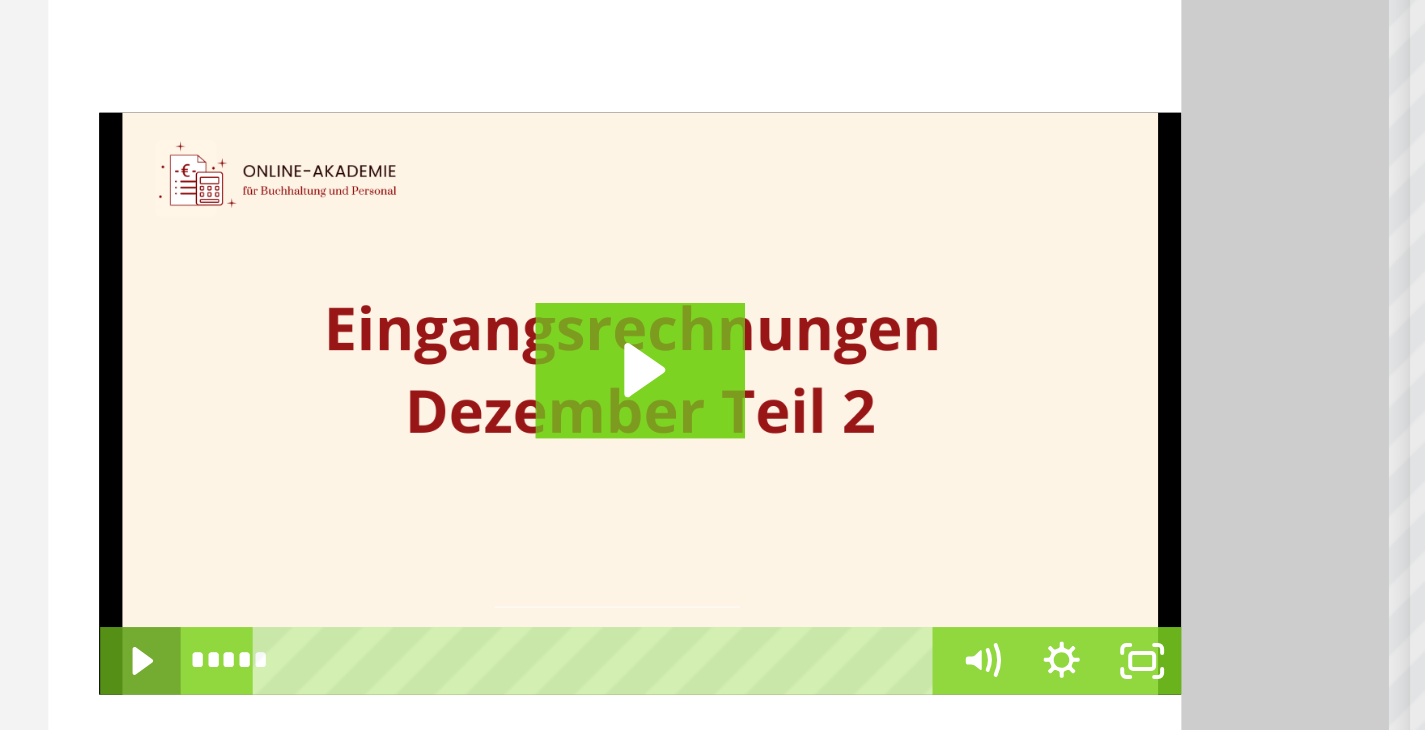 click 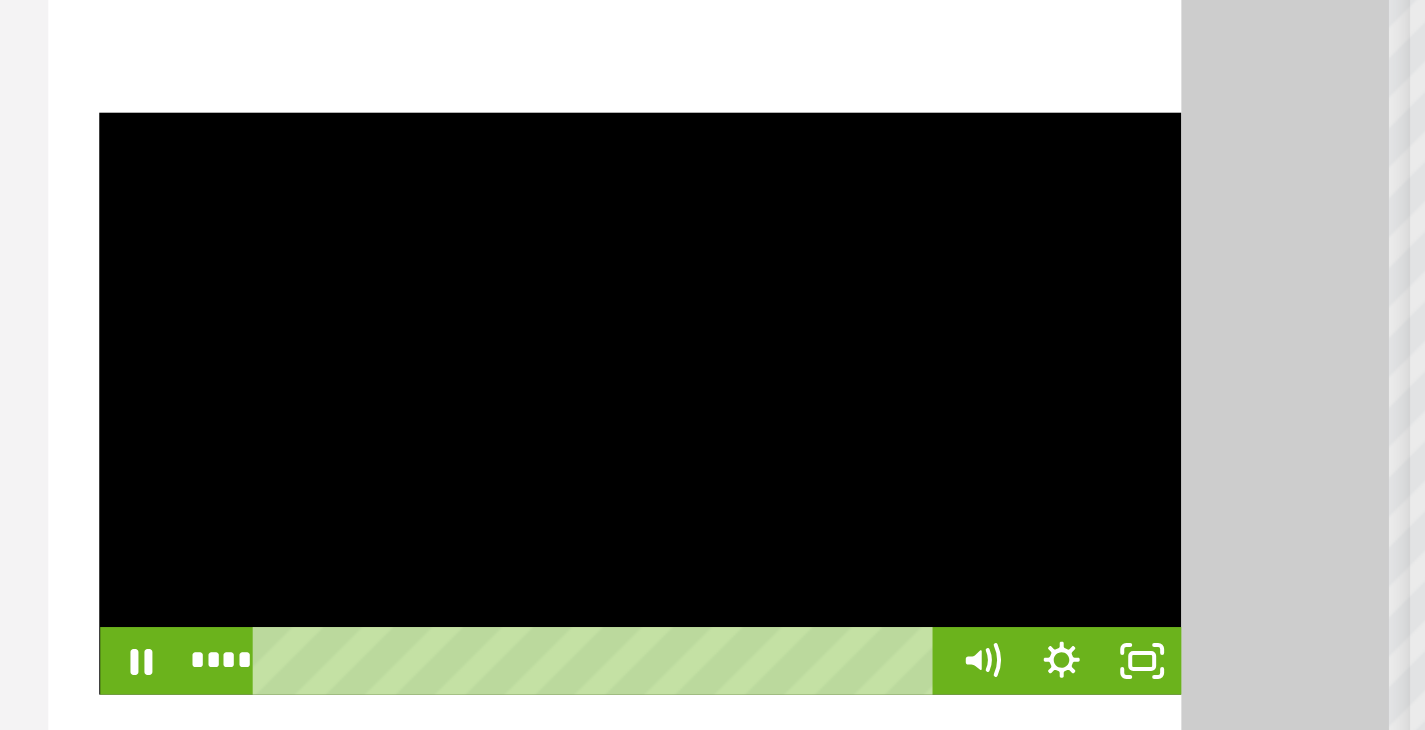 click at bounding box center [604, 566] 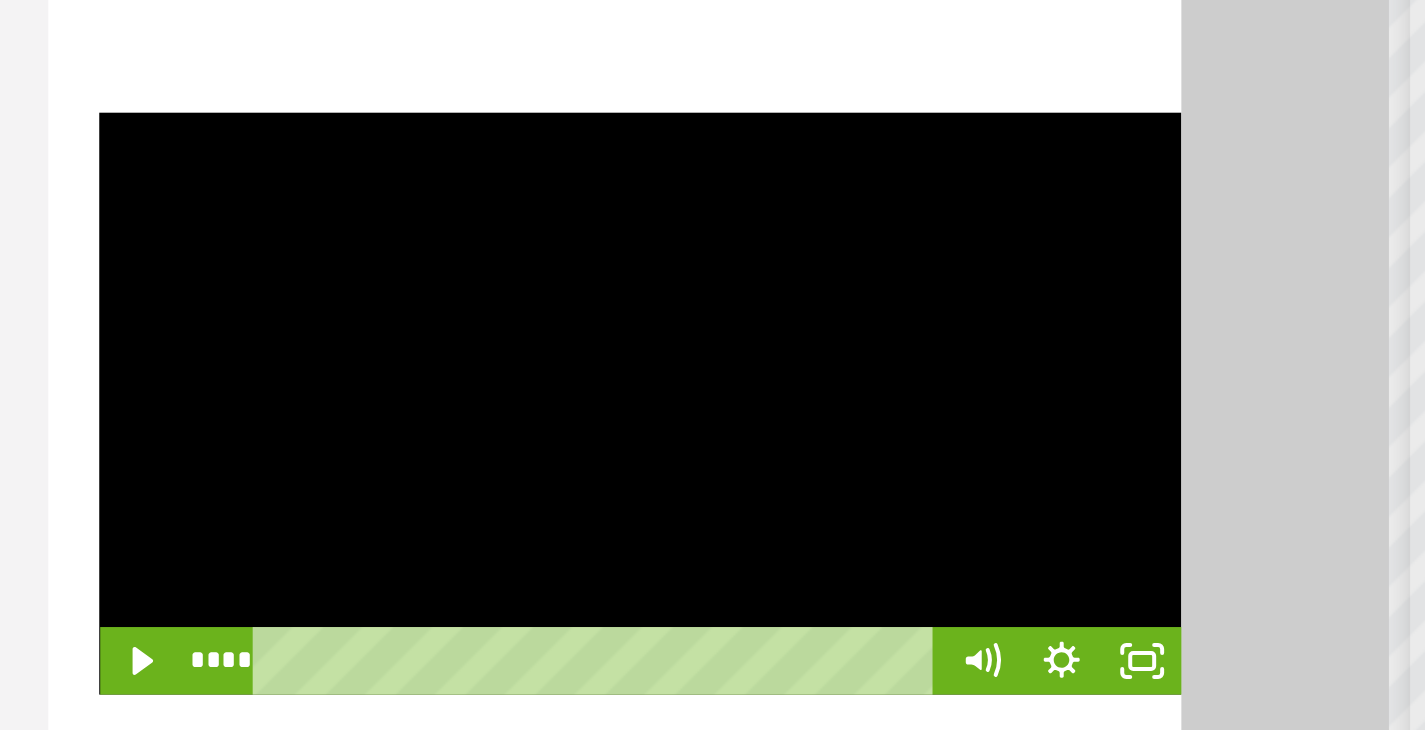 click at bounding box center (604, 566) 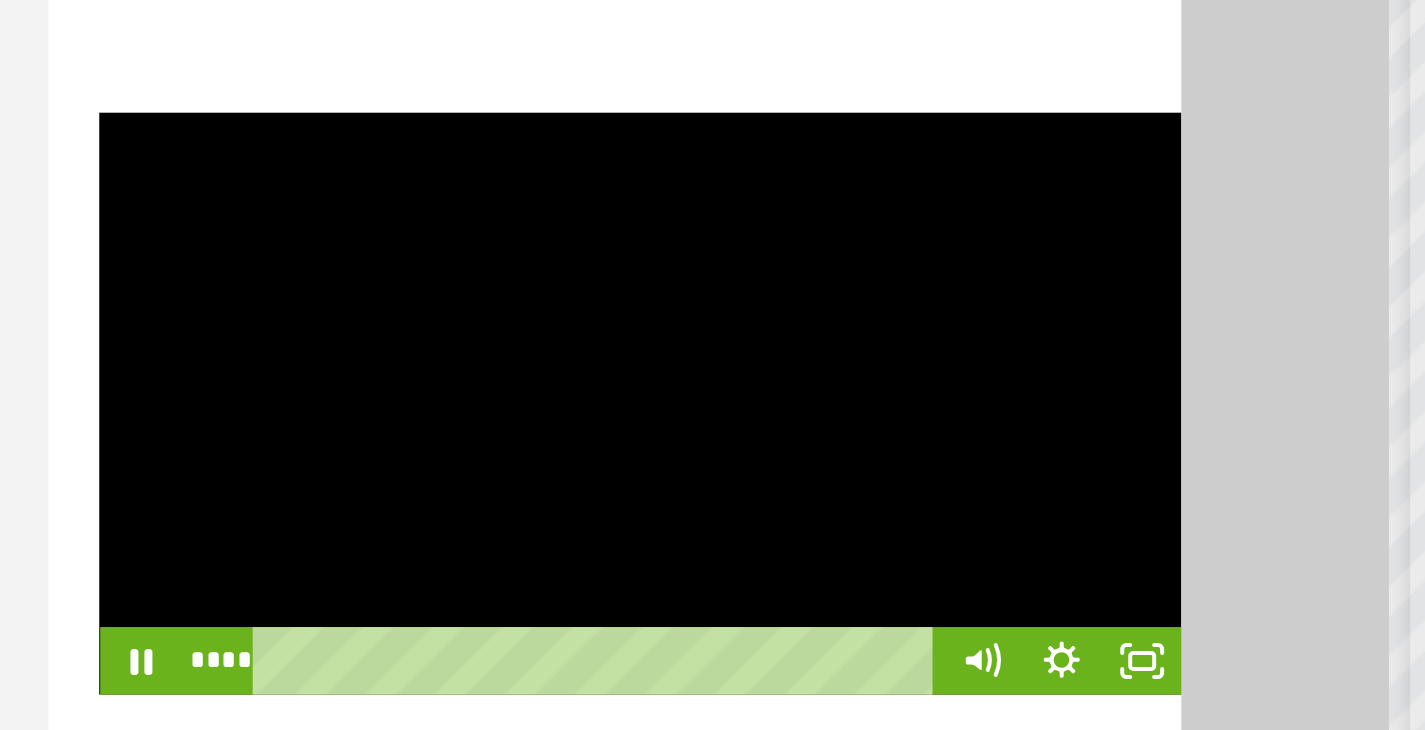 click at bounding box center (604, 566) 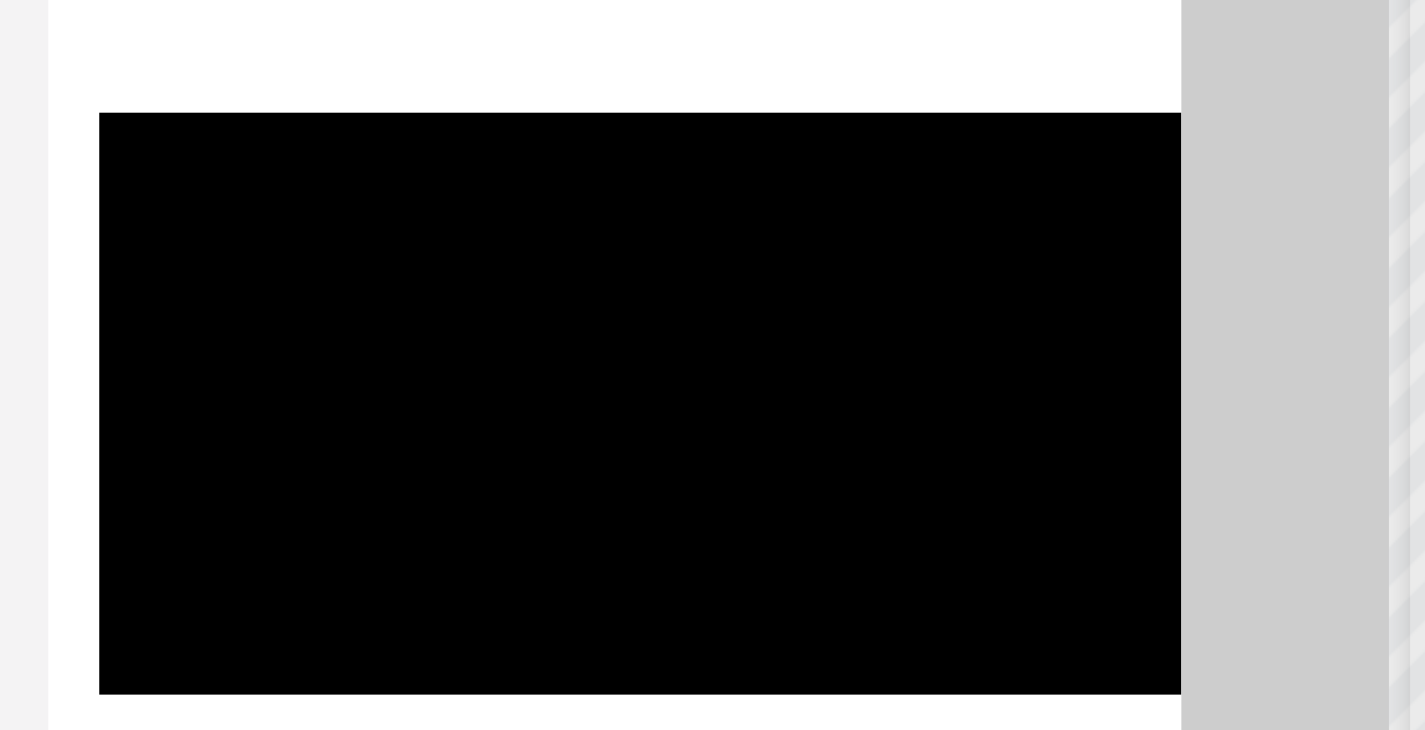 click at bounding box center [604, 566] 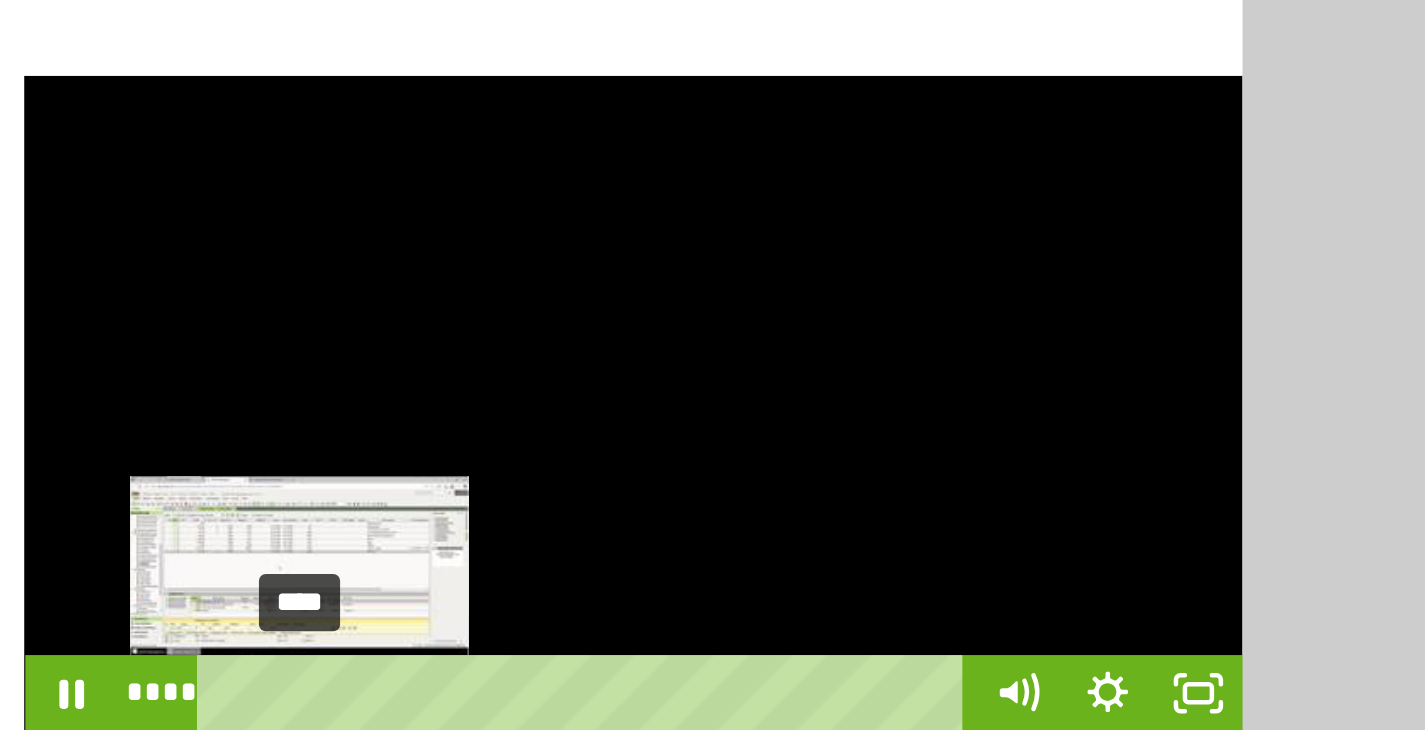 click on "****" at bounding box center [586, 688] 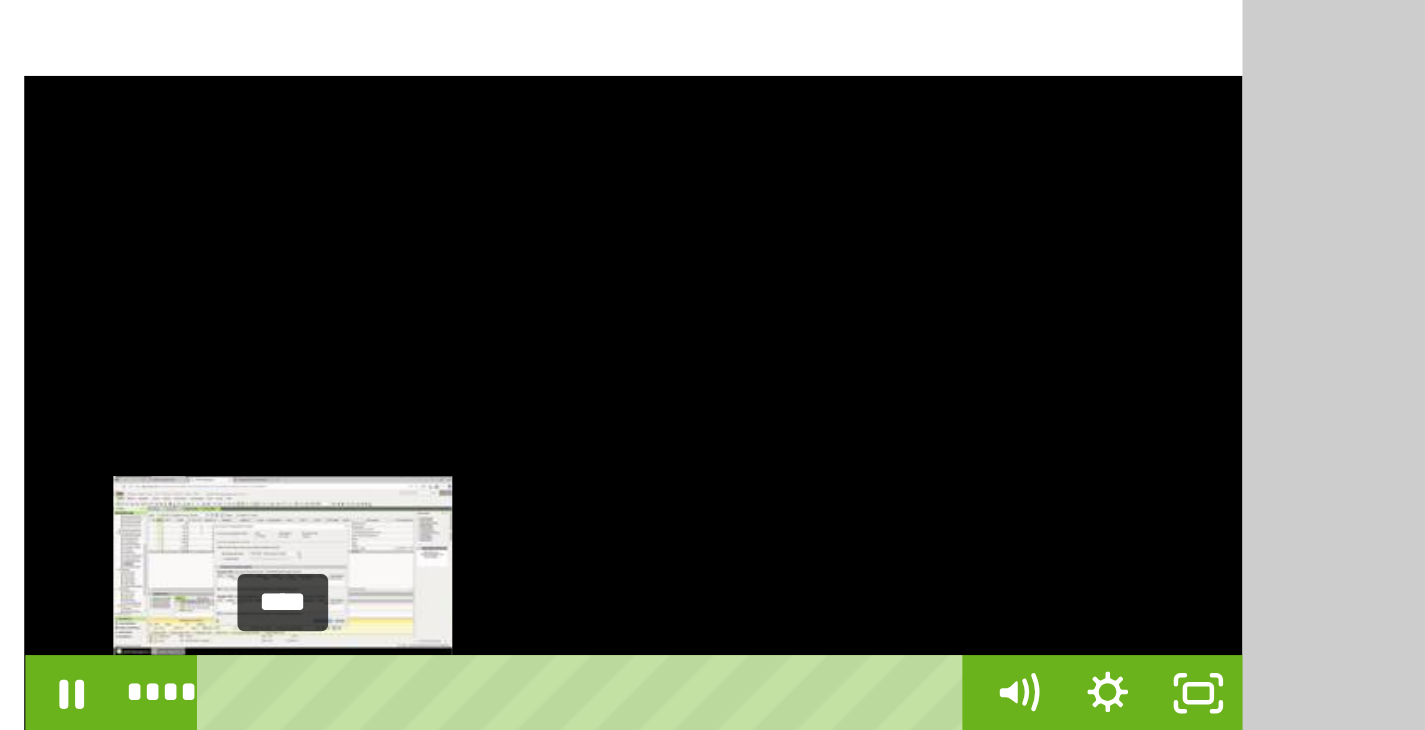 click on "****" at bounding box center [586, 688] 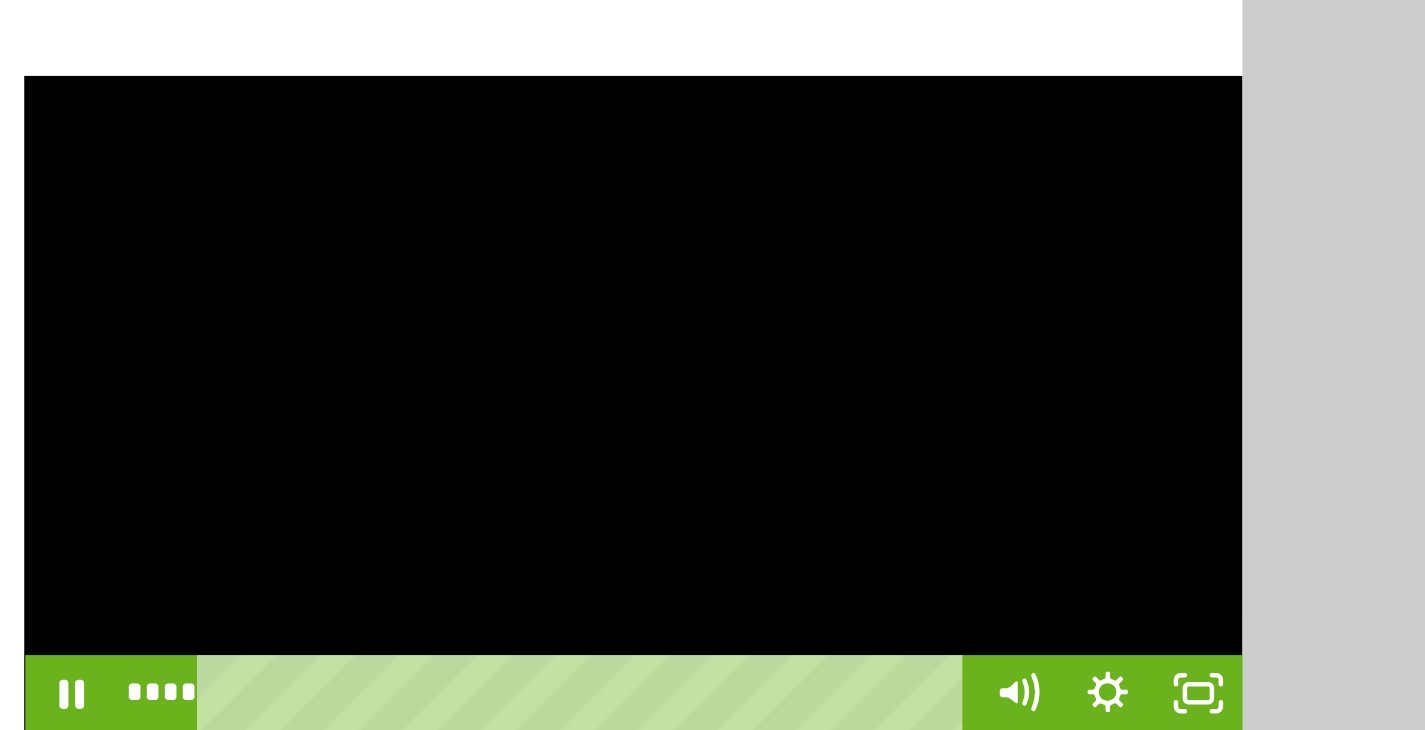 click at bounding box center [604, 566] 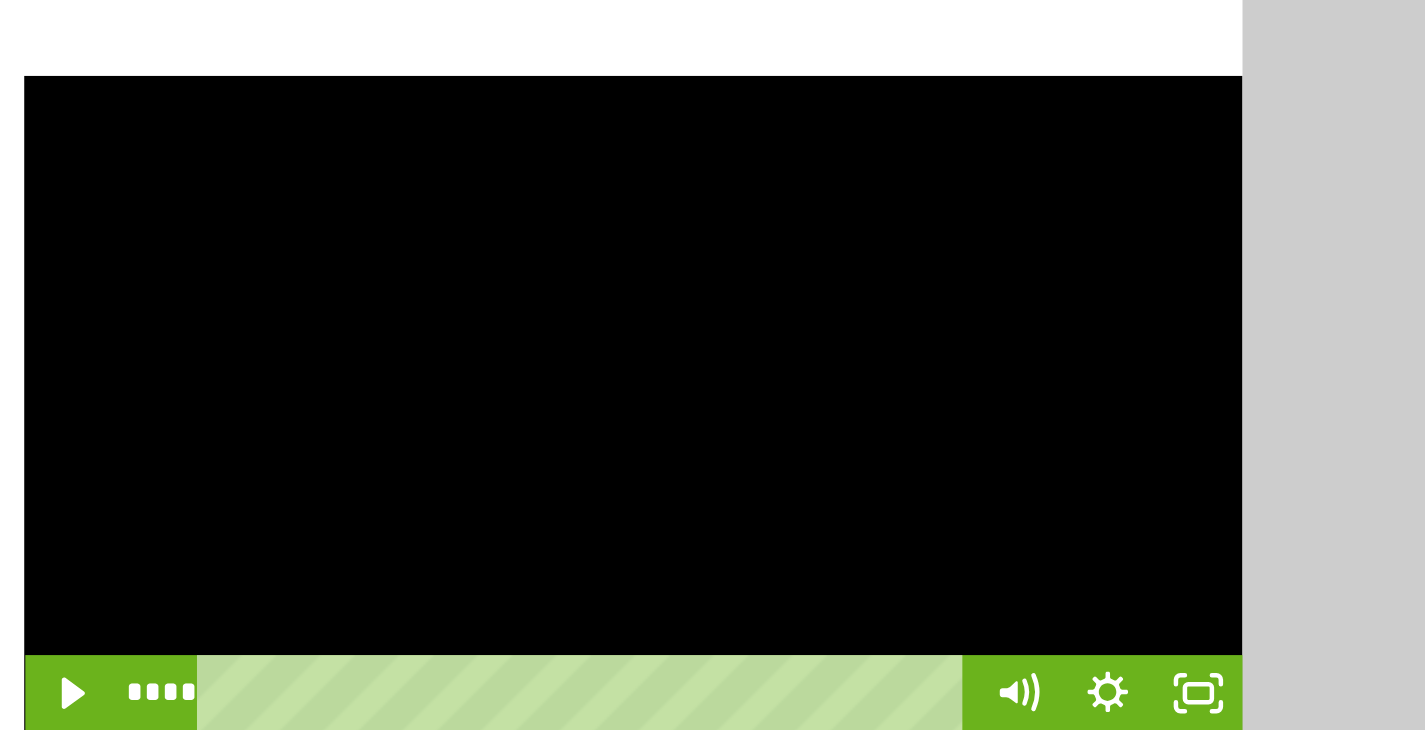 click at bounding box center [604, 566] 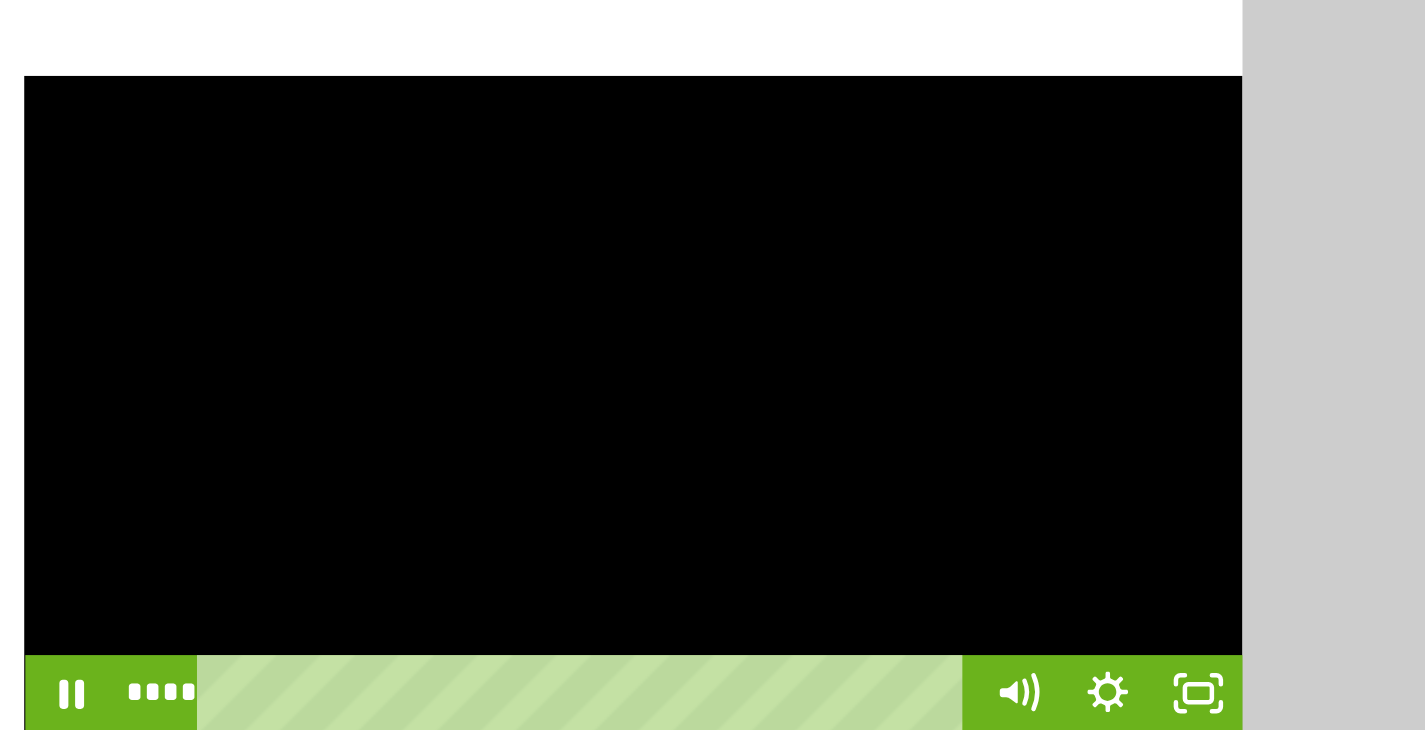 click at bounding box center (604, 566) 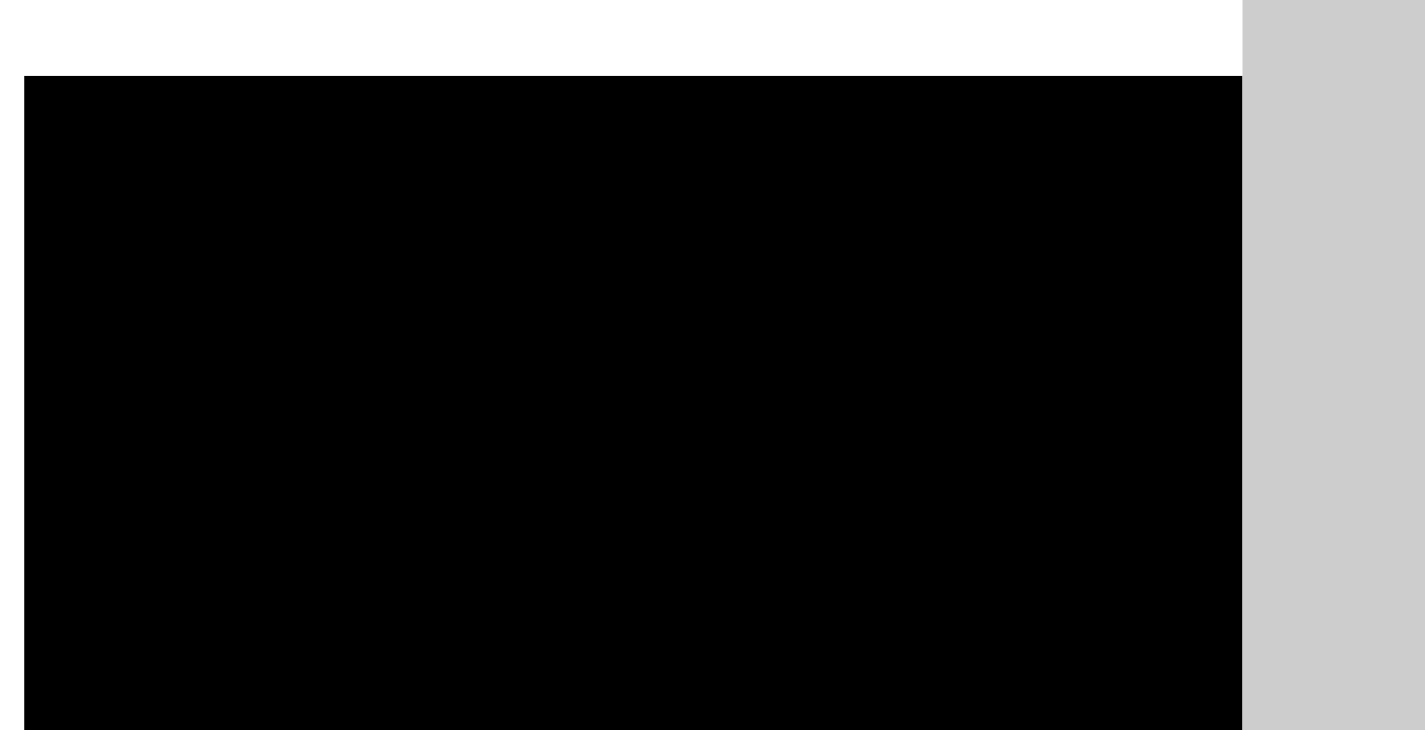 click at bounding box center (604, 566) 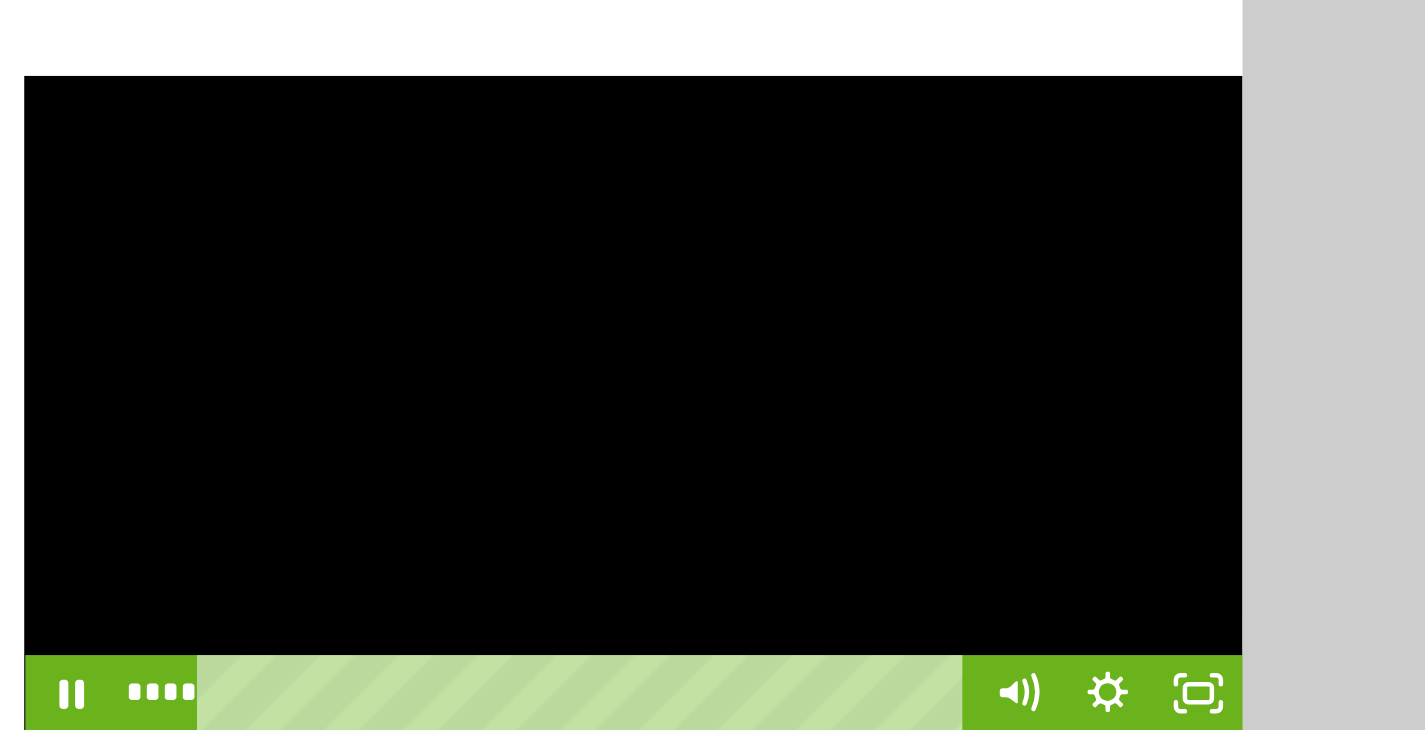 click at bounding box center [604, 566] 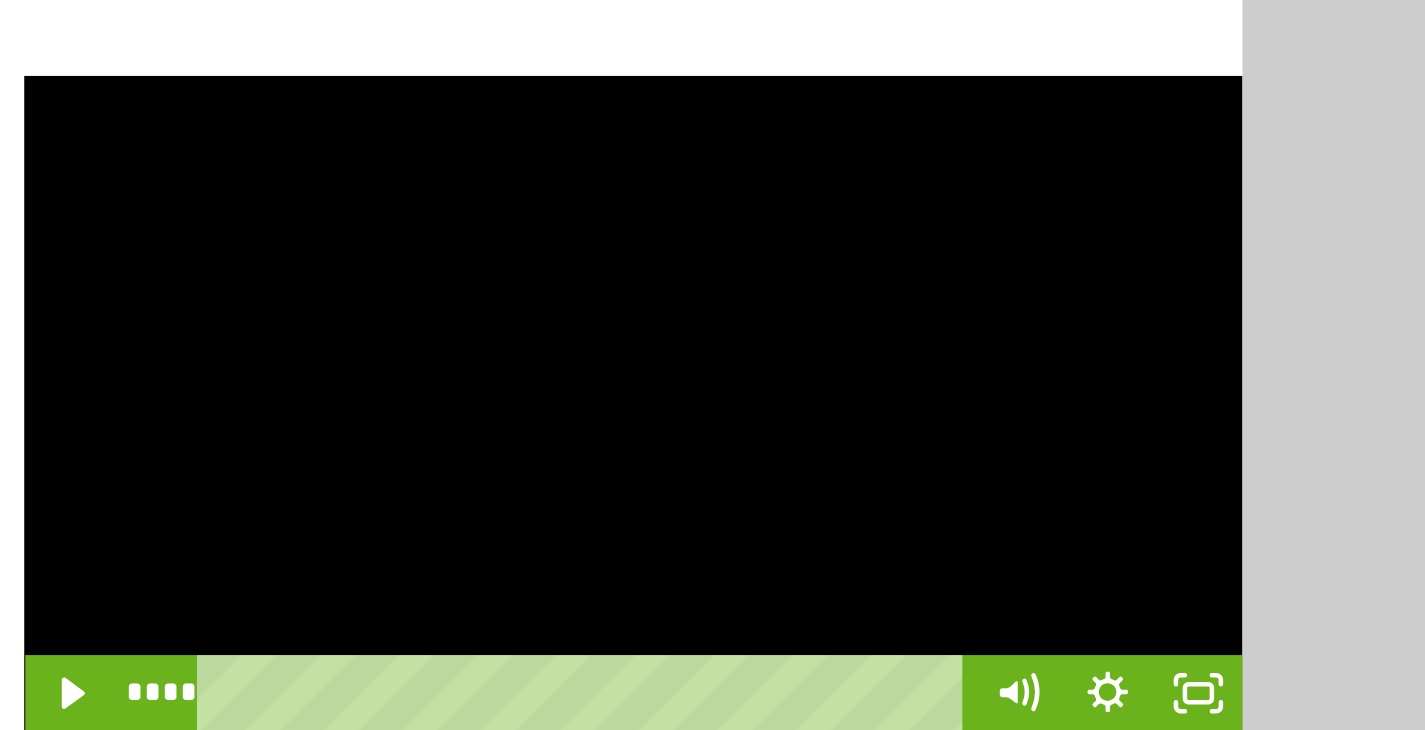 click at bounding box center [604, 566] 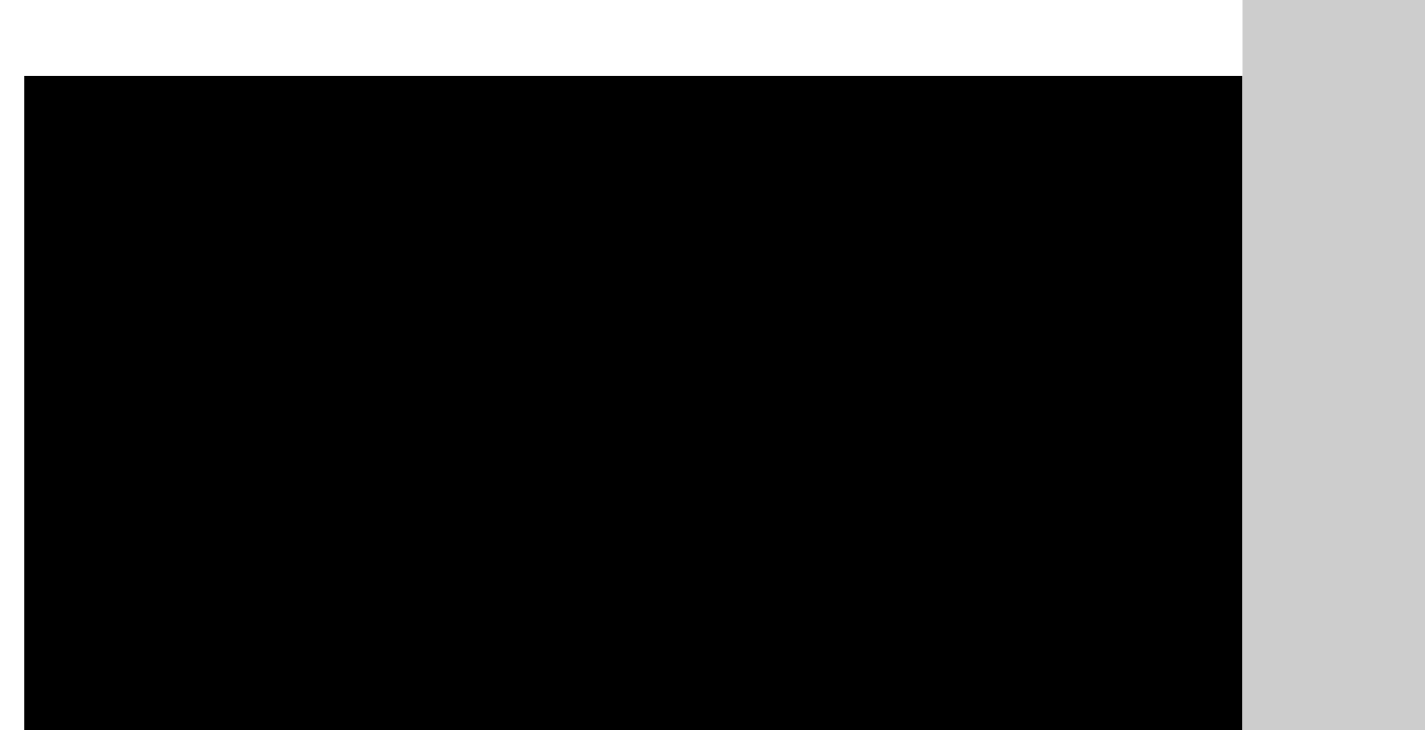 click at bounding box center [604, 566] 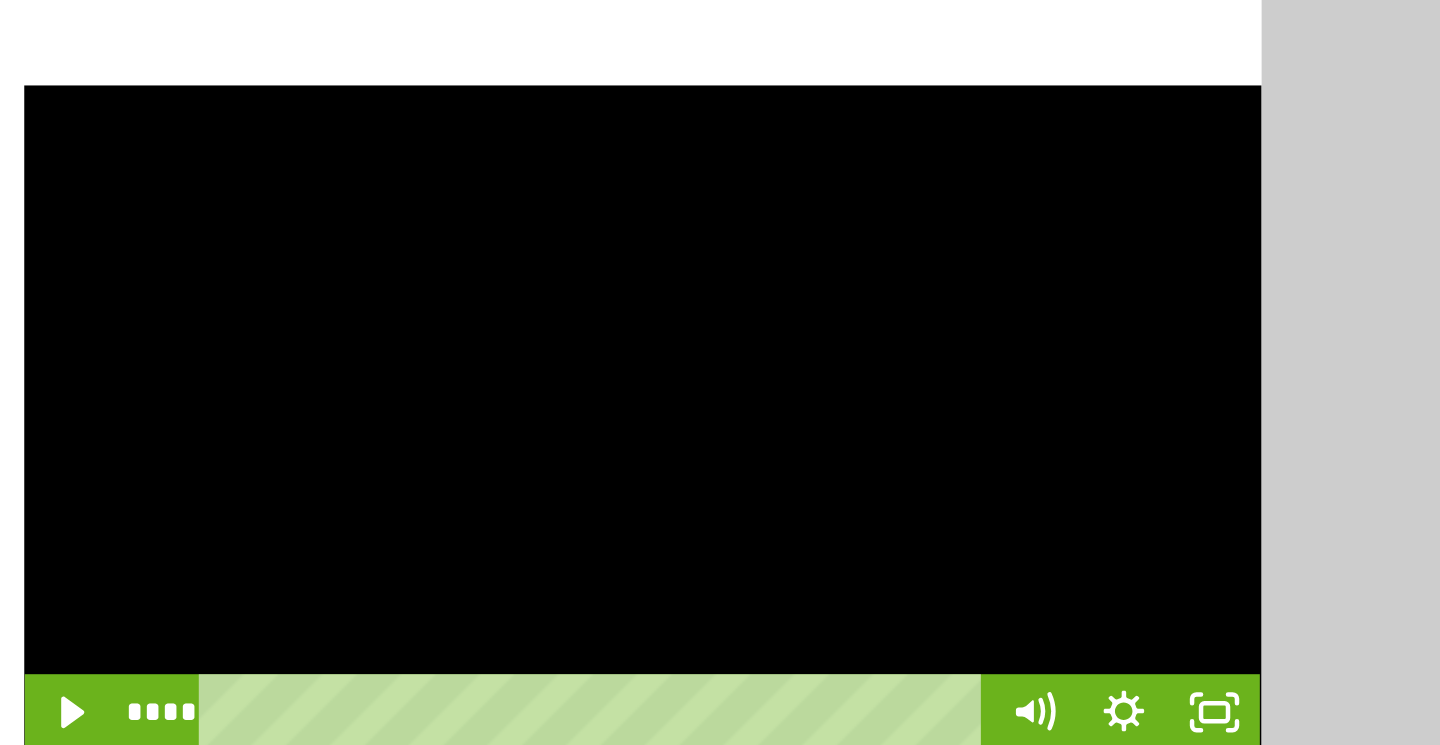 click at bounding box center (608, 572) 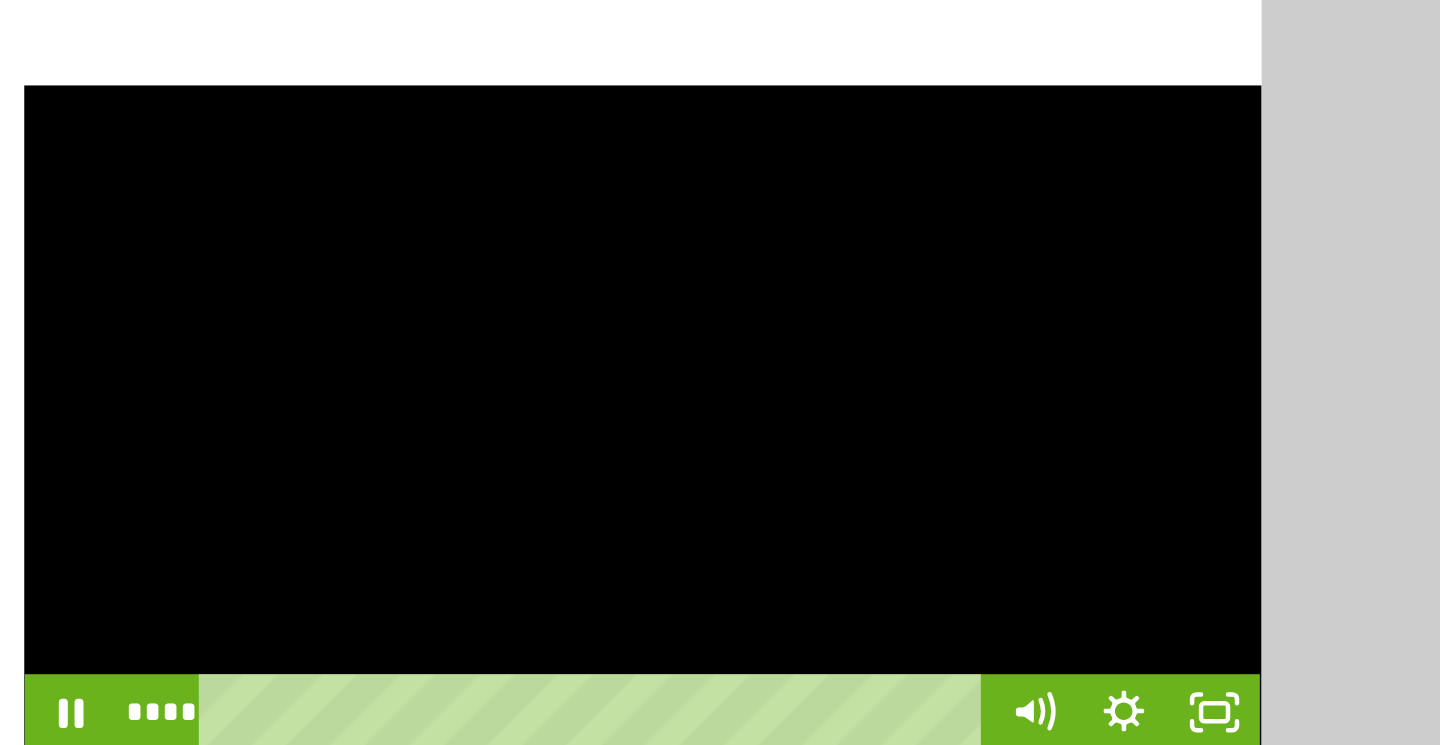 click at bounding box center [608, 572] 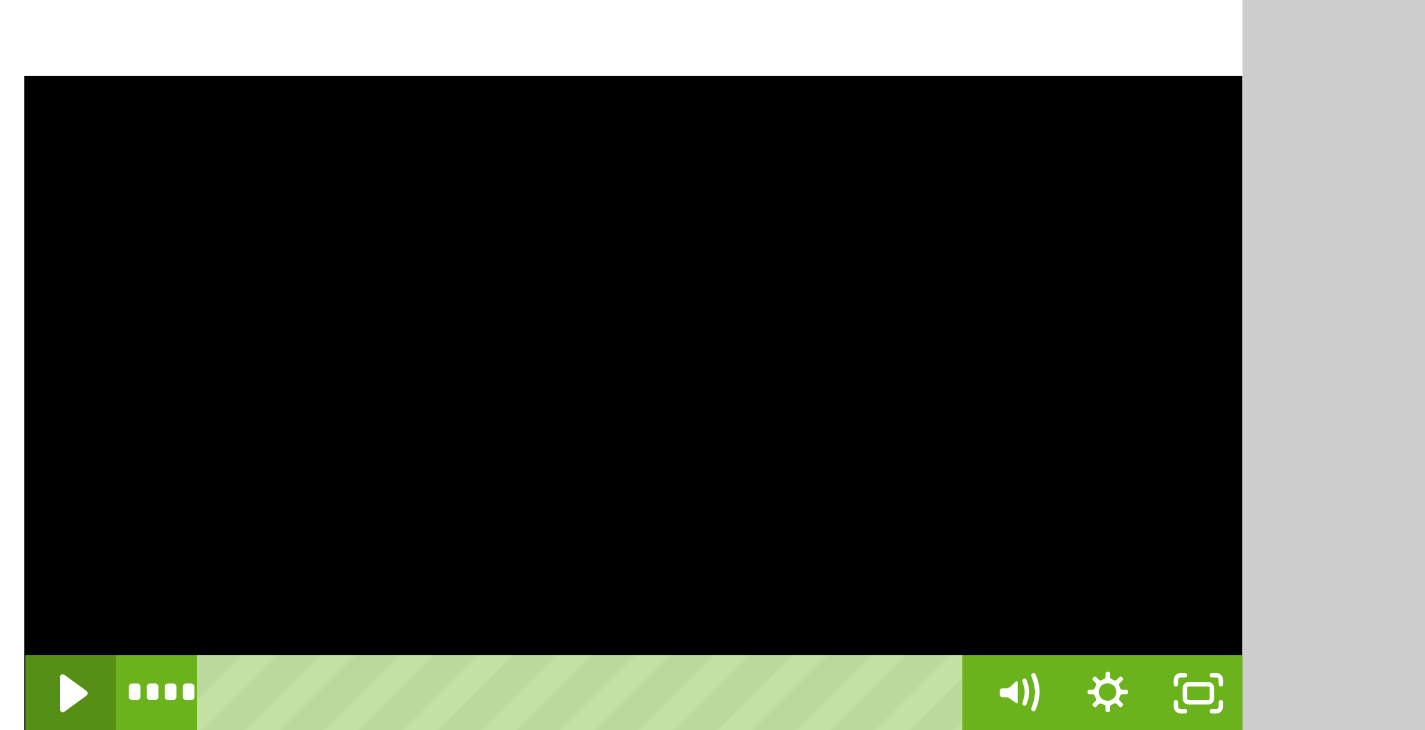 click 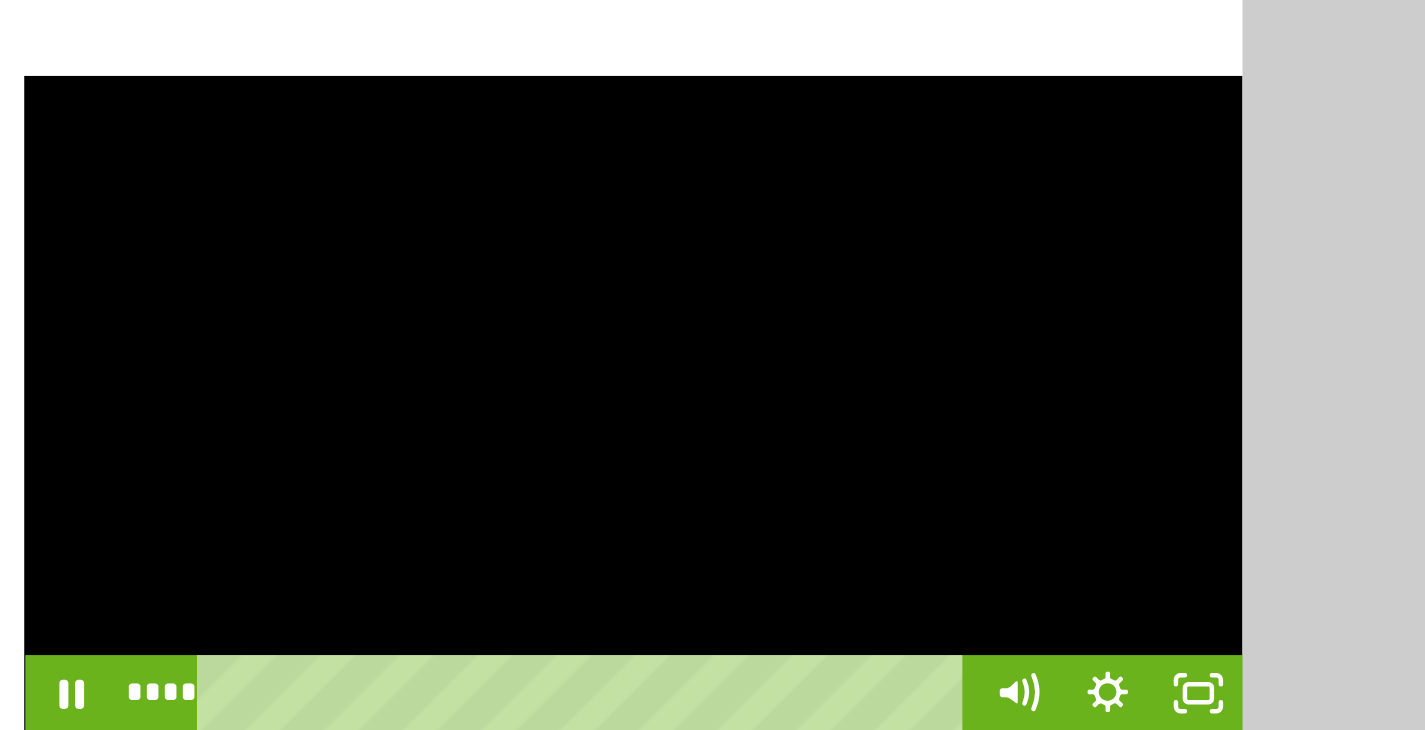 click at bounding box center [604, 566] 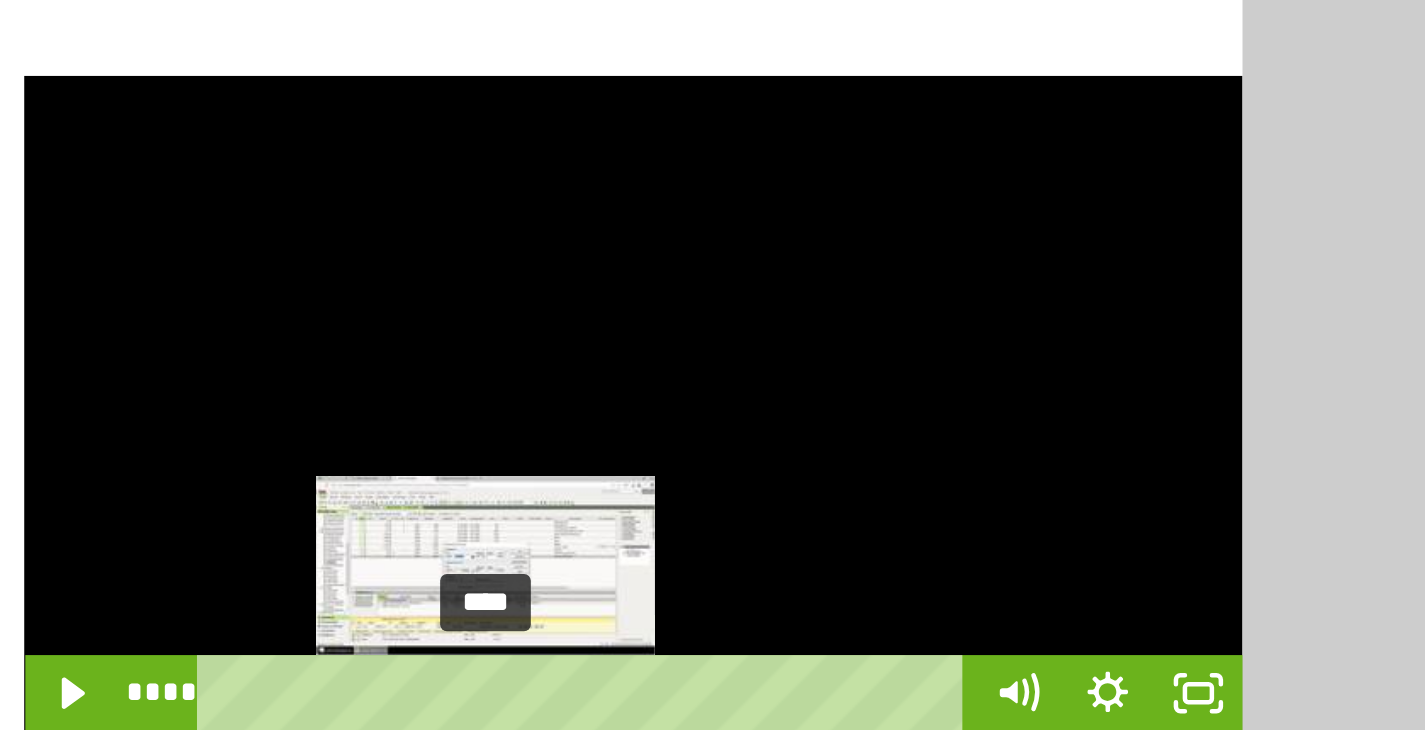 click on "****" at bounding box center (586, 688) 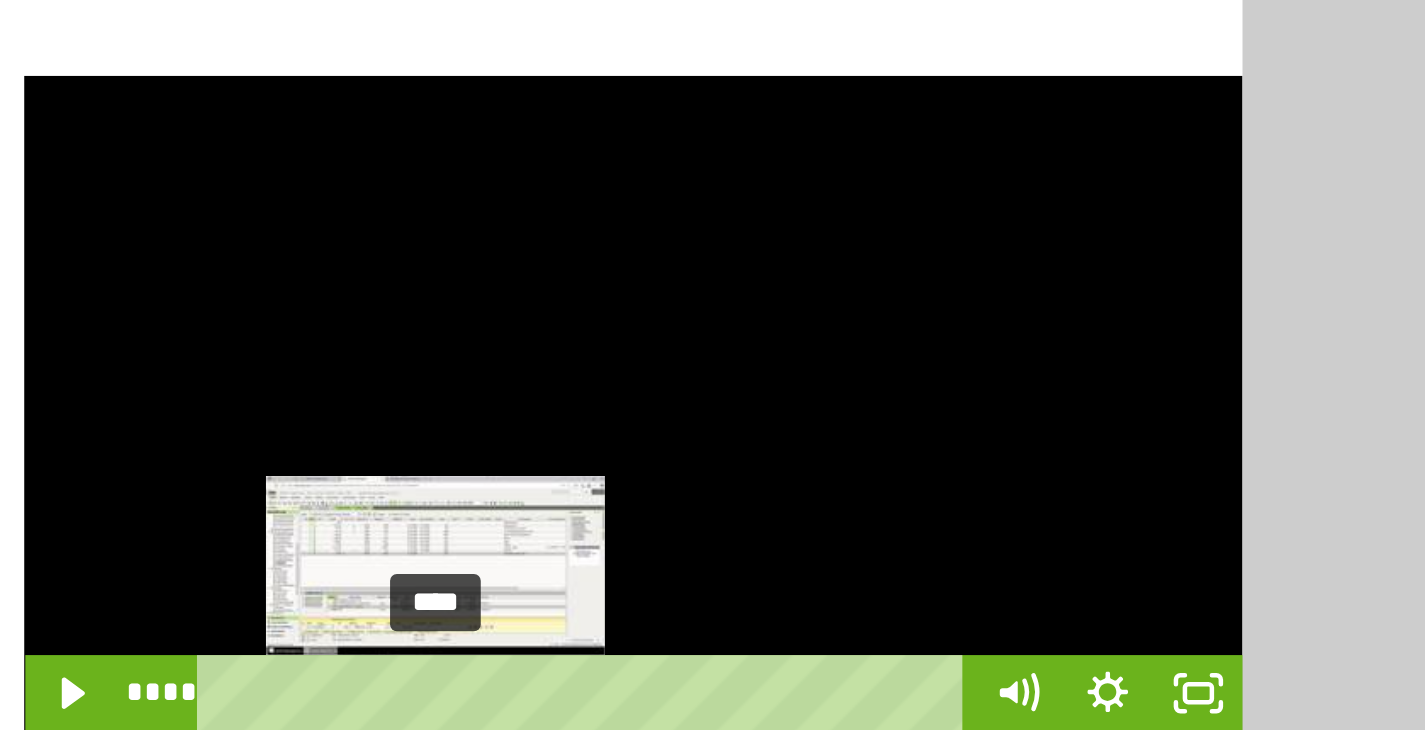 click on "****" at bounding box center [586, 688] 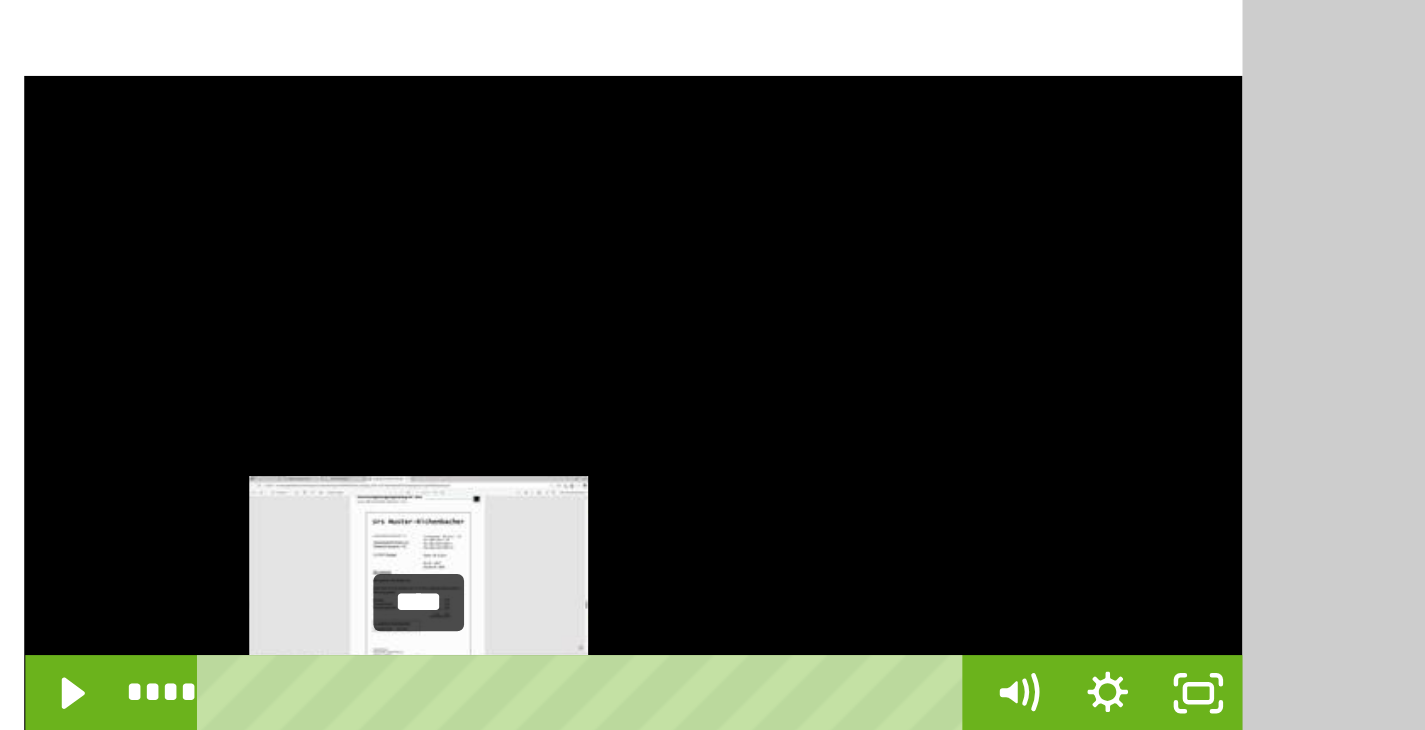 click on "****" at bounding box center (586, 688) 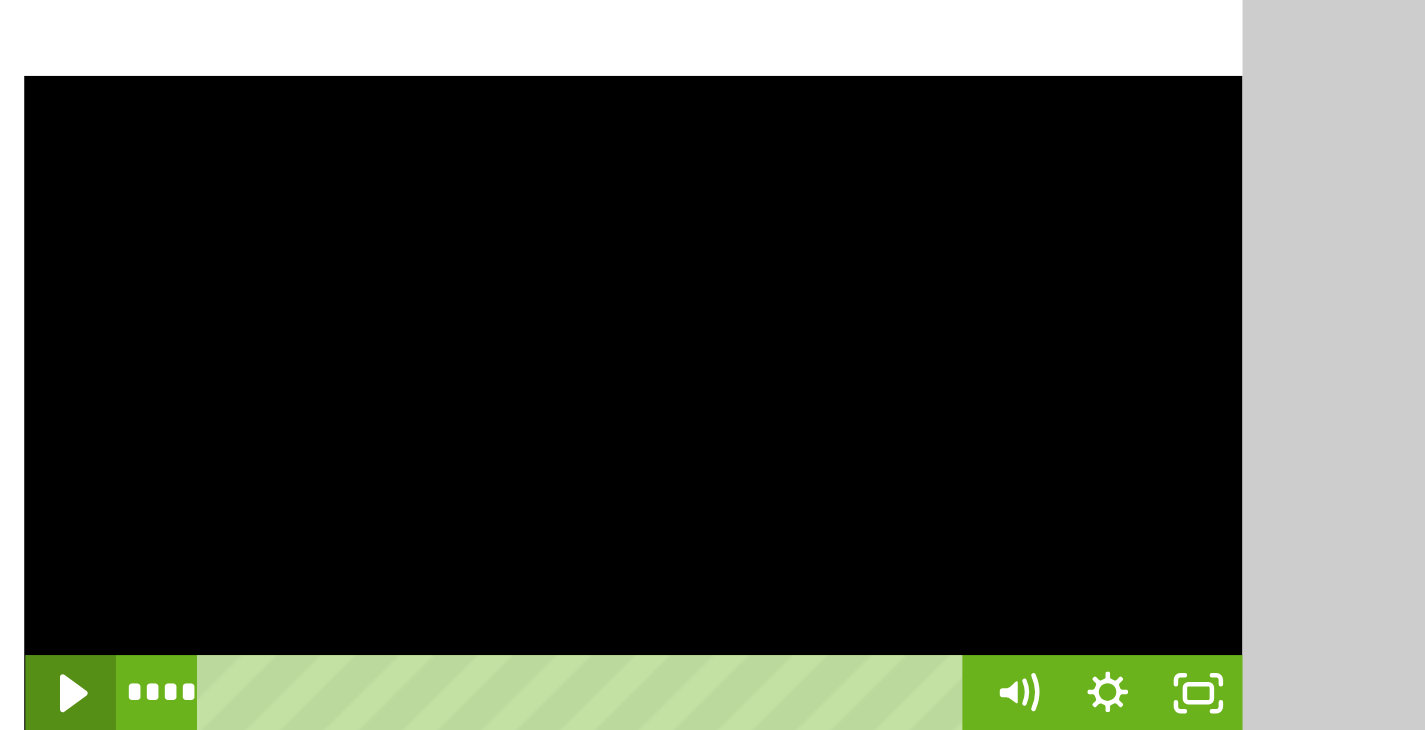 click 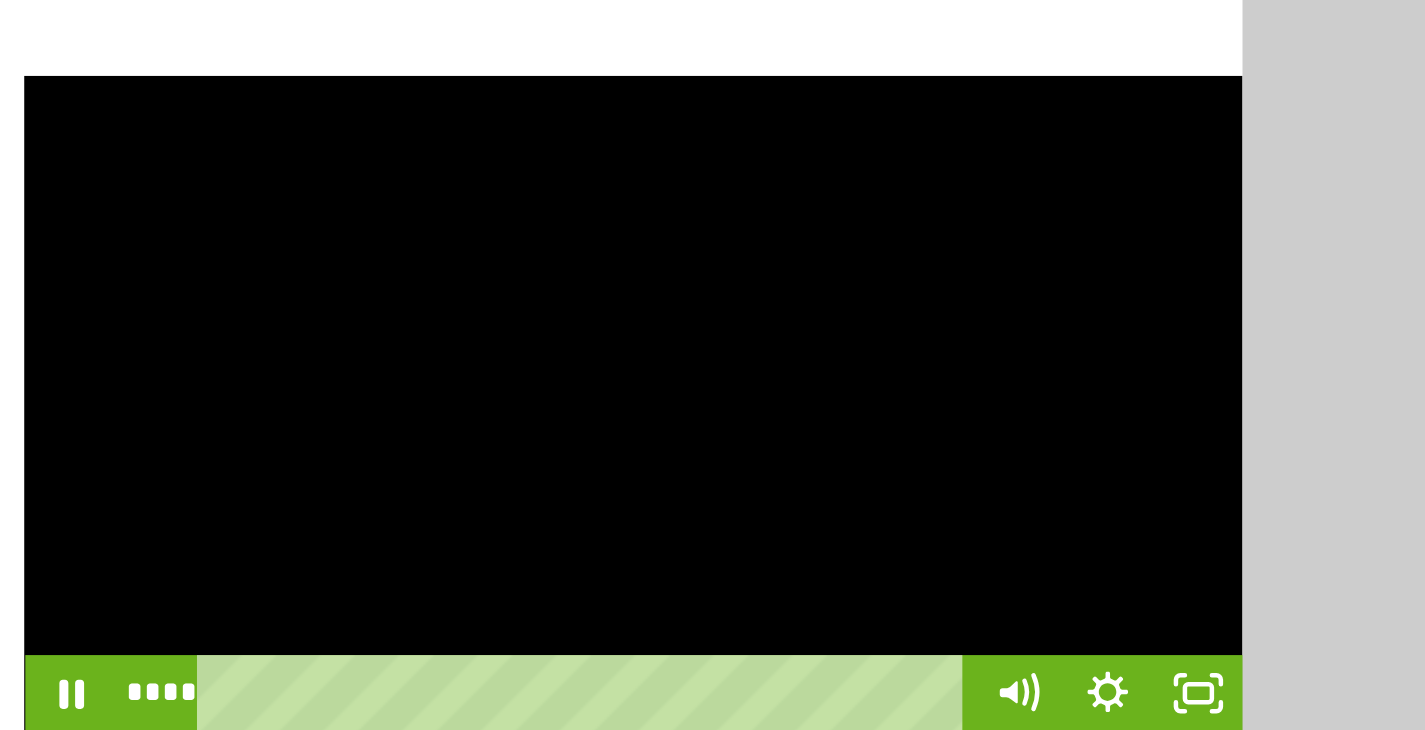 click at bounding box center [604, 566] 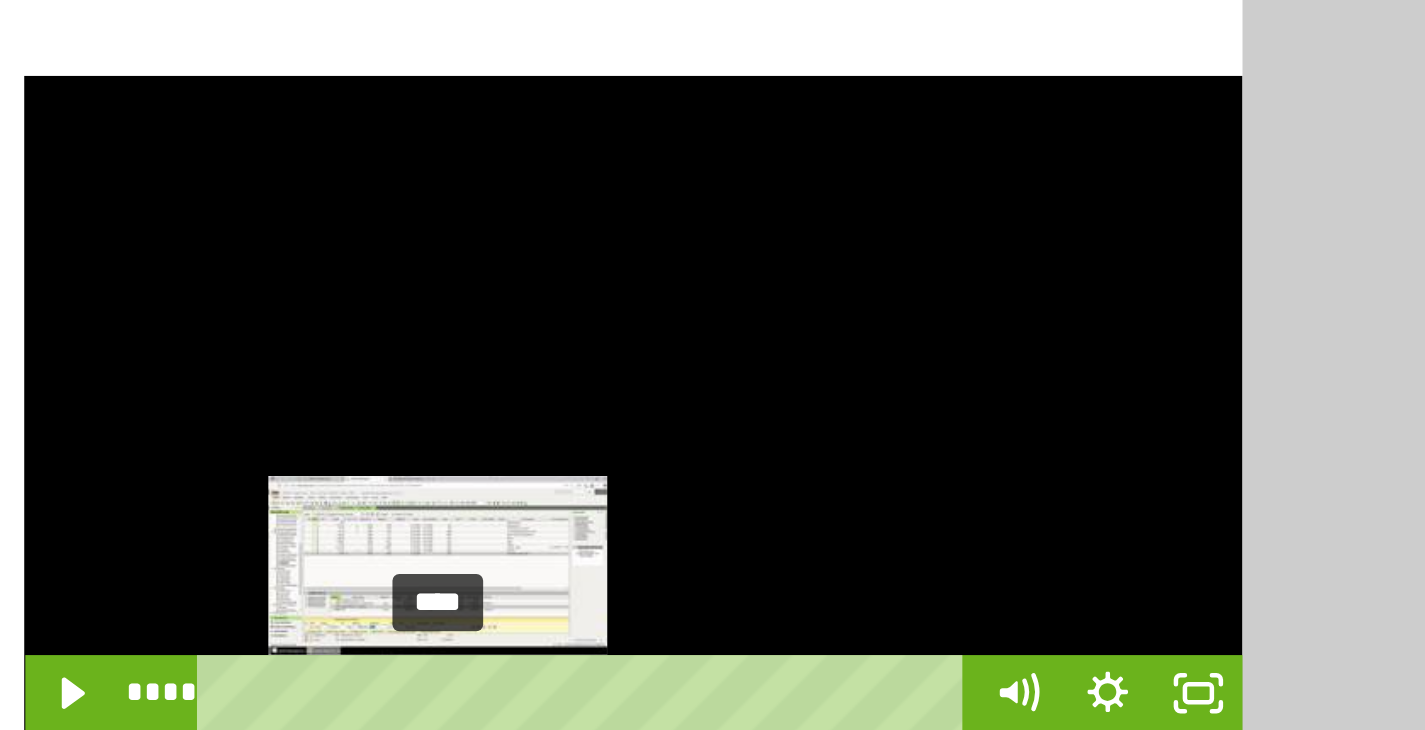 click on "****" at bounding box center [586, 688] 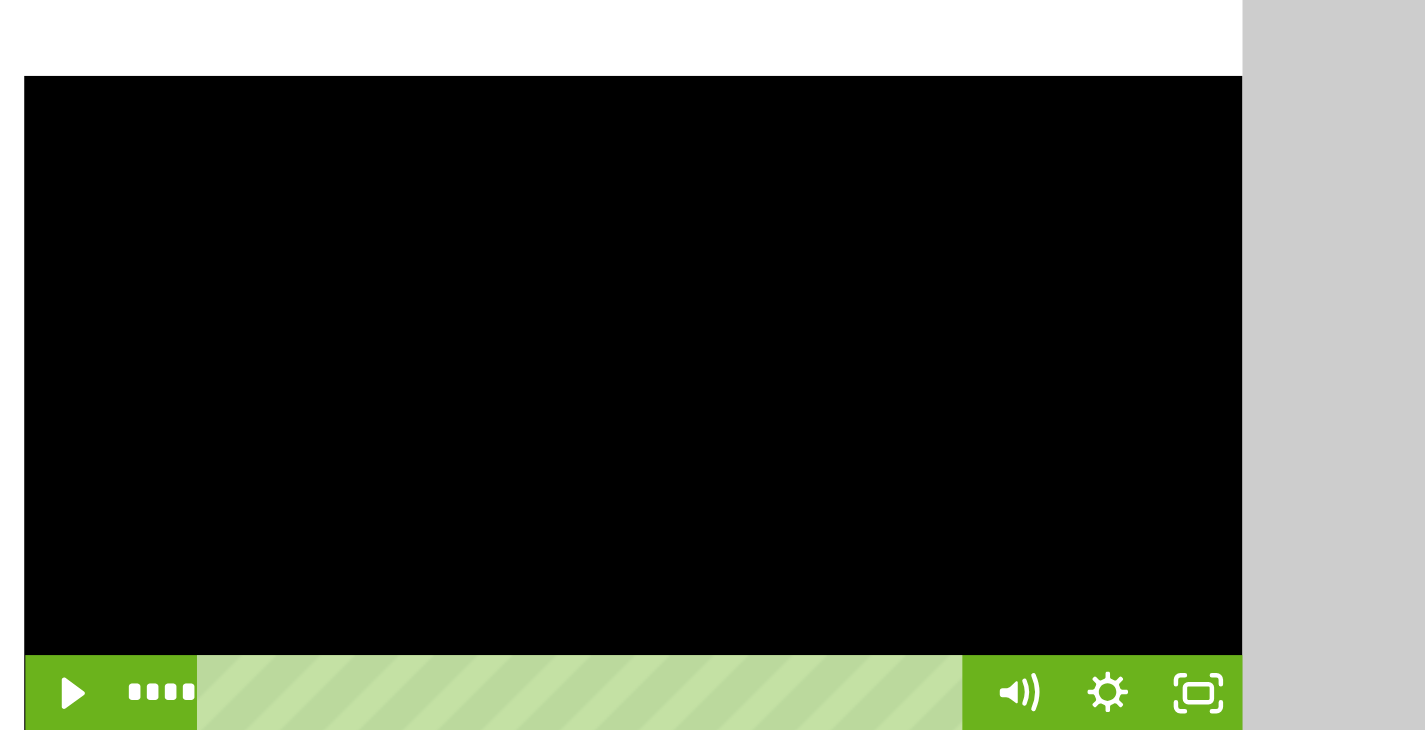 click at bounding box center [604, 566] 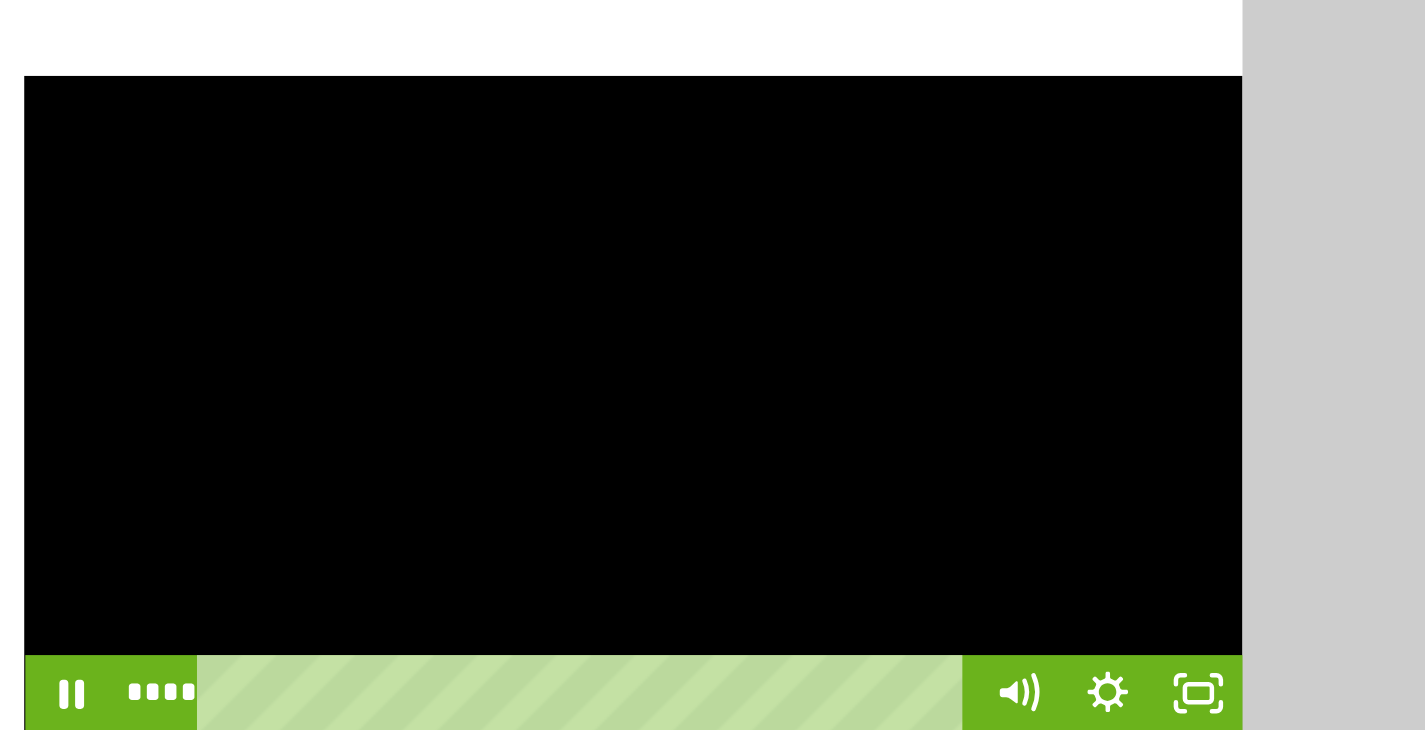 click at bounding box center (604, 566) 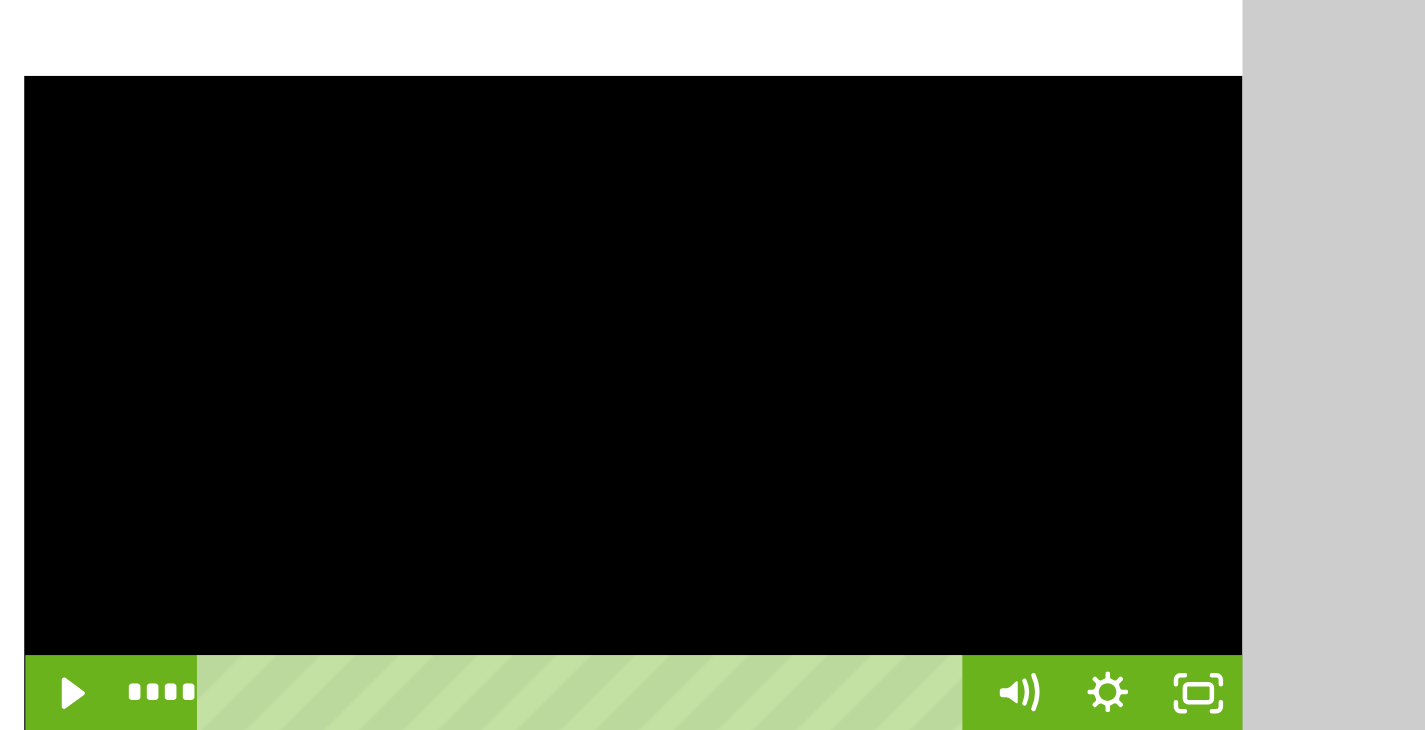 click at bounding box center [604, 566] 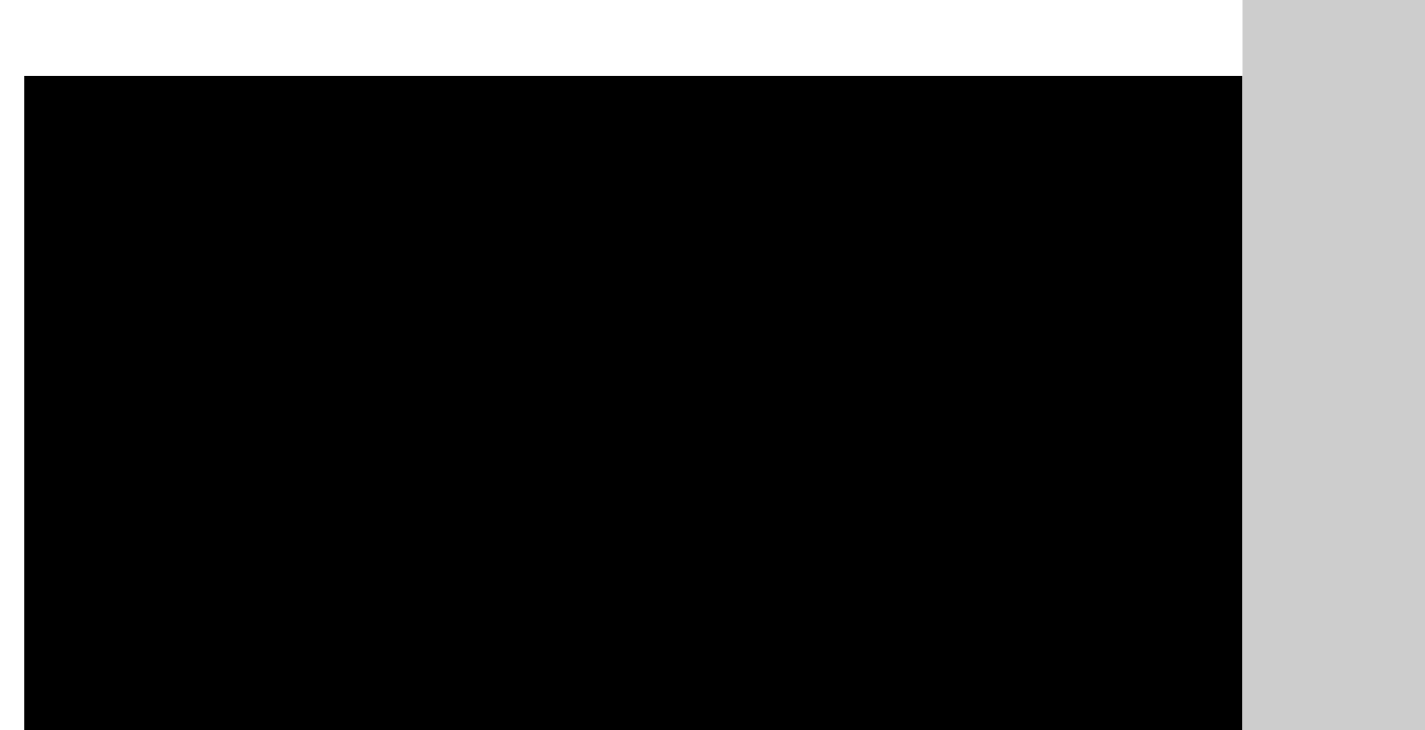 click at bounding box center (604, 566) 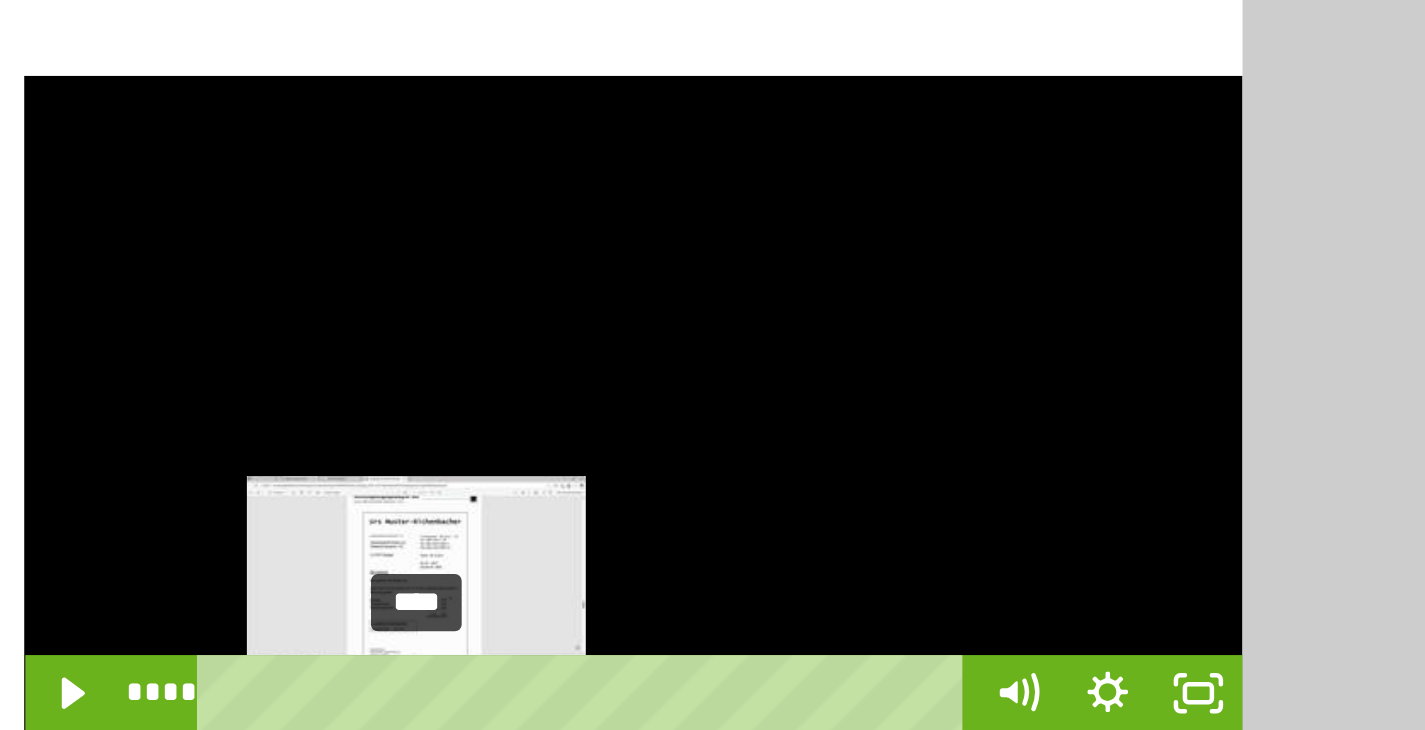 click on "****" at bounding box center (586, 688) 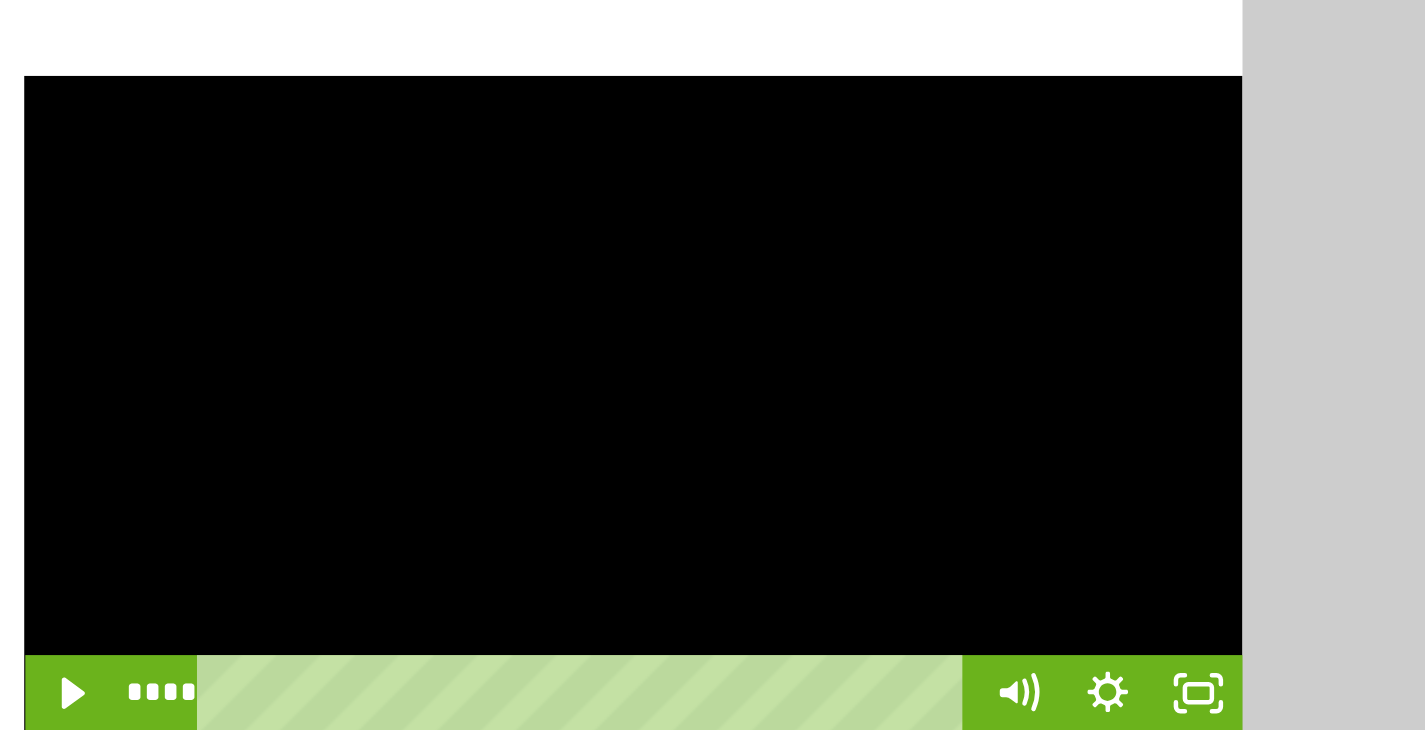 click at bounding box center [604, 566] 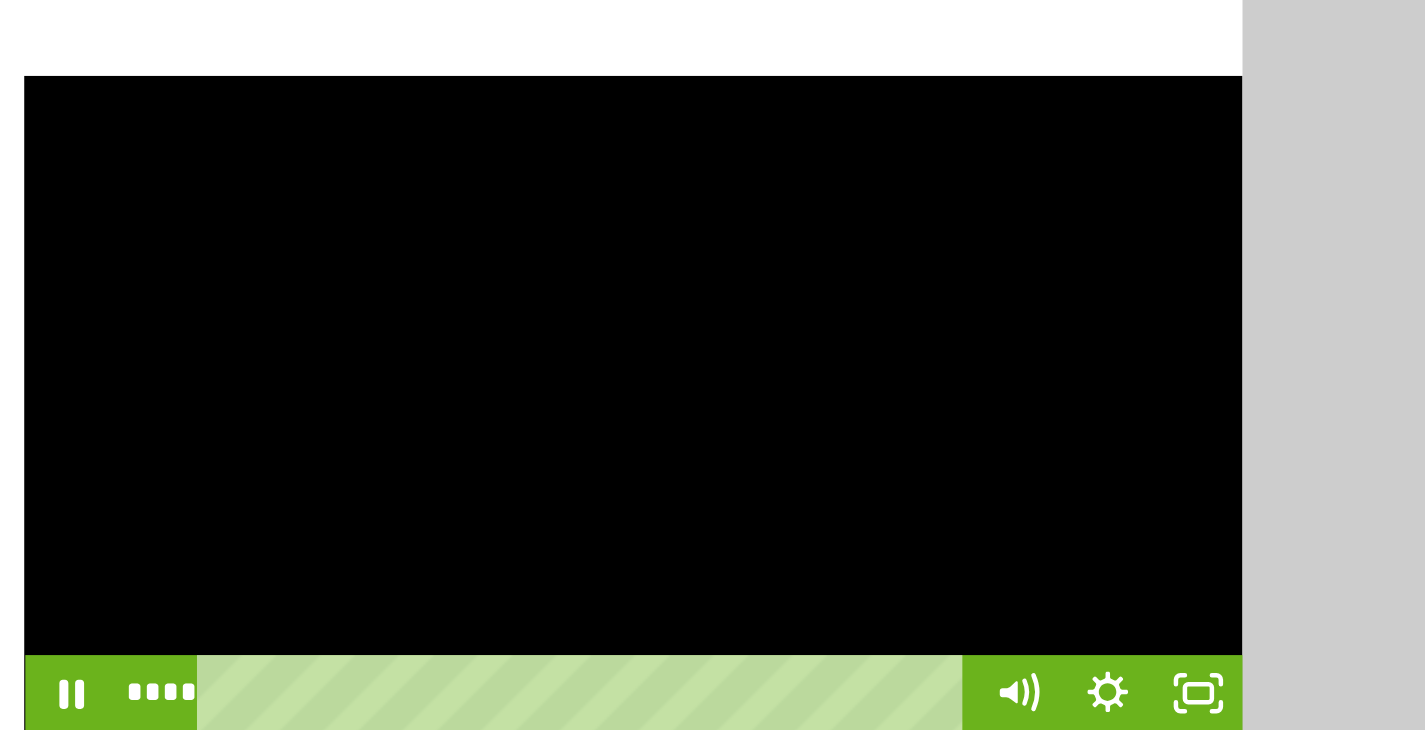 click at bounding box center (604, 566) 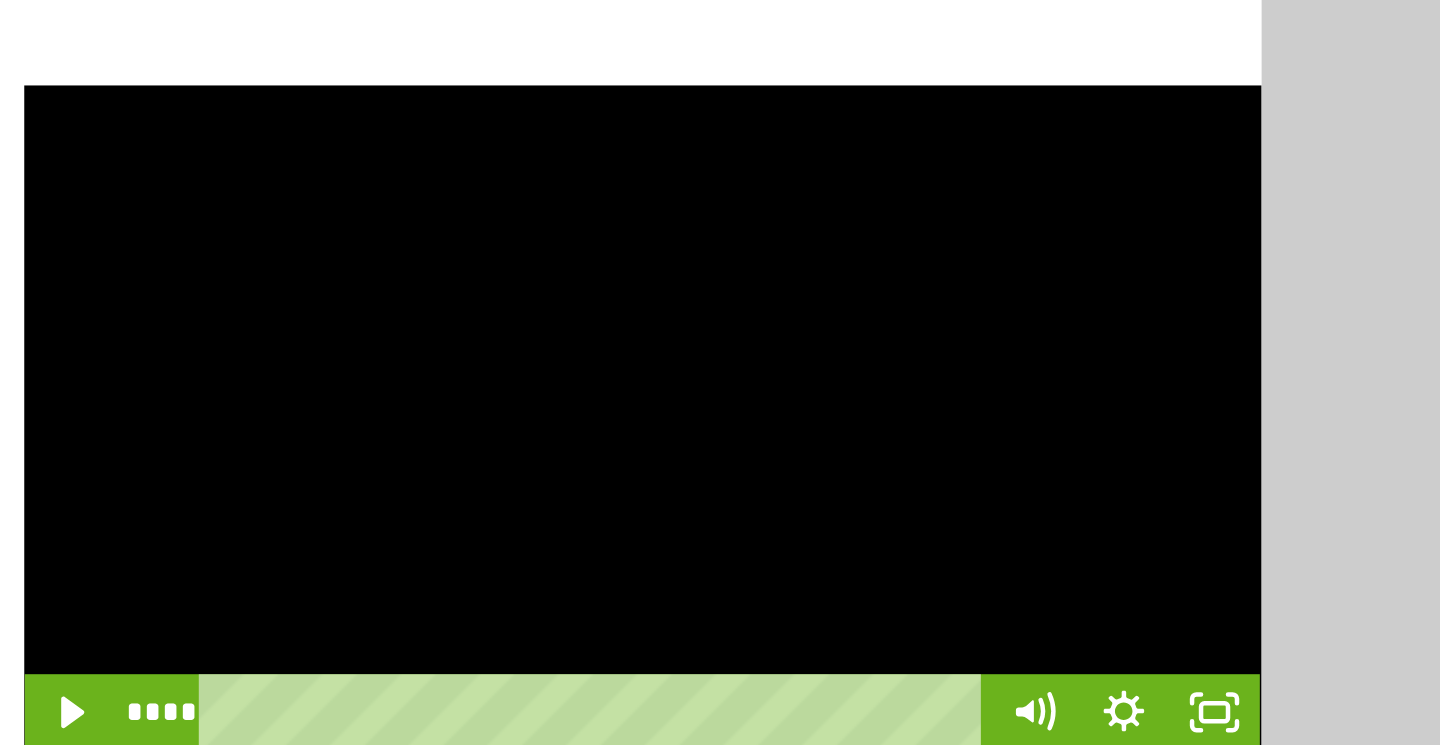 click at bounding box center (608, 572) 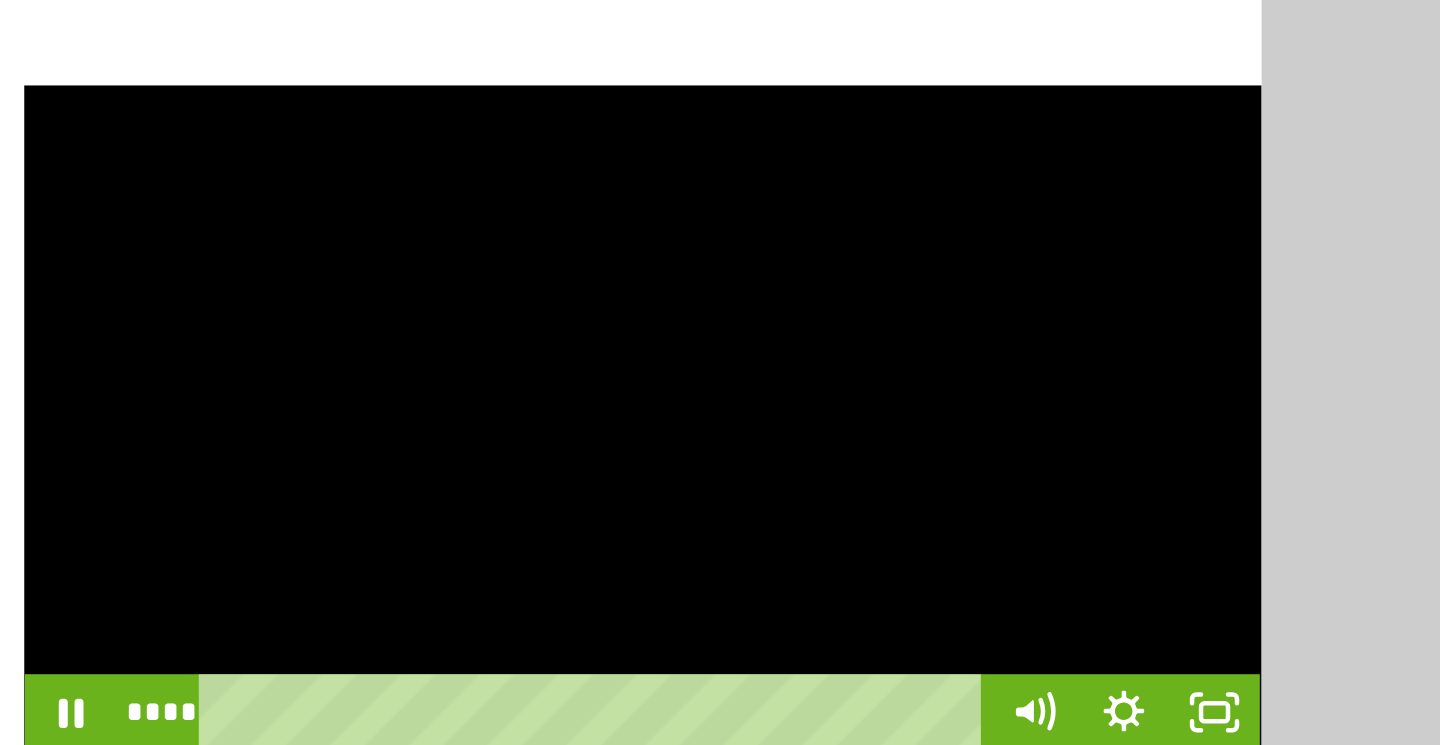 click at bounding box center (608, 572) 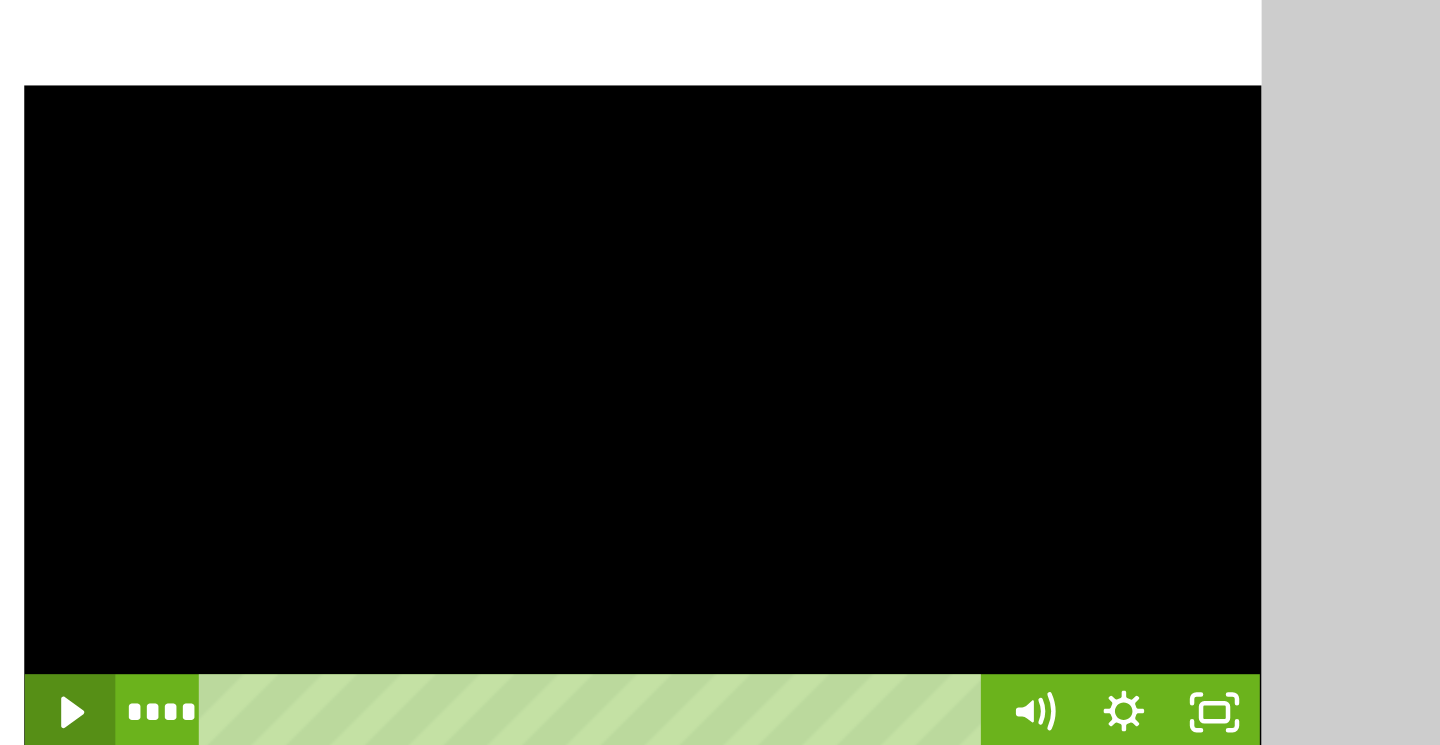 click 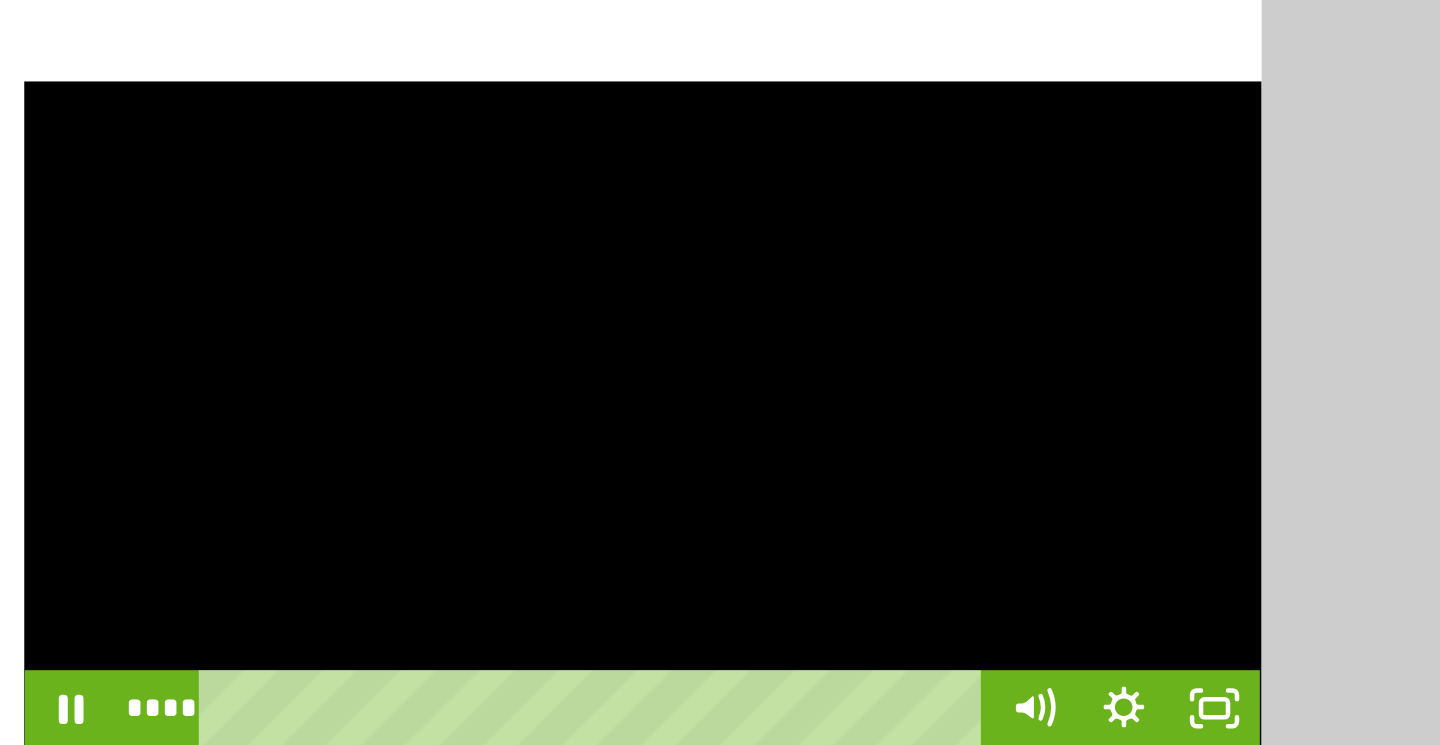 click at bounding box center [608, 572] 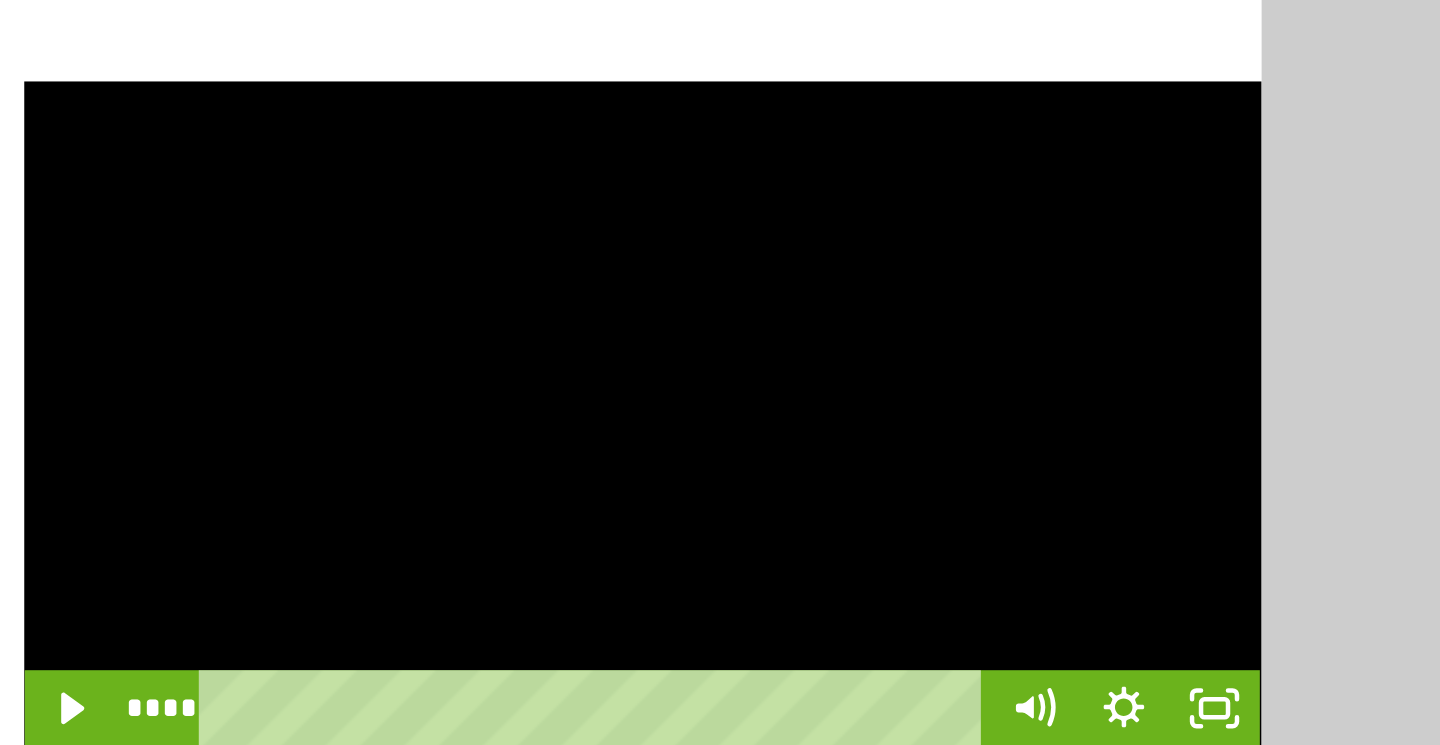 click at bounding box center [608, 572] 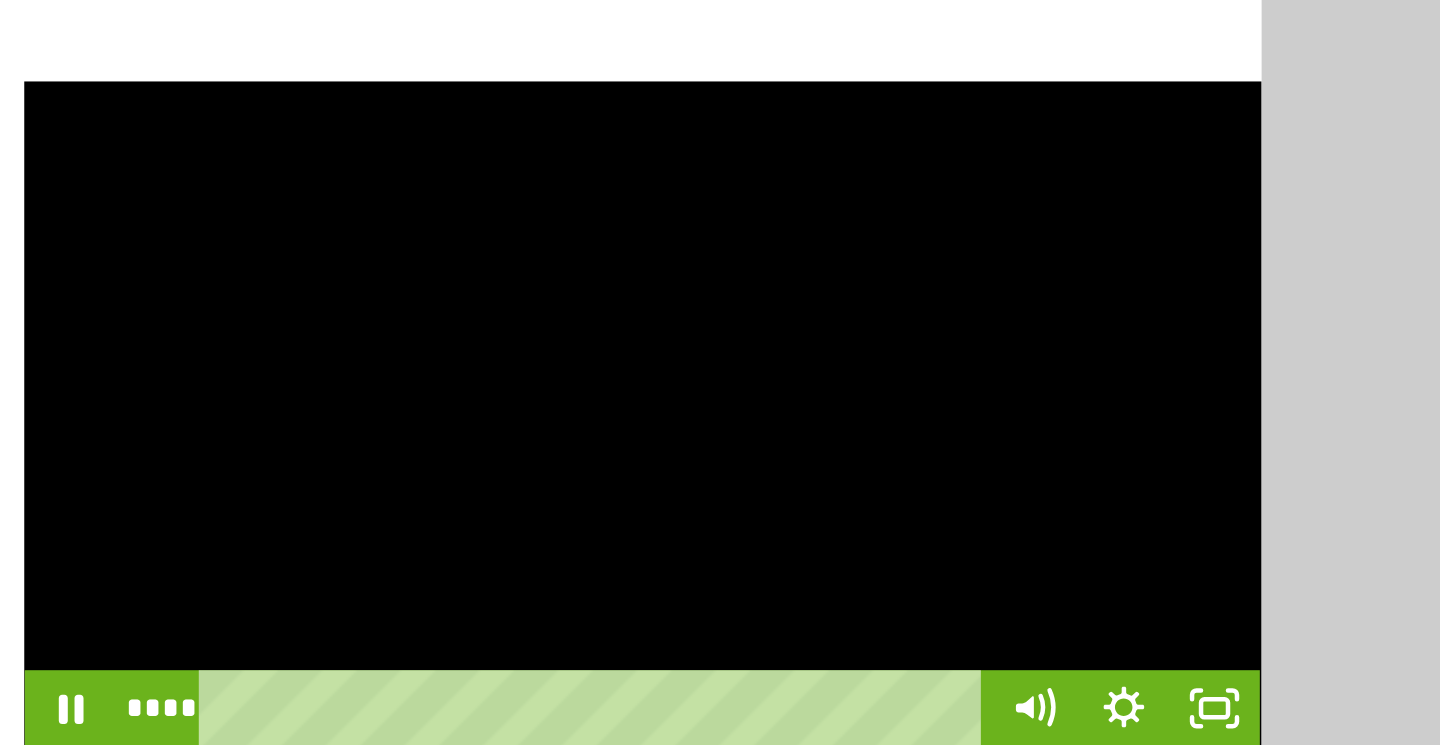 click at bounding box center [608, 572] 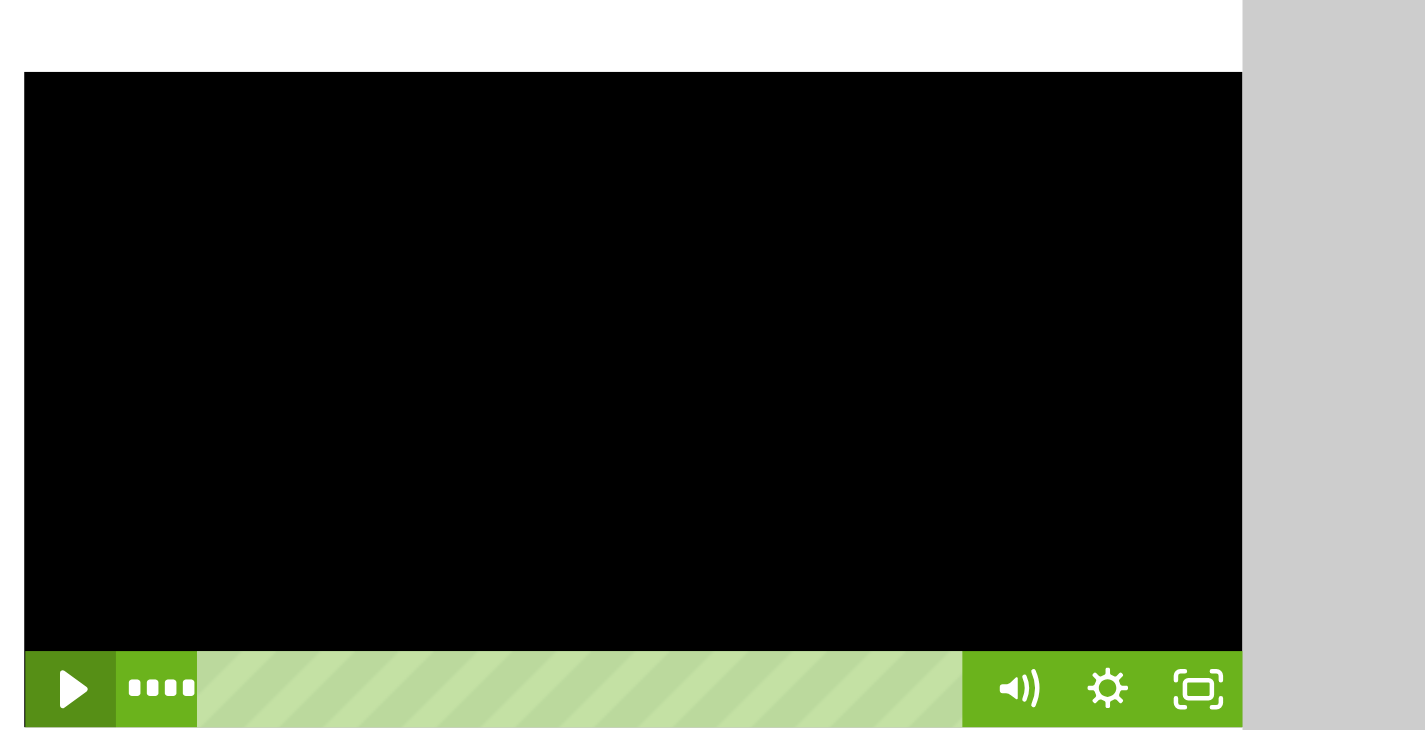 click 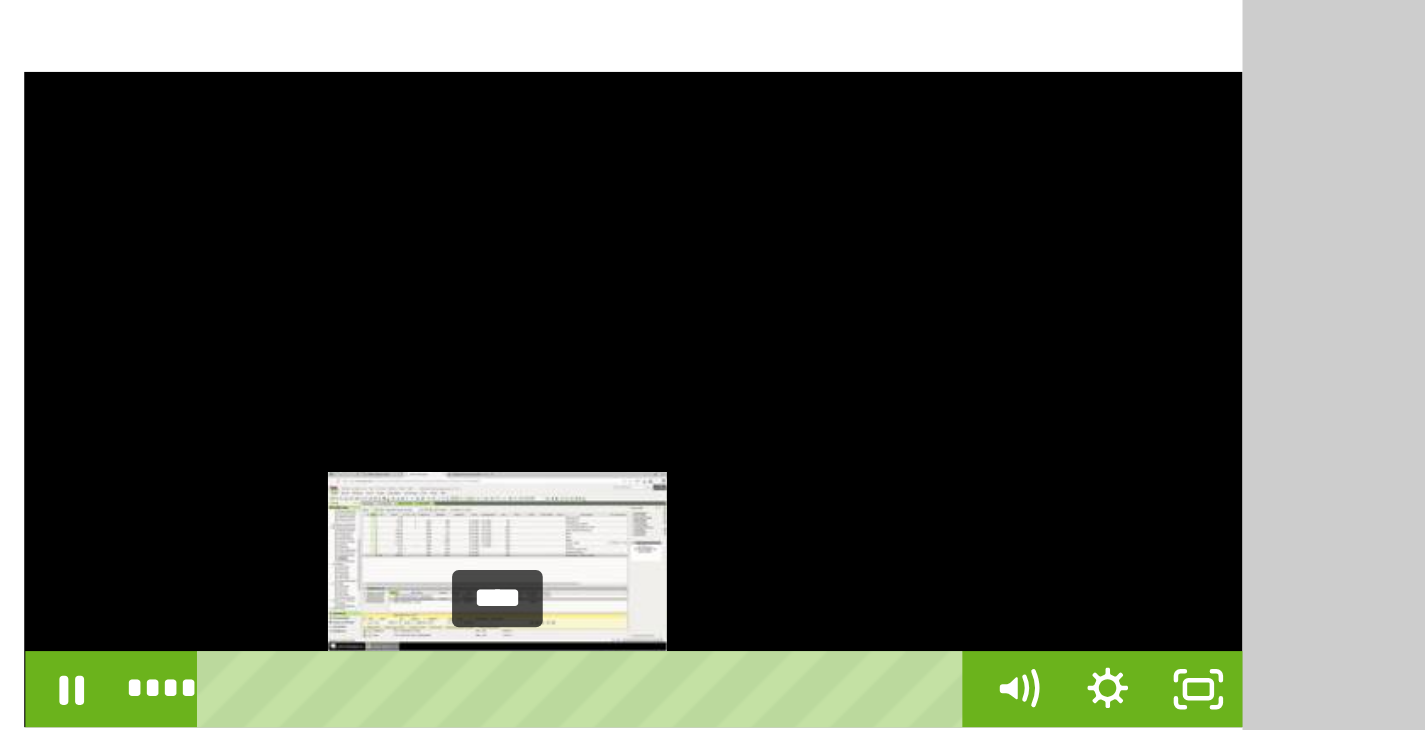 click on "****" at bounding box center [586, 688] 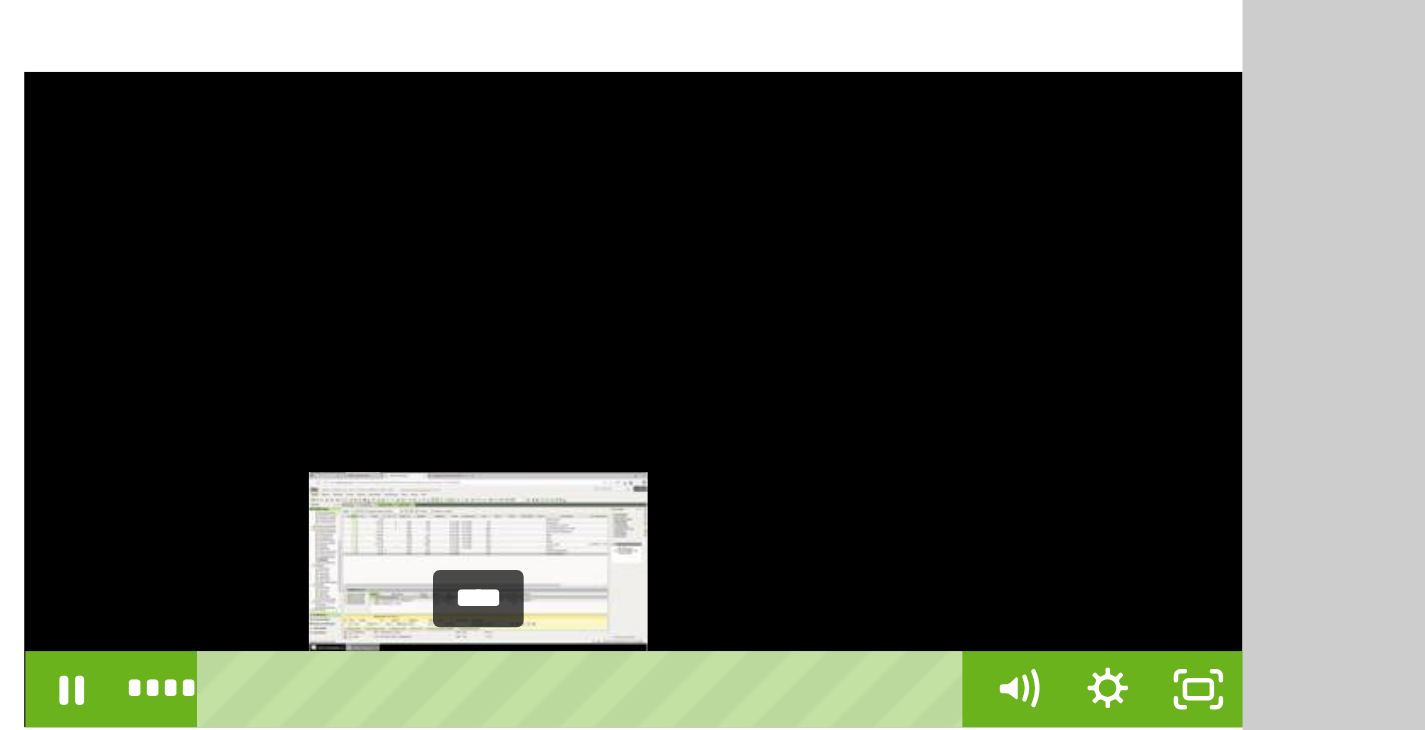 click on "****" at bounding box center [586, 688] 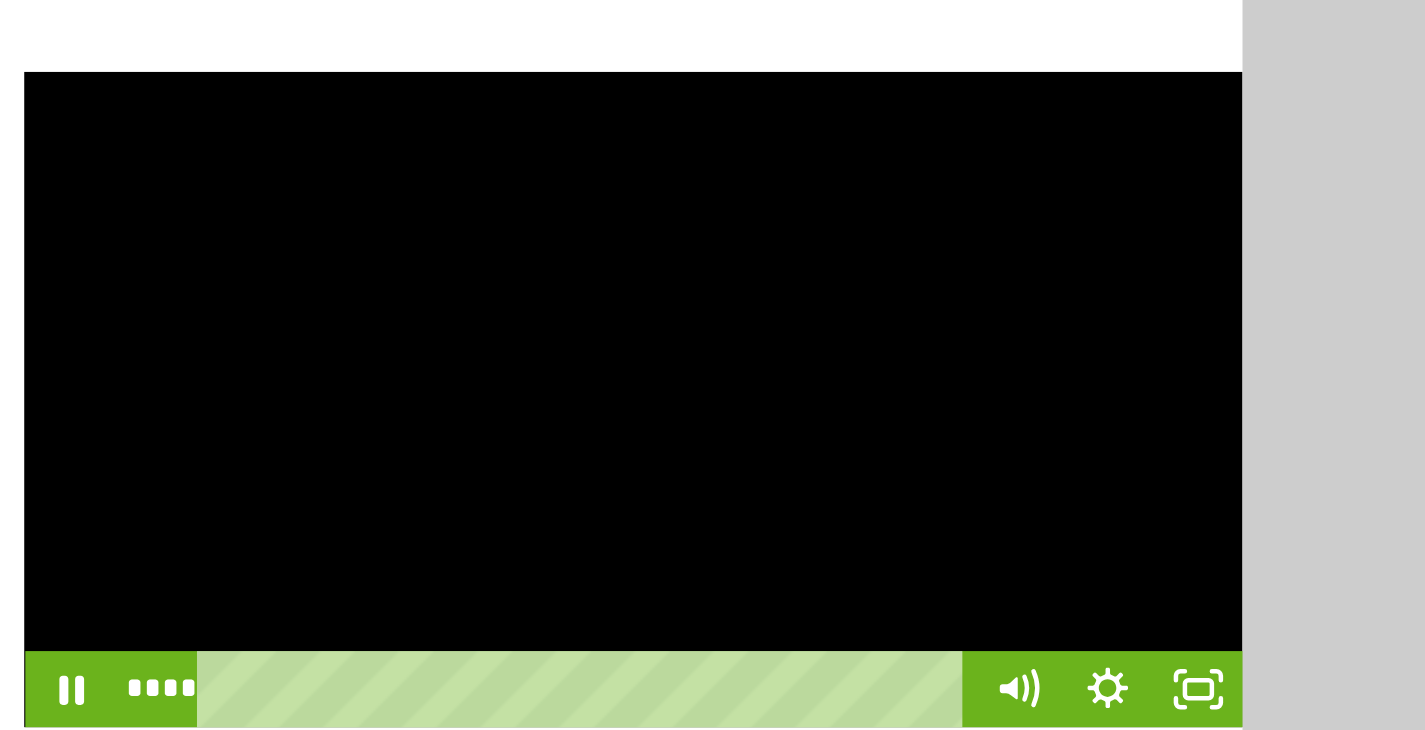 click at bounding box center [604, 566] 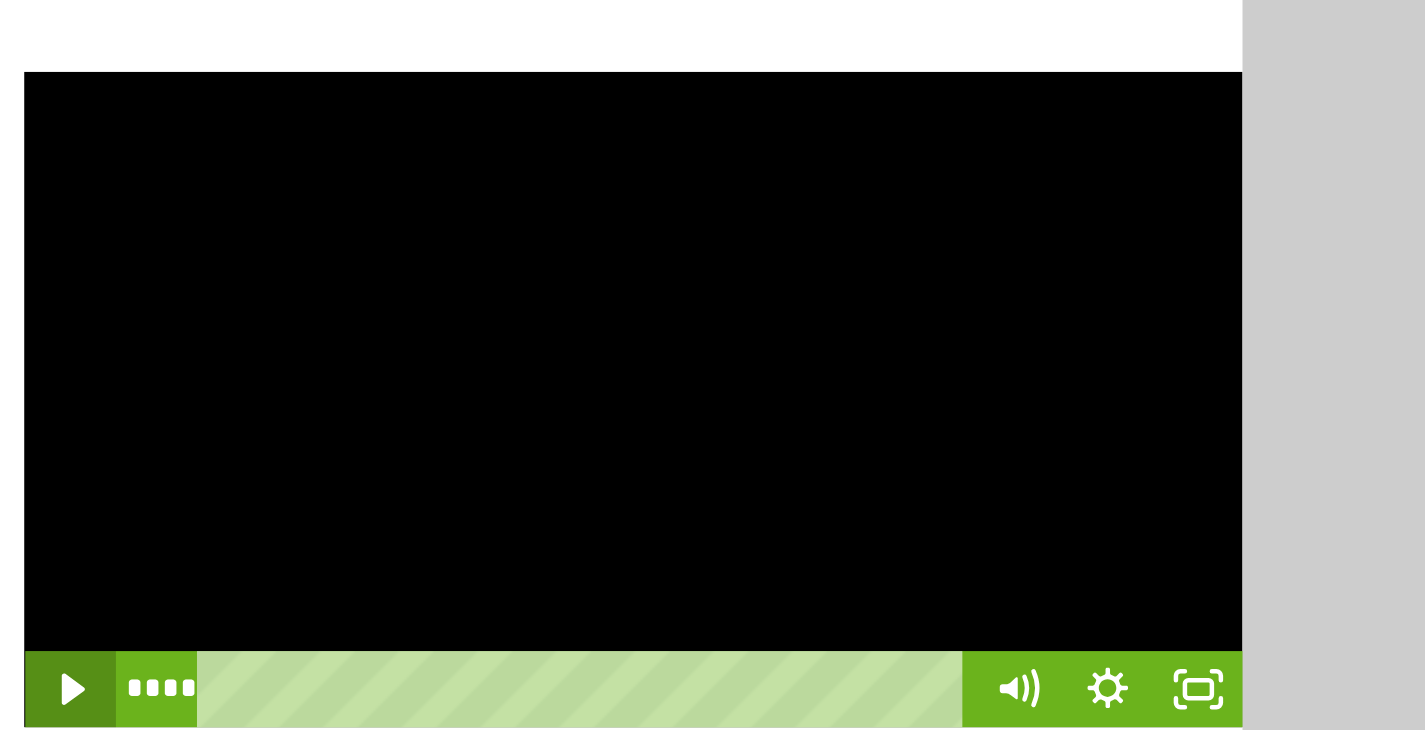 click 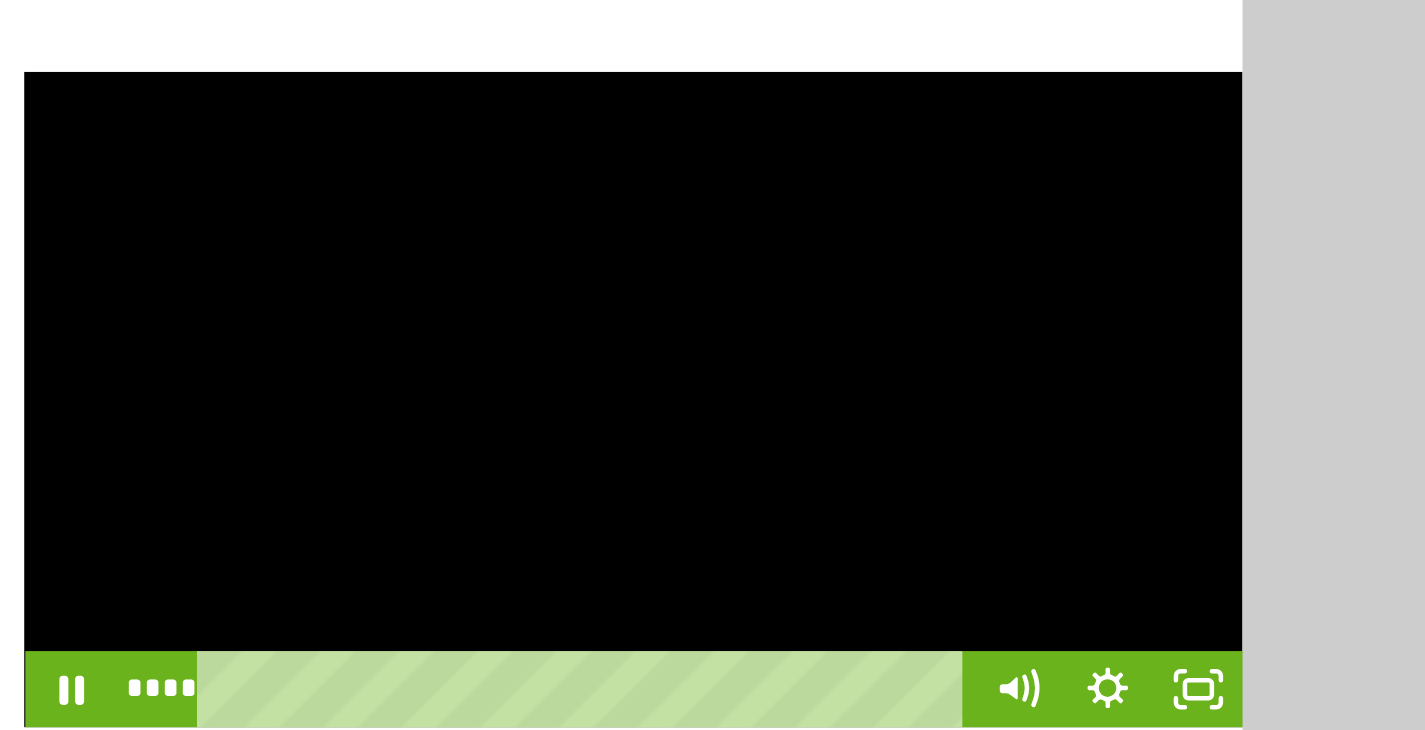 click at bounding box center (604, 566) 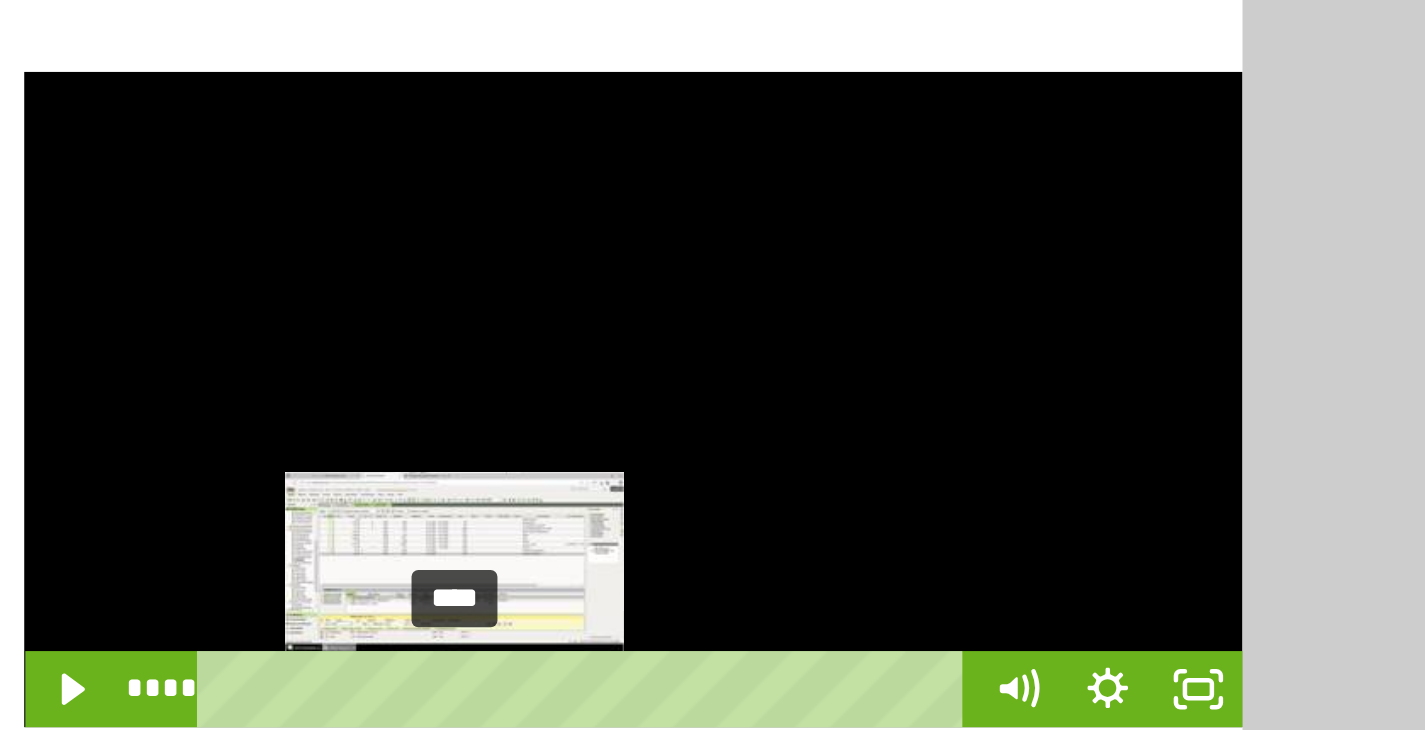 click on "****" at bounding box center [586, 688] 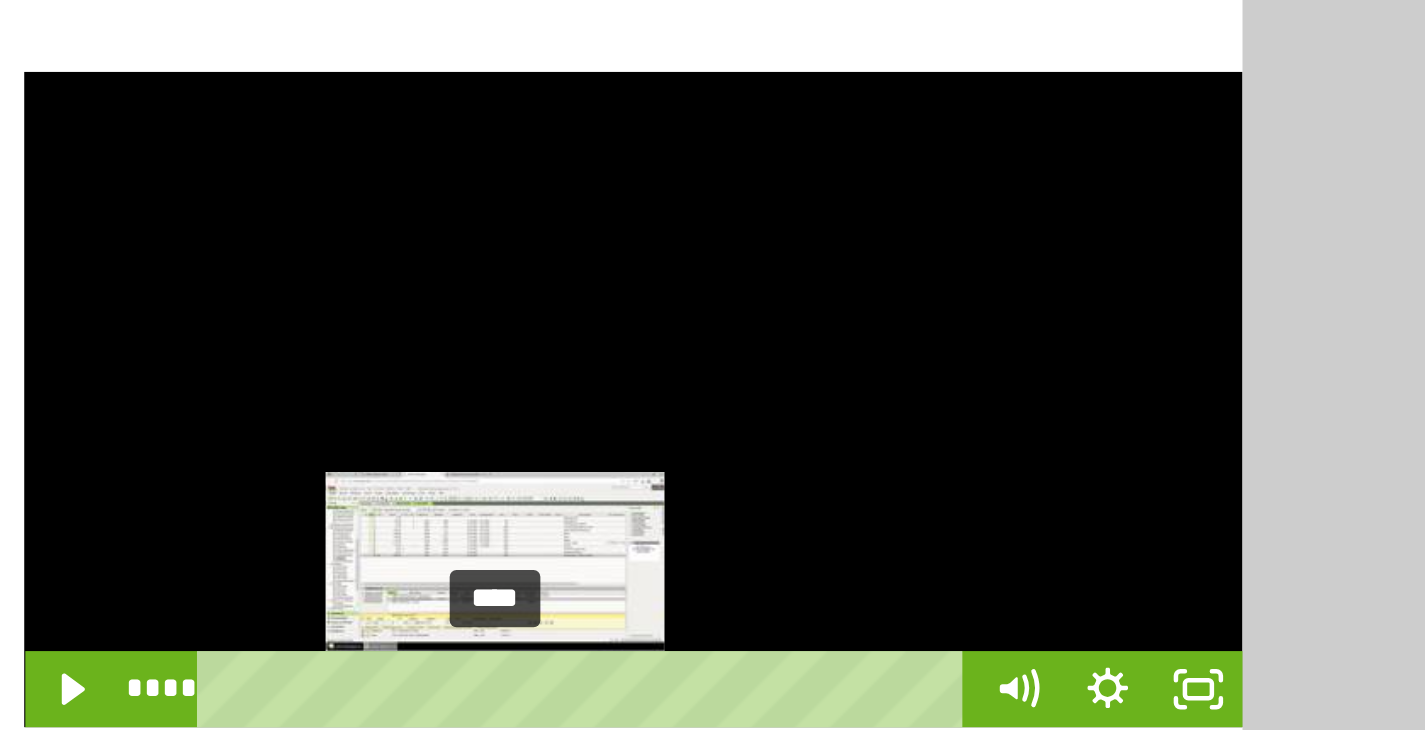 click on "****" at bounding box center [586, 688] 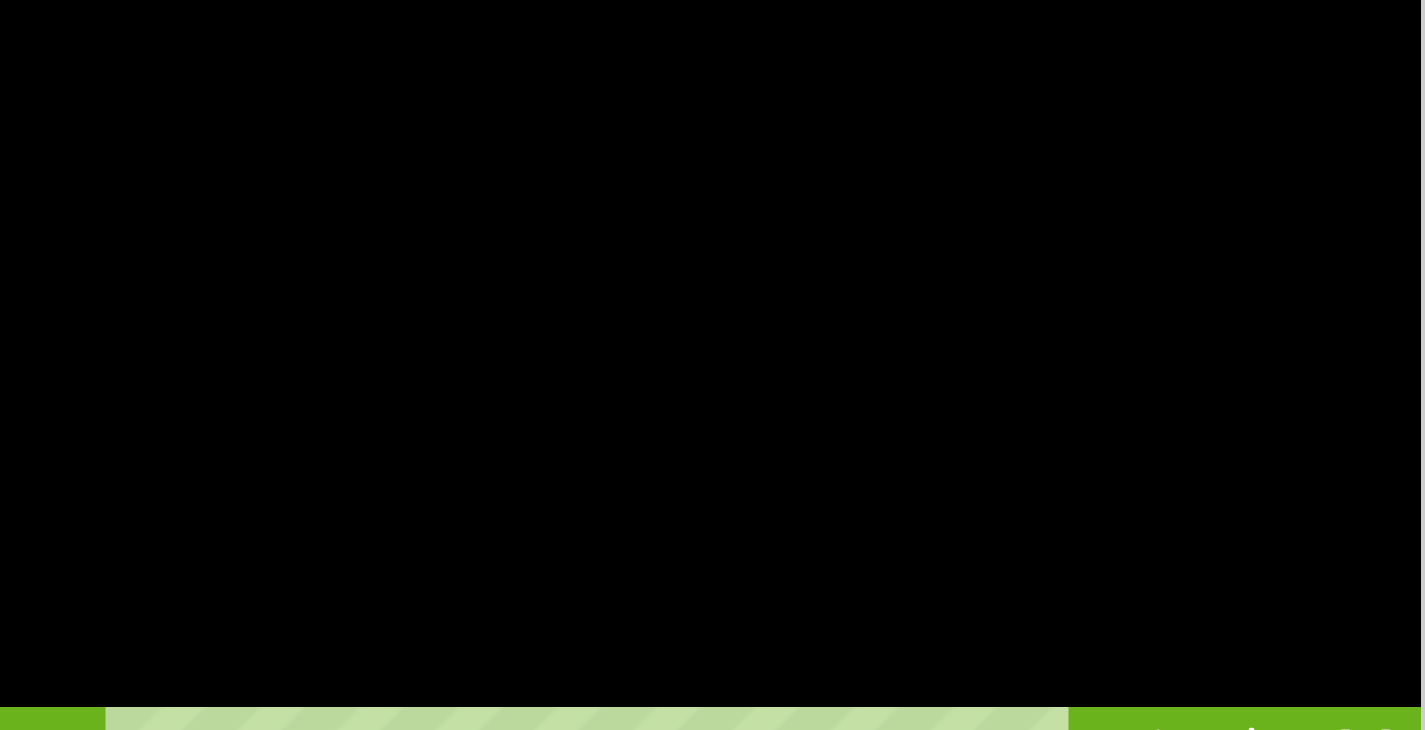 click at bounding box center [604, 566] 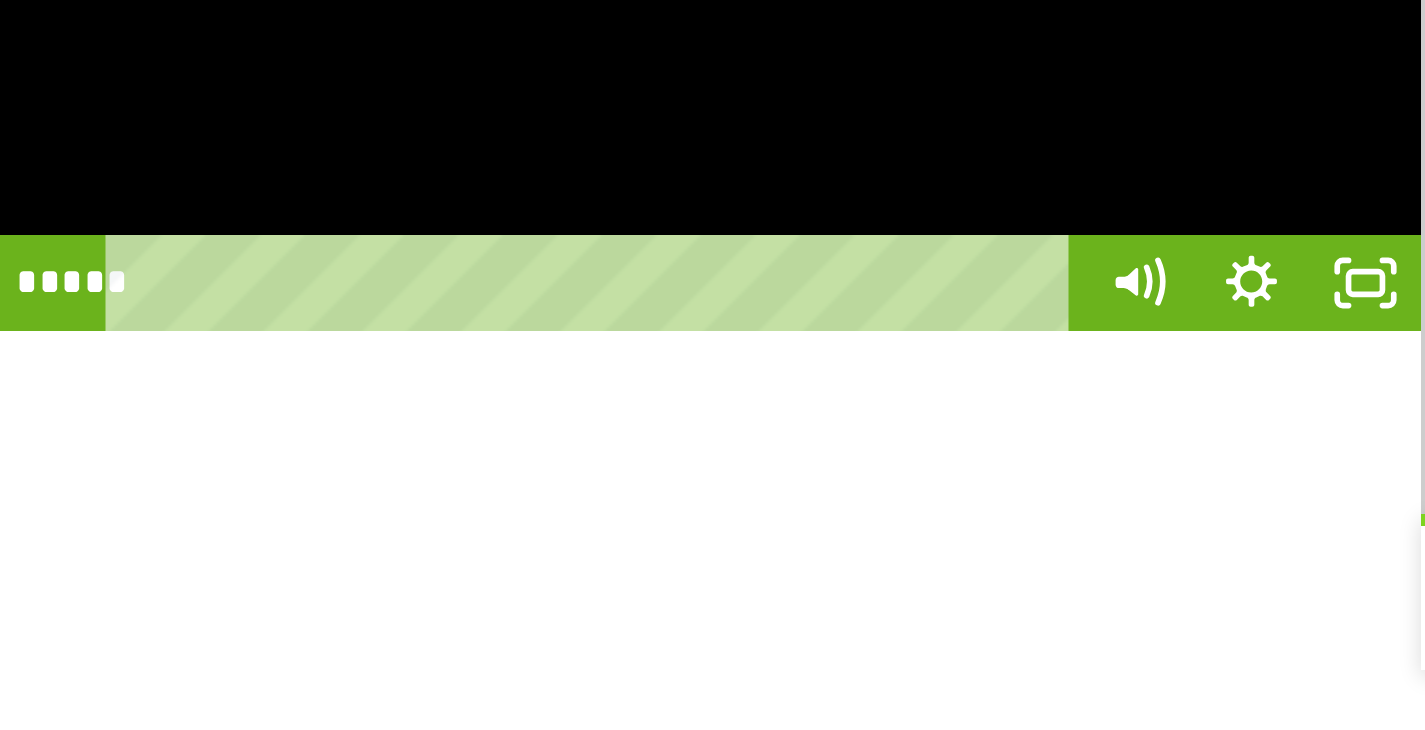 scroll, scrollTop: 436, scrollLeft: 0, axis: vertical 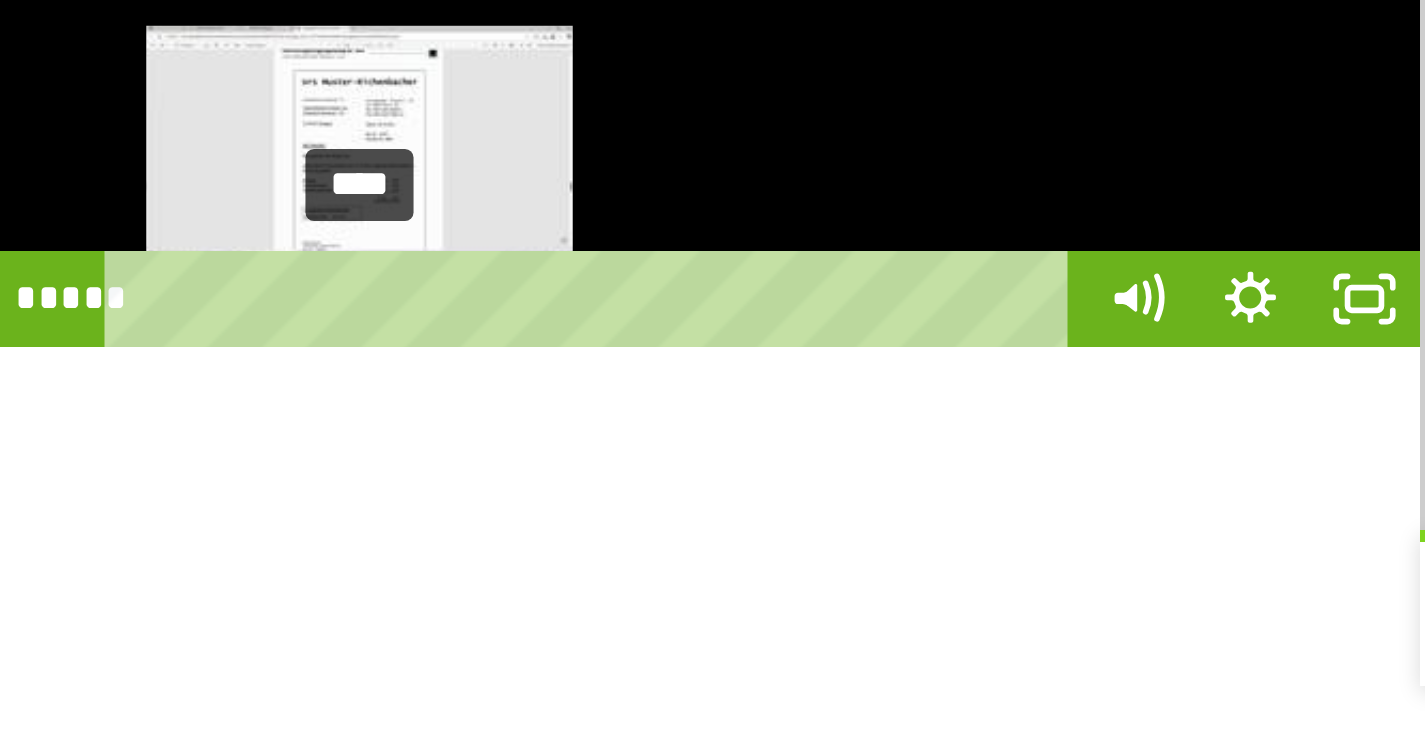 click on "****" at bounding box center [586, 556] 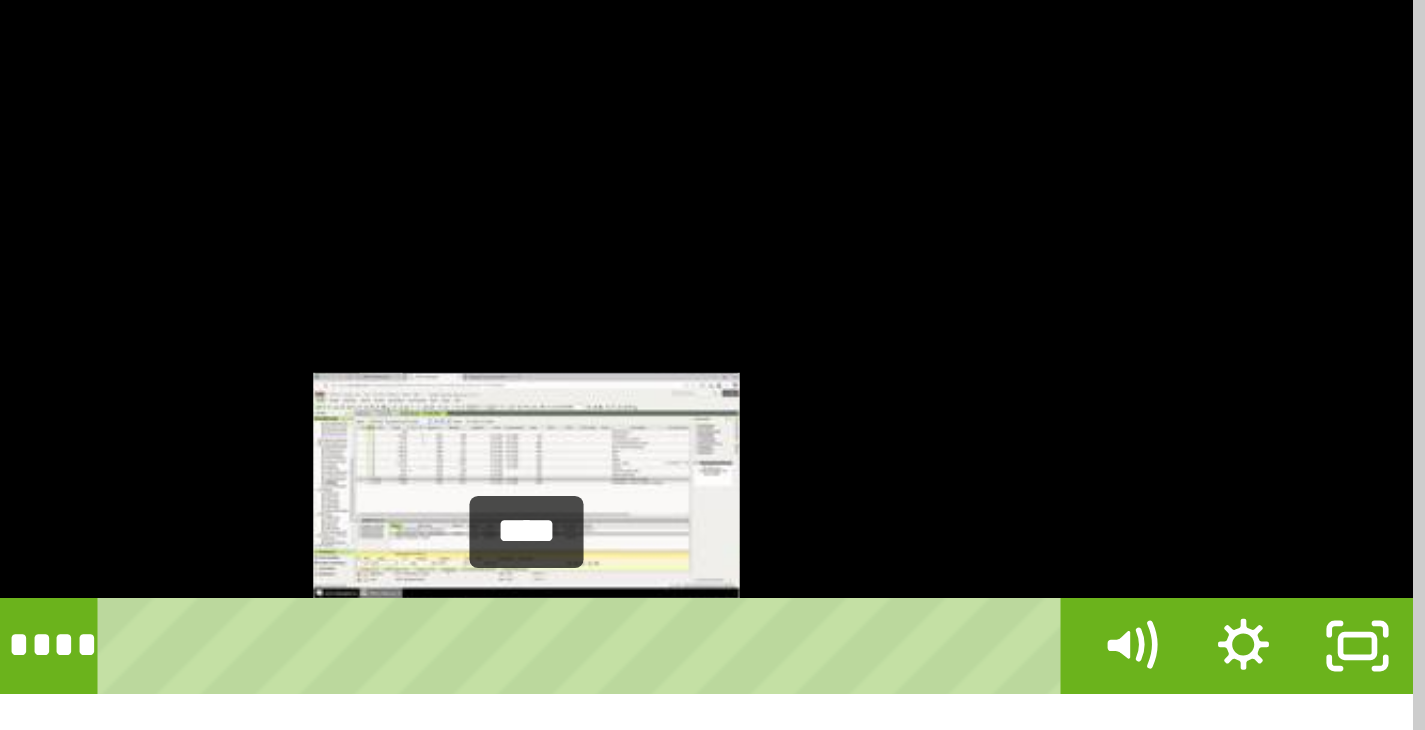 click on "****" at bounding box center [586, 556] 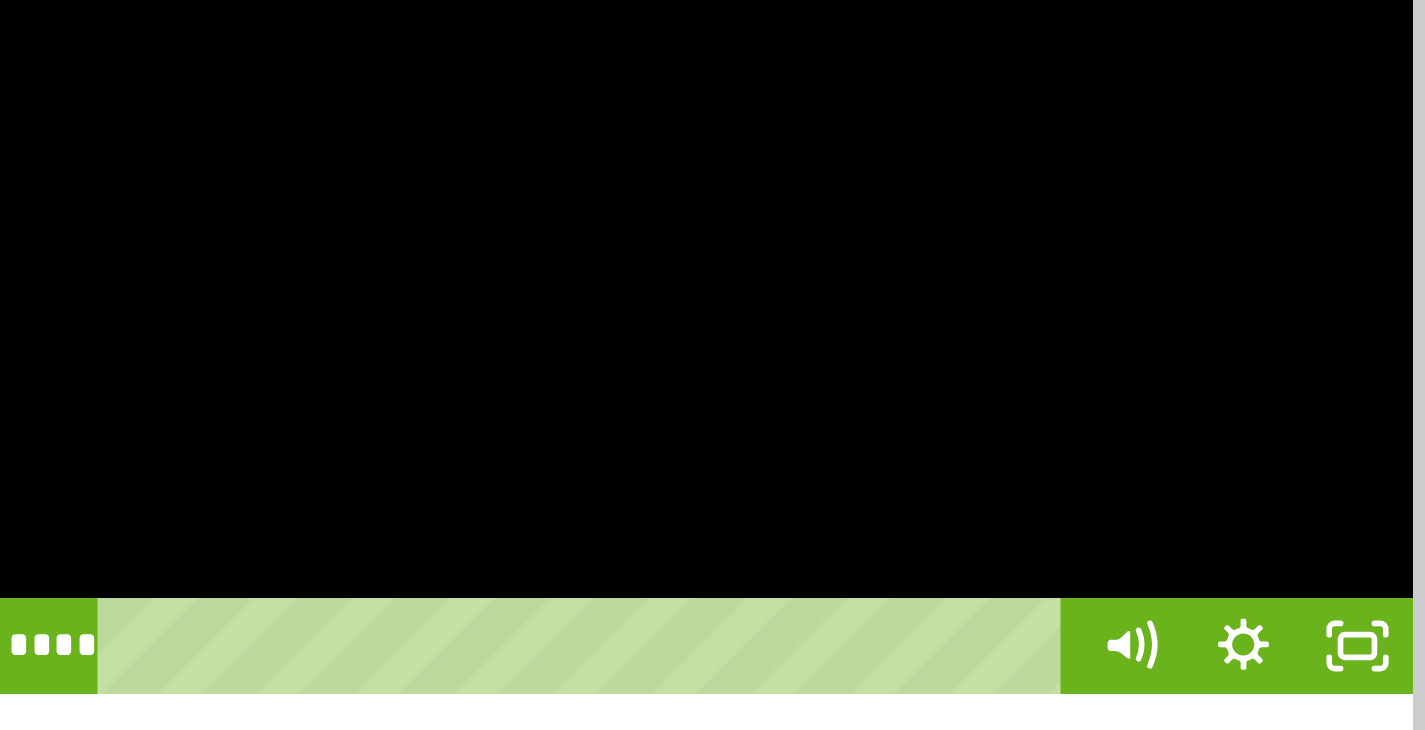 click at bounding box center [604, 434] 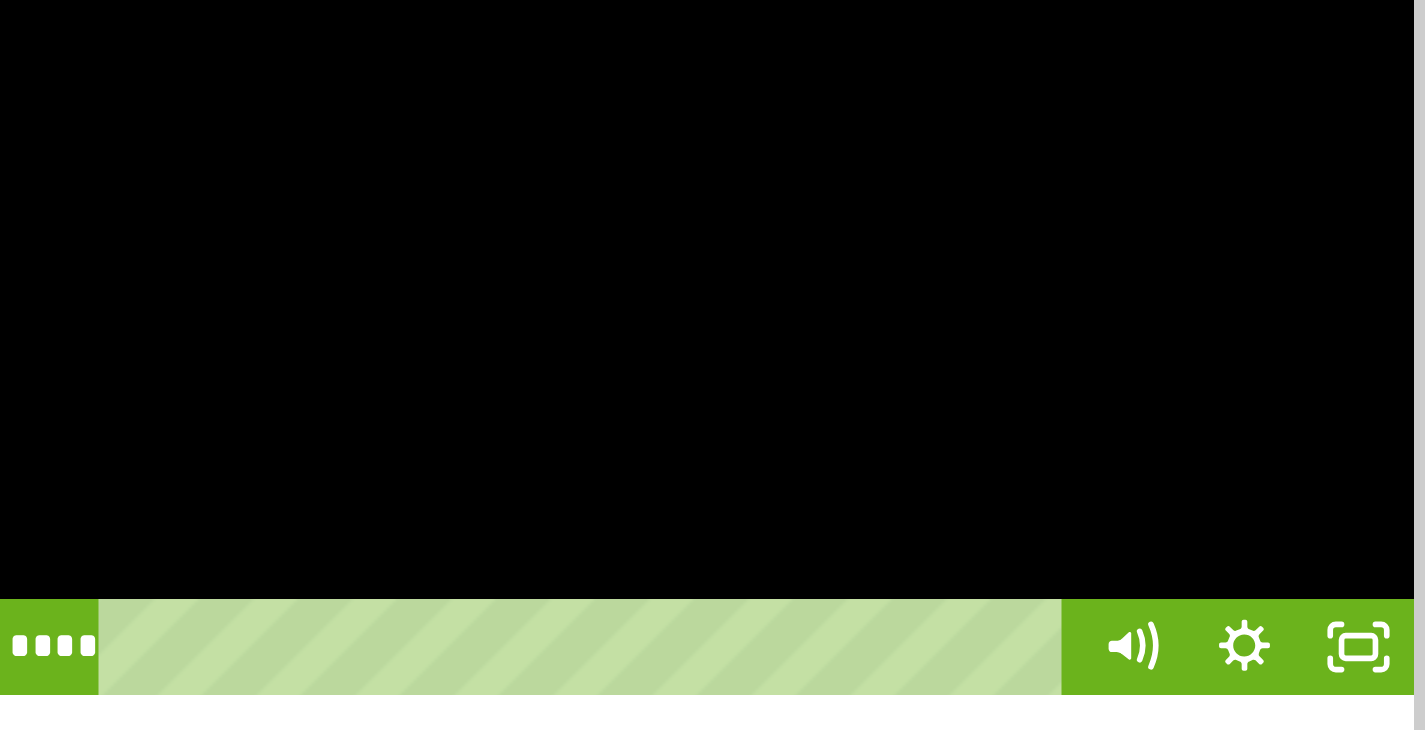 click at bounding box center [604, 434] 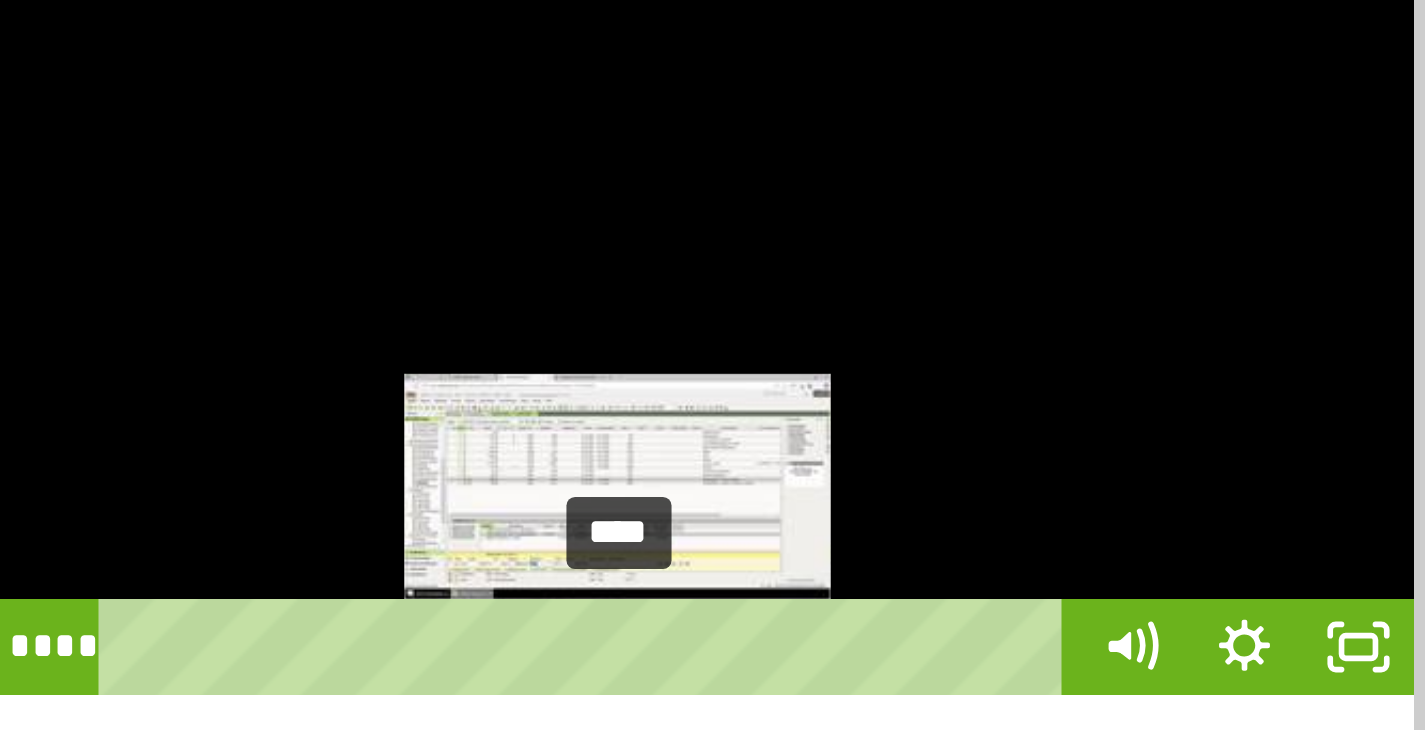 click on "****" at bounding box center (586, 556) 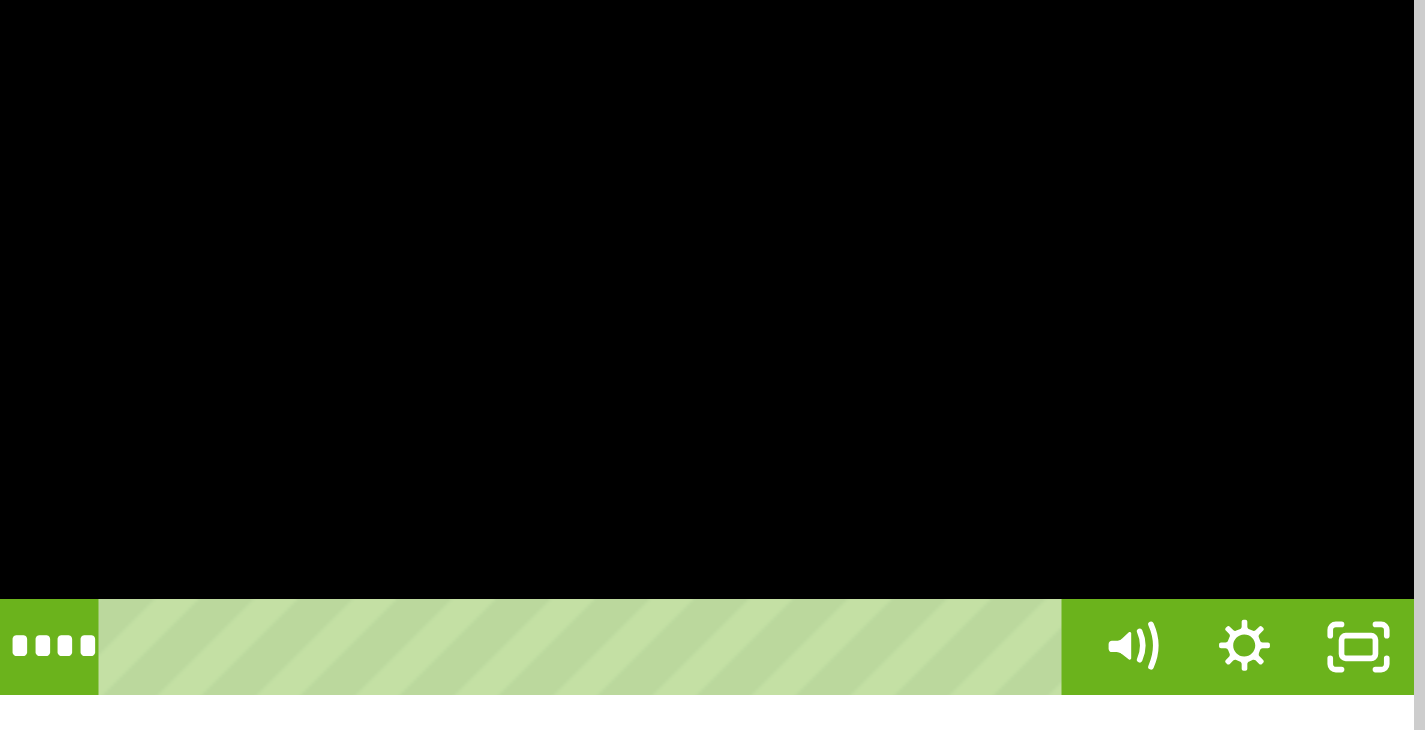 click at bounding box center (604, 434) 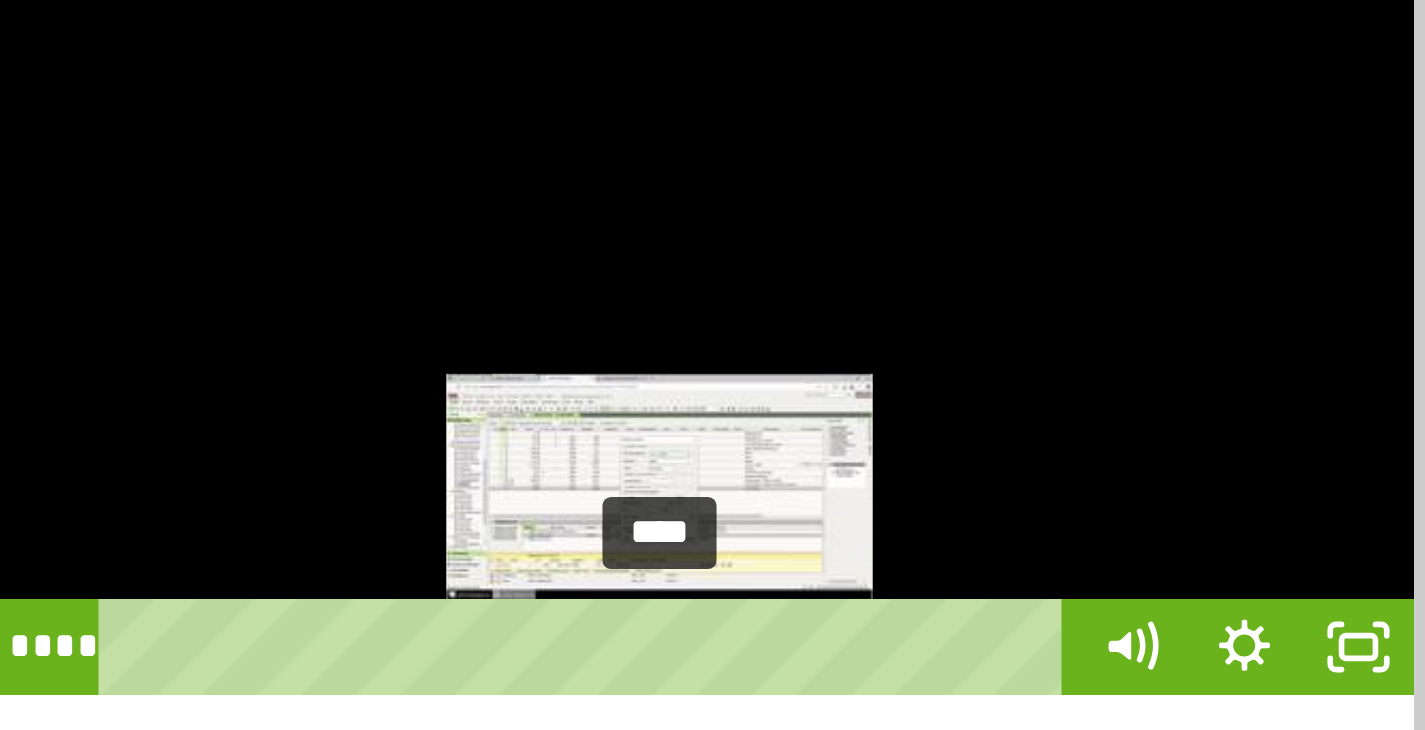 click at bounding box center [608, 556] 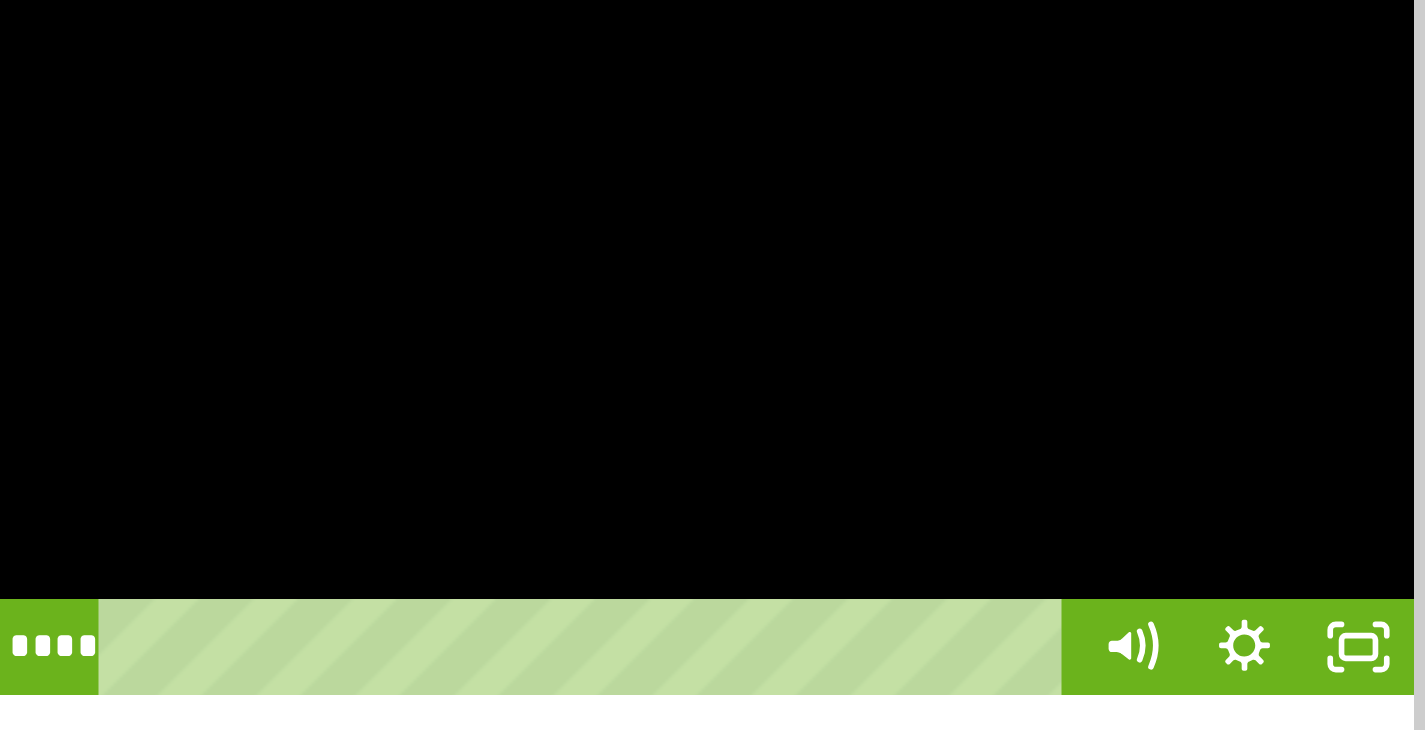 click at bounding box center (604, 434) 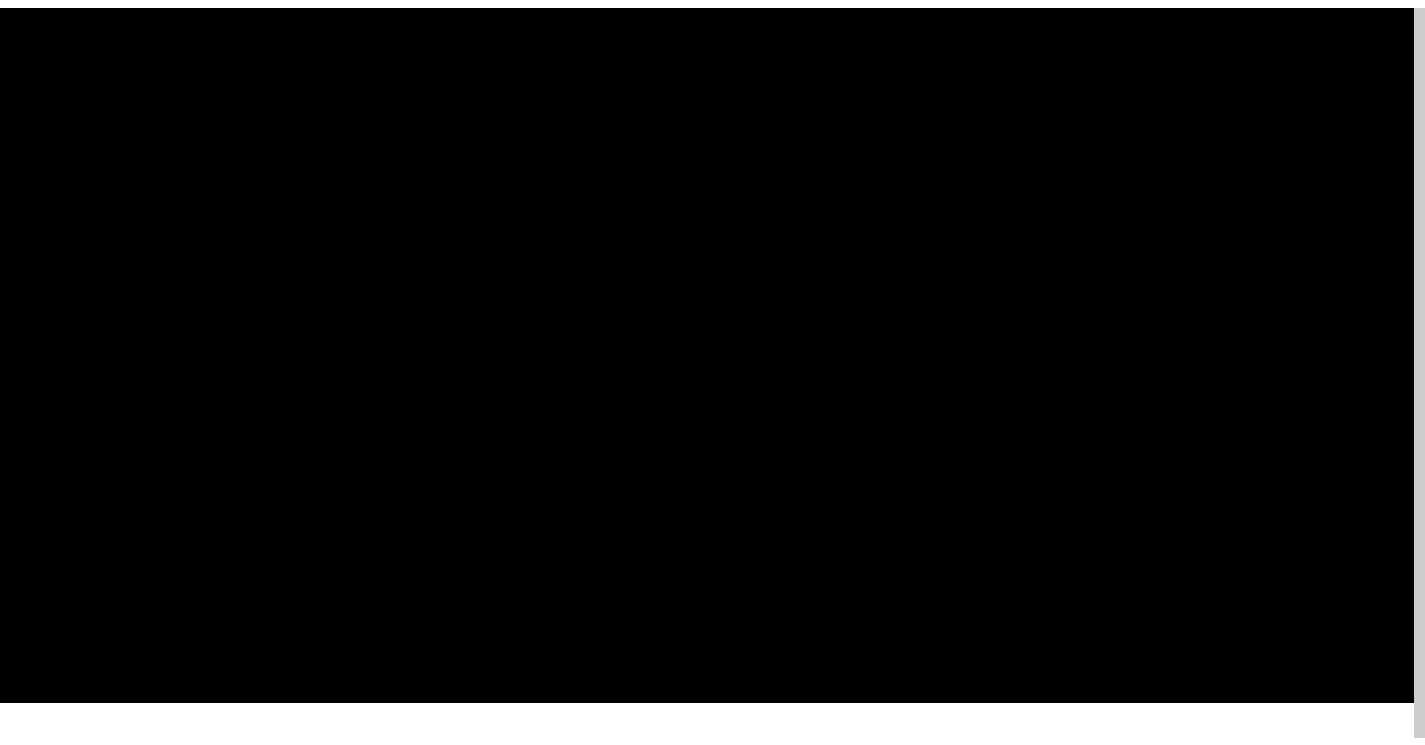 scroll, scrollTop: 430, scrollLeft: 0, axis: vertical 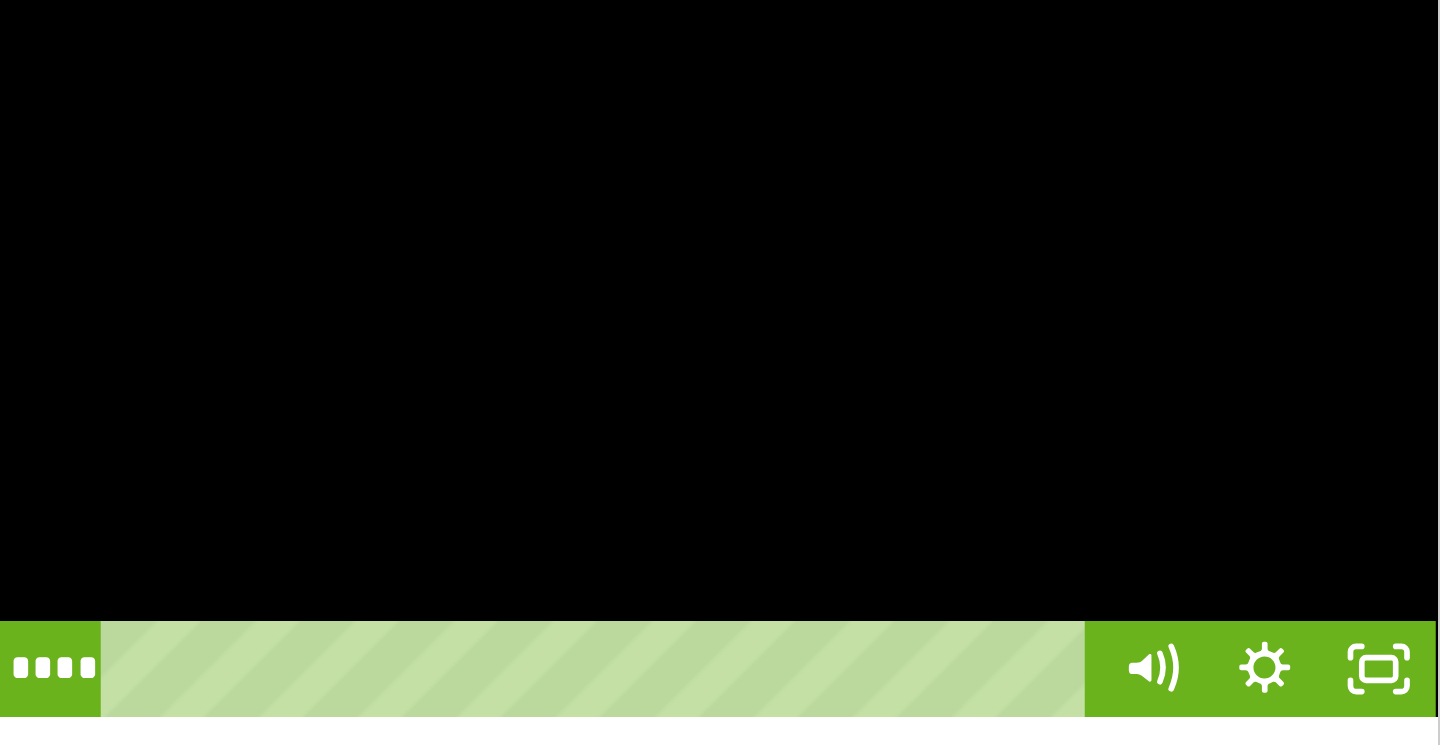 click at bounding box center (608, 446) 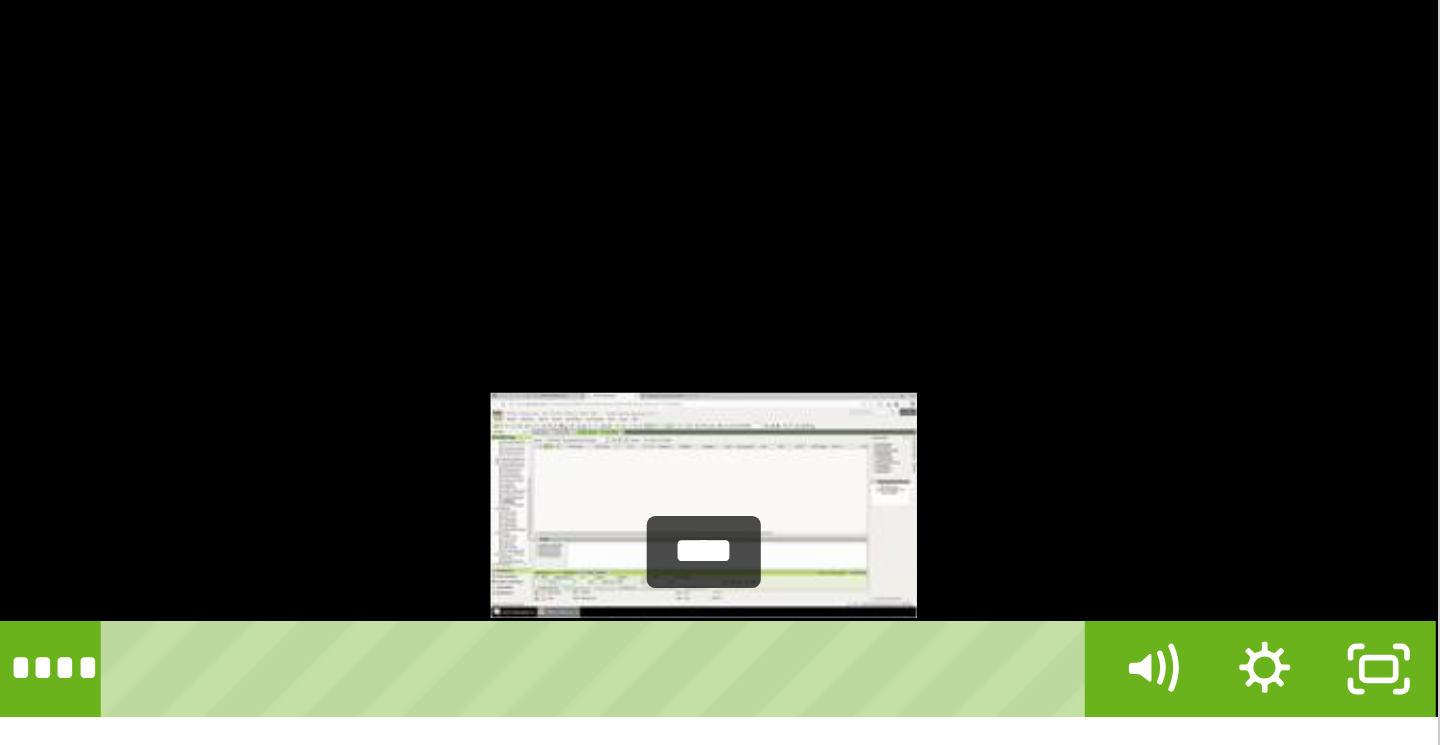 click at bounding box center (623, 569) 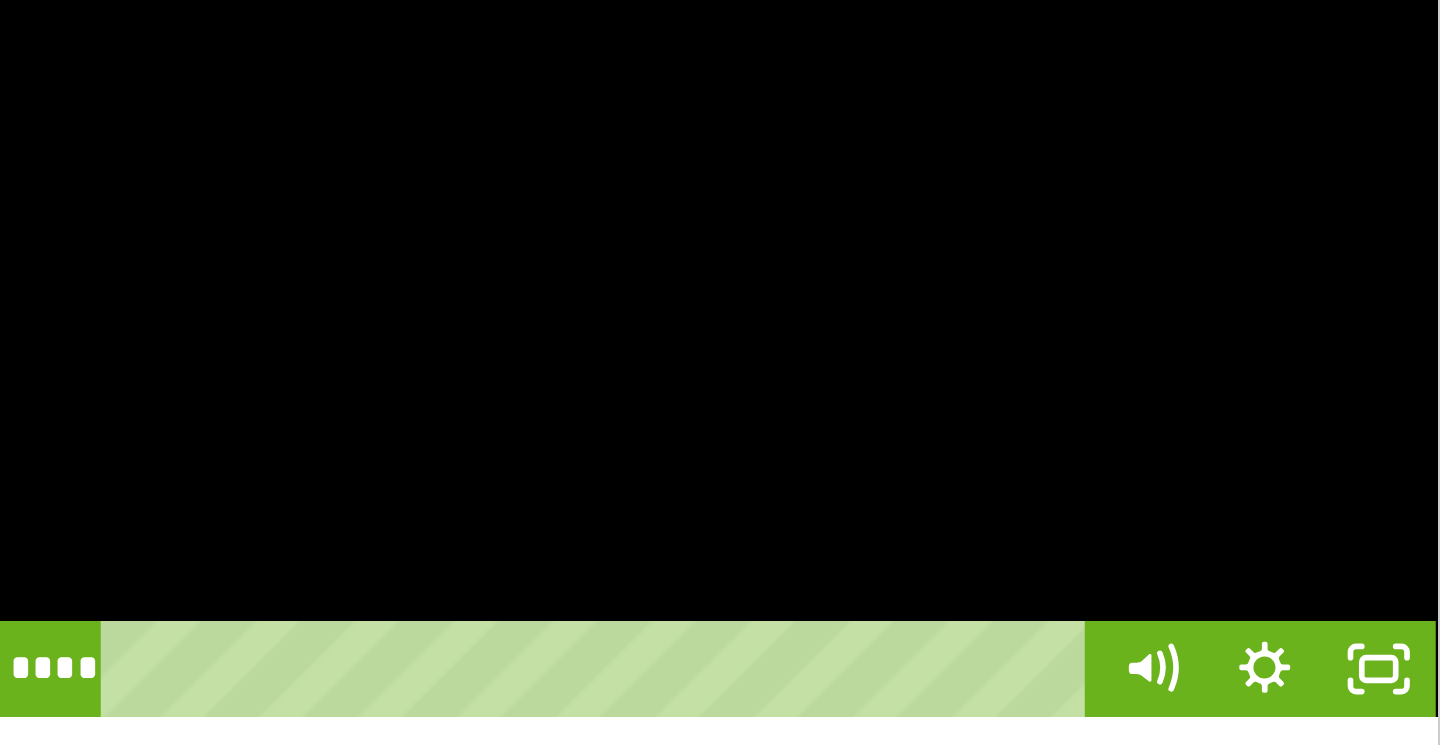 click at bounding box center [608, 446] 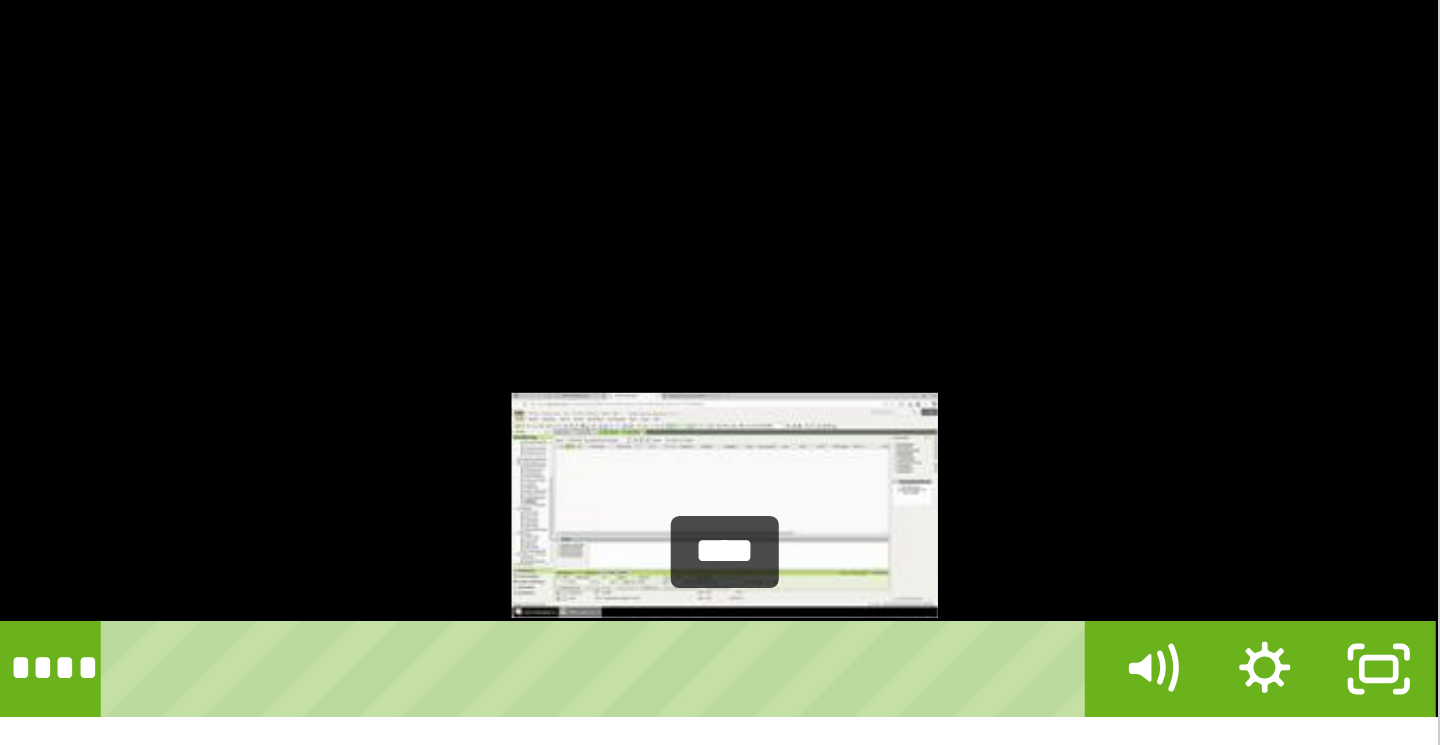 click on "****" at bounding box center [590, 570] 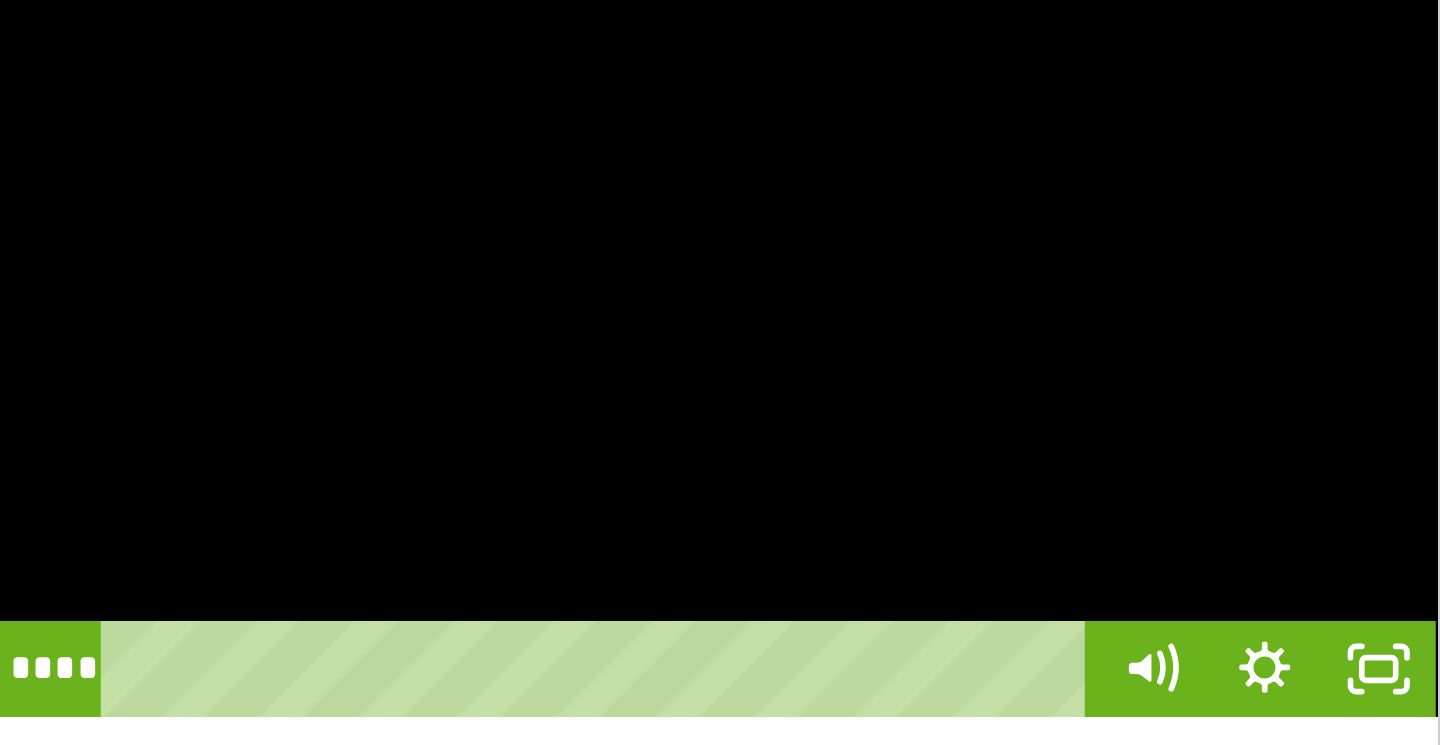 click at bounding box center [608, 446] 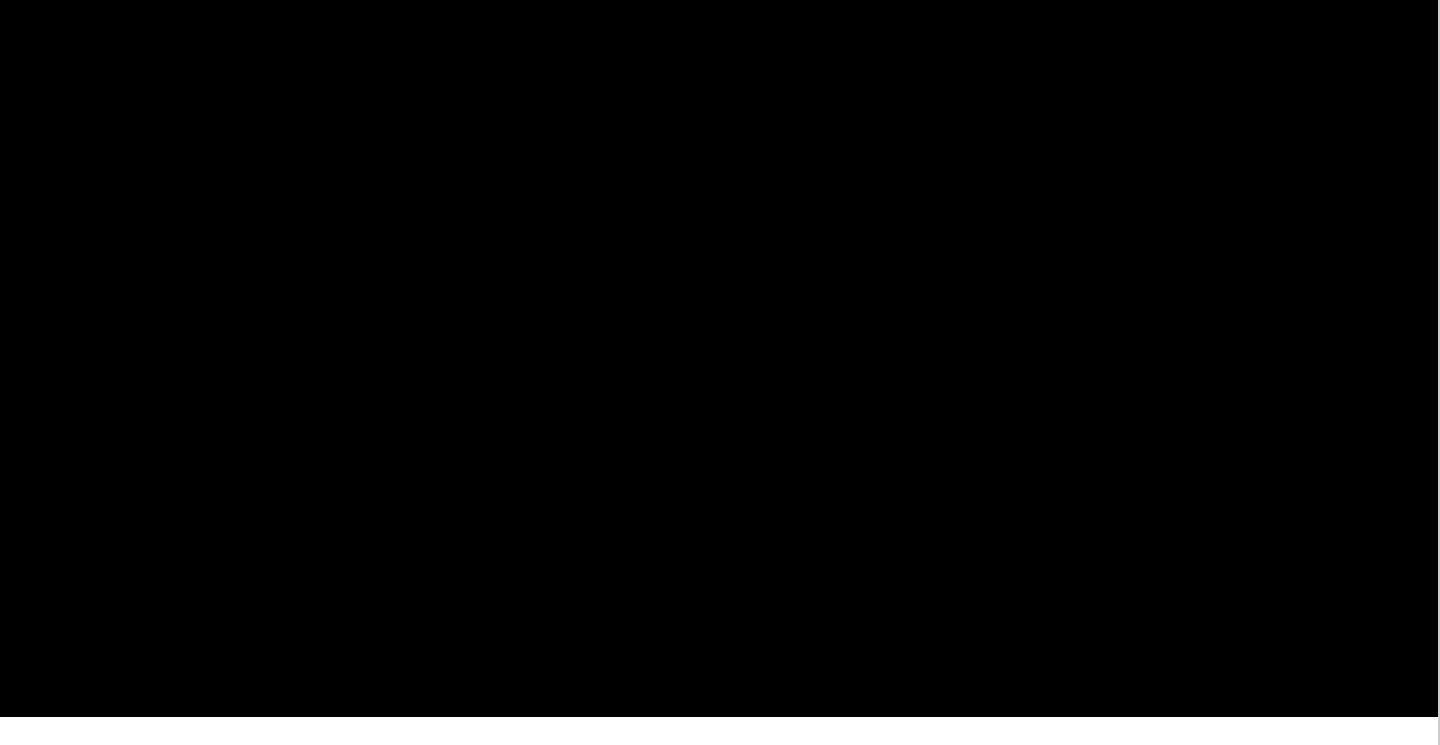 click at bounding box center [608, 446] 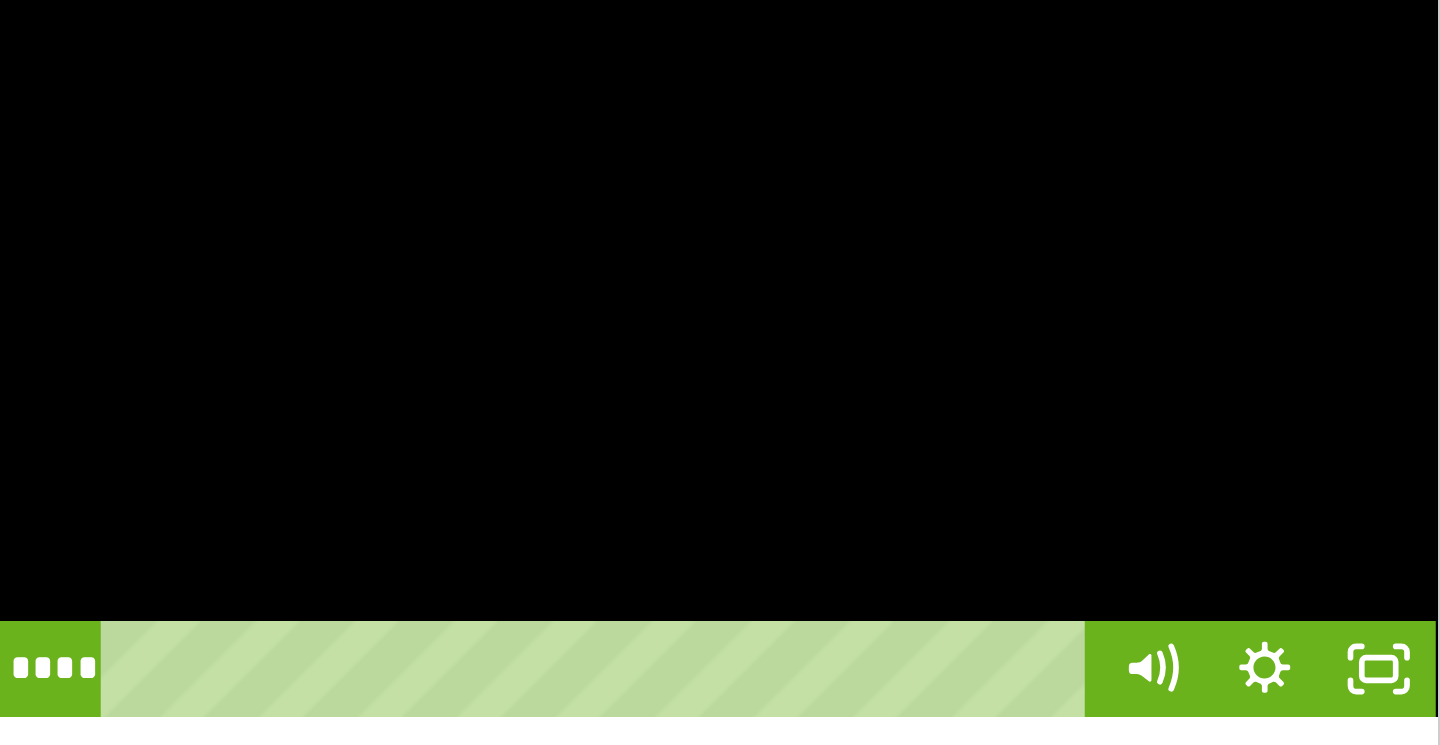 click at bounding box center [608, 446] 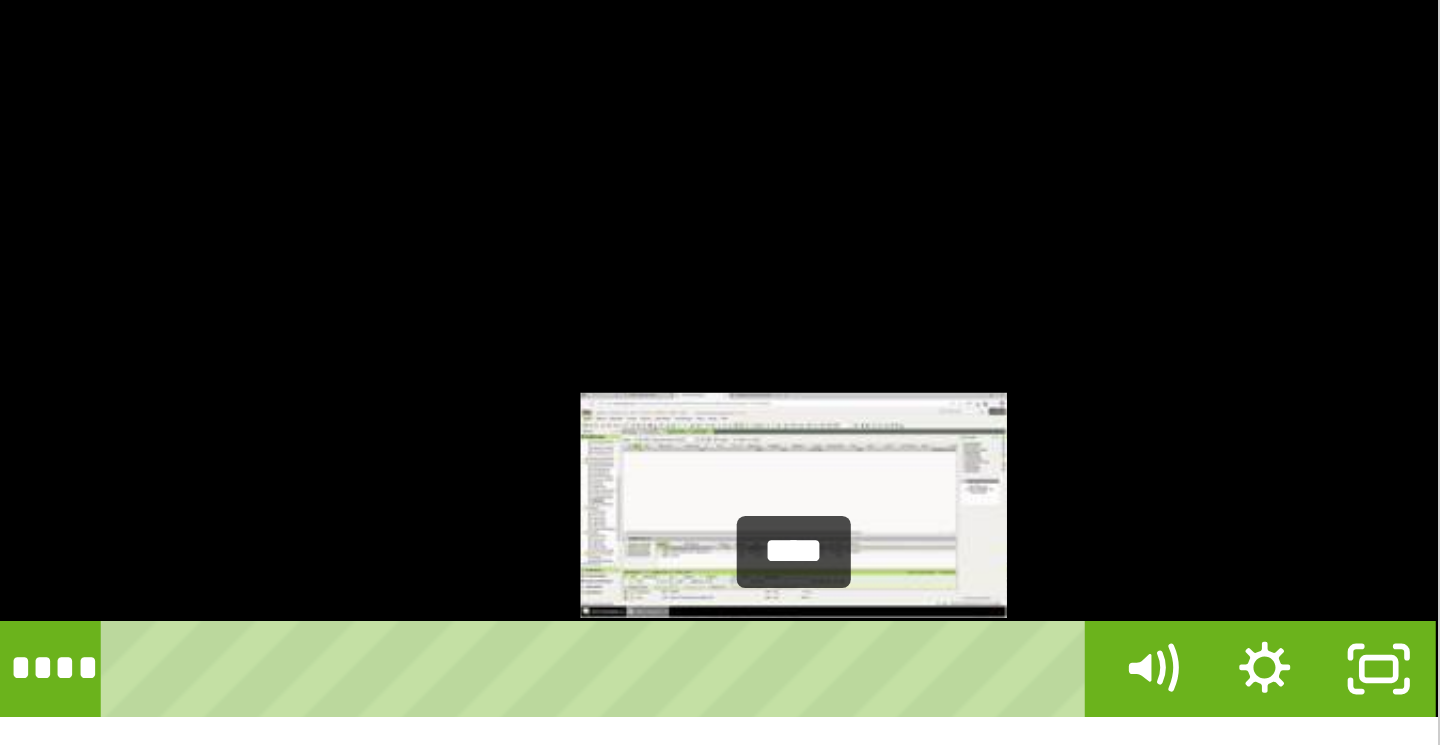 click on "****" at bounding box center [590, 570] 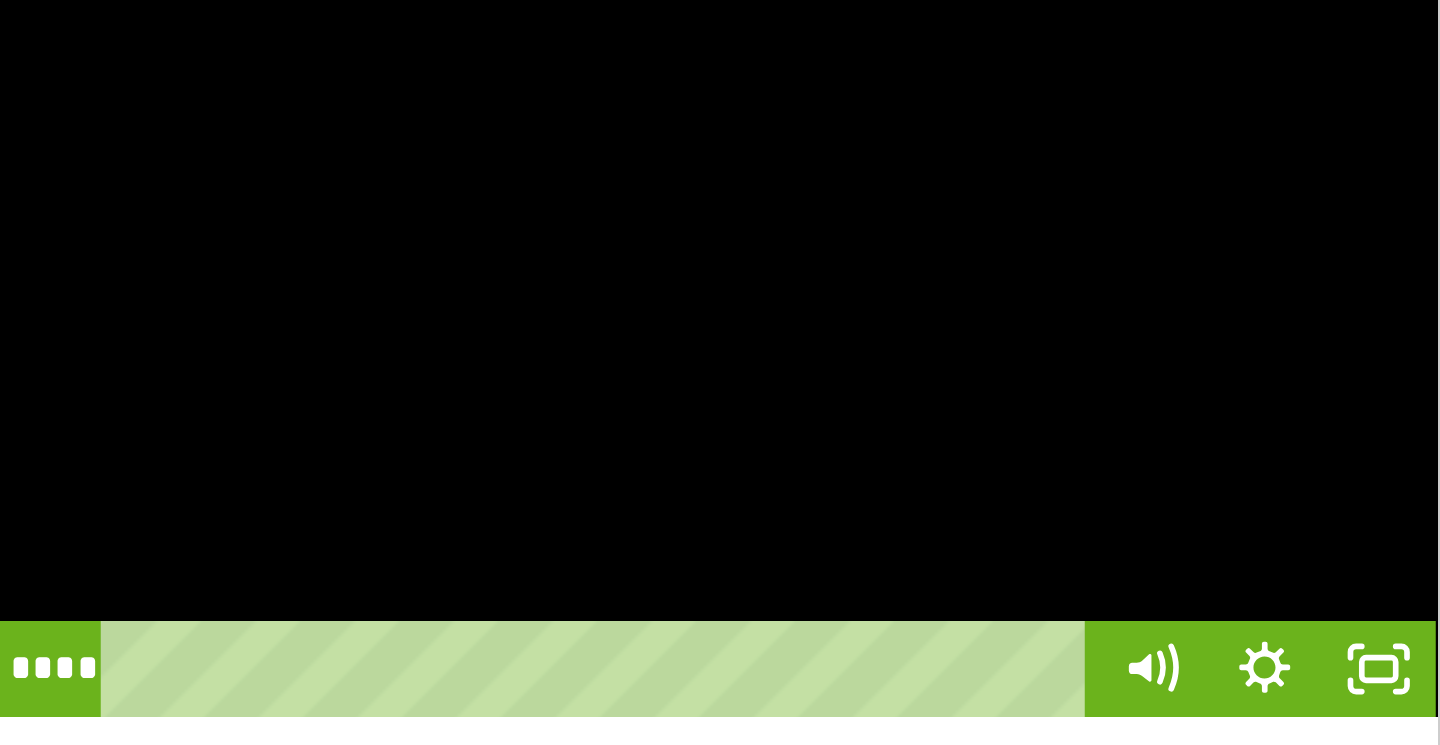 click at bounding box center (608, 446) 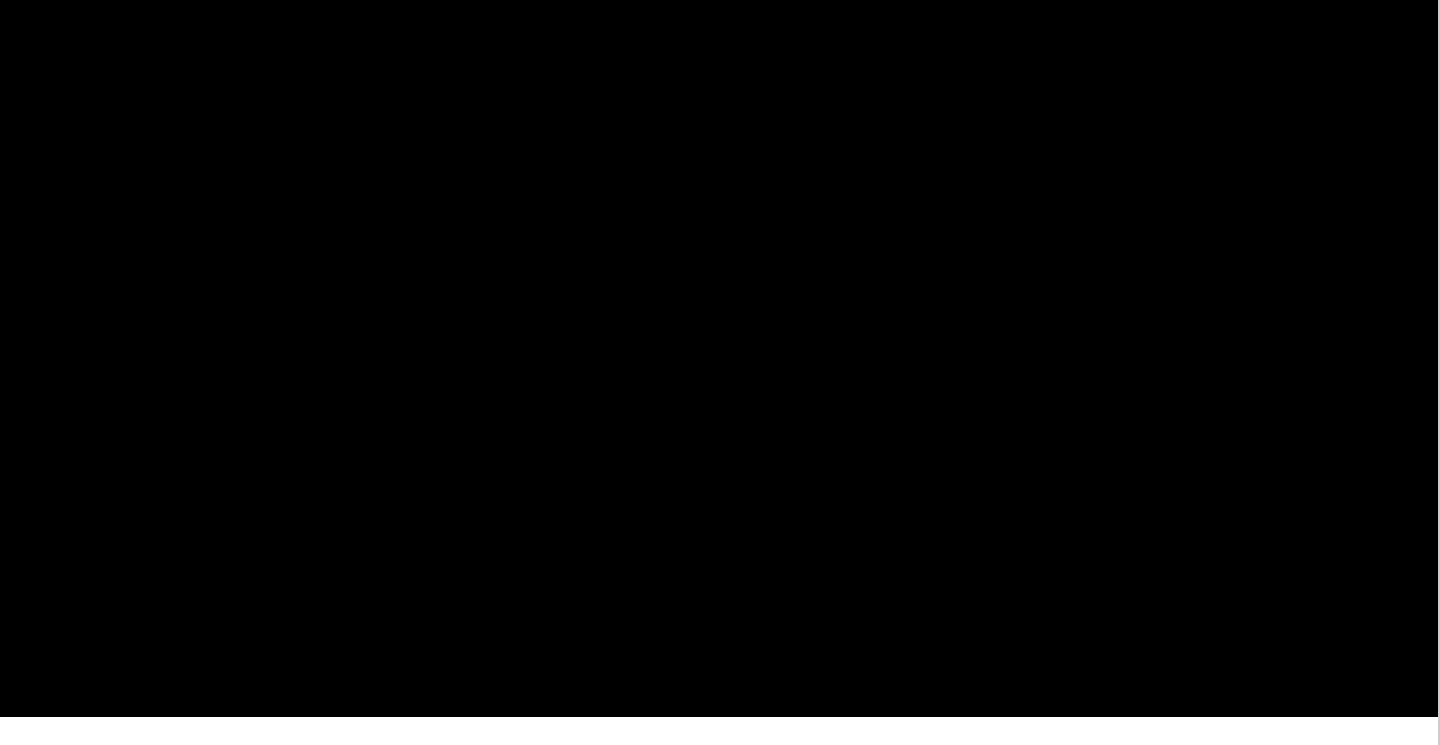 click at bounding box center (608, 446) 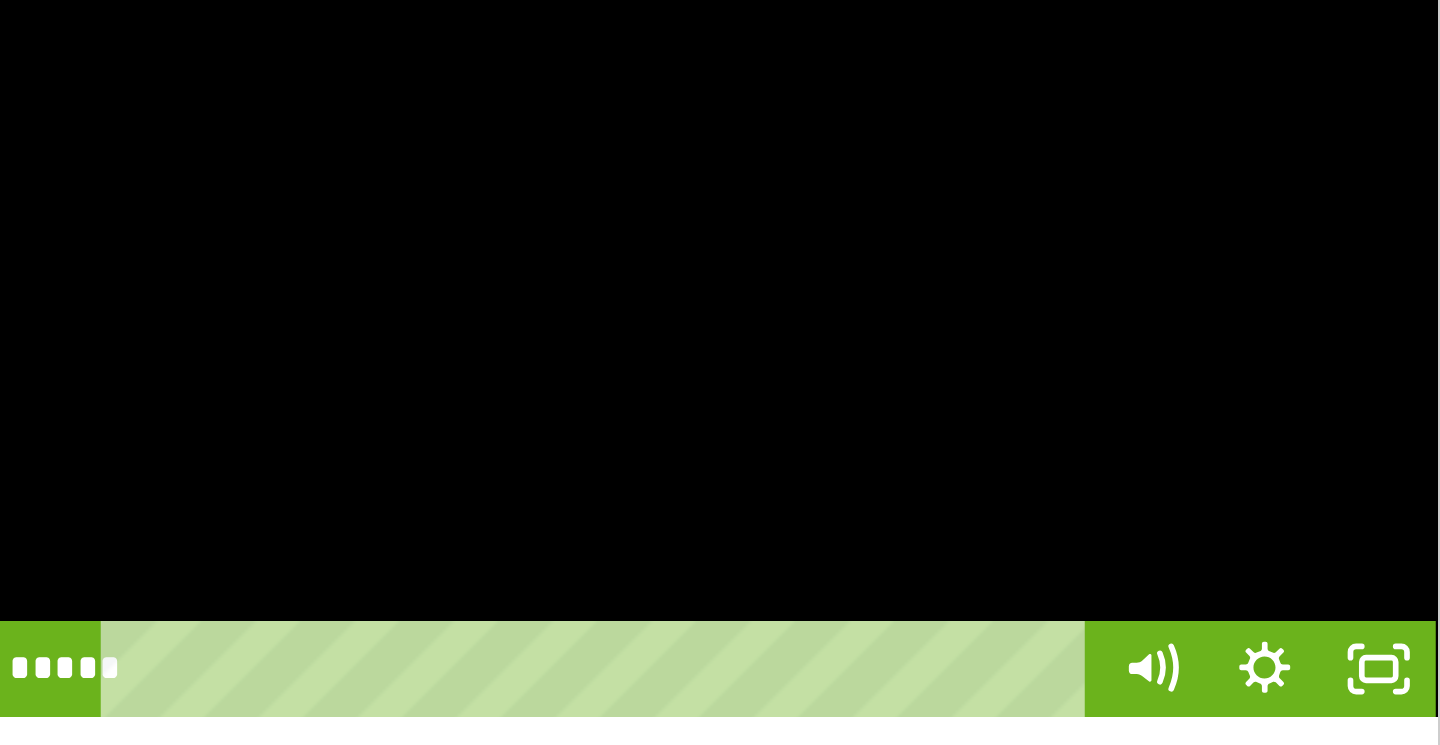 click at bounding box center [608, 446] 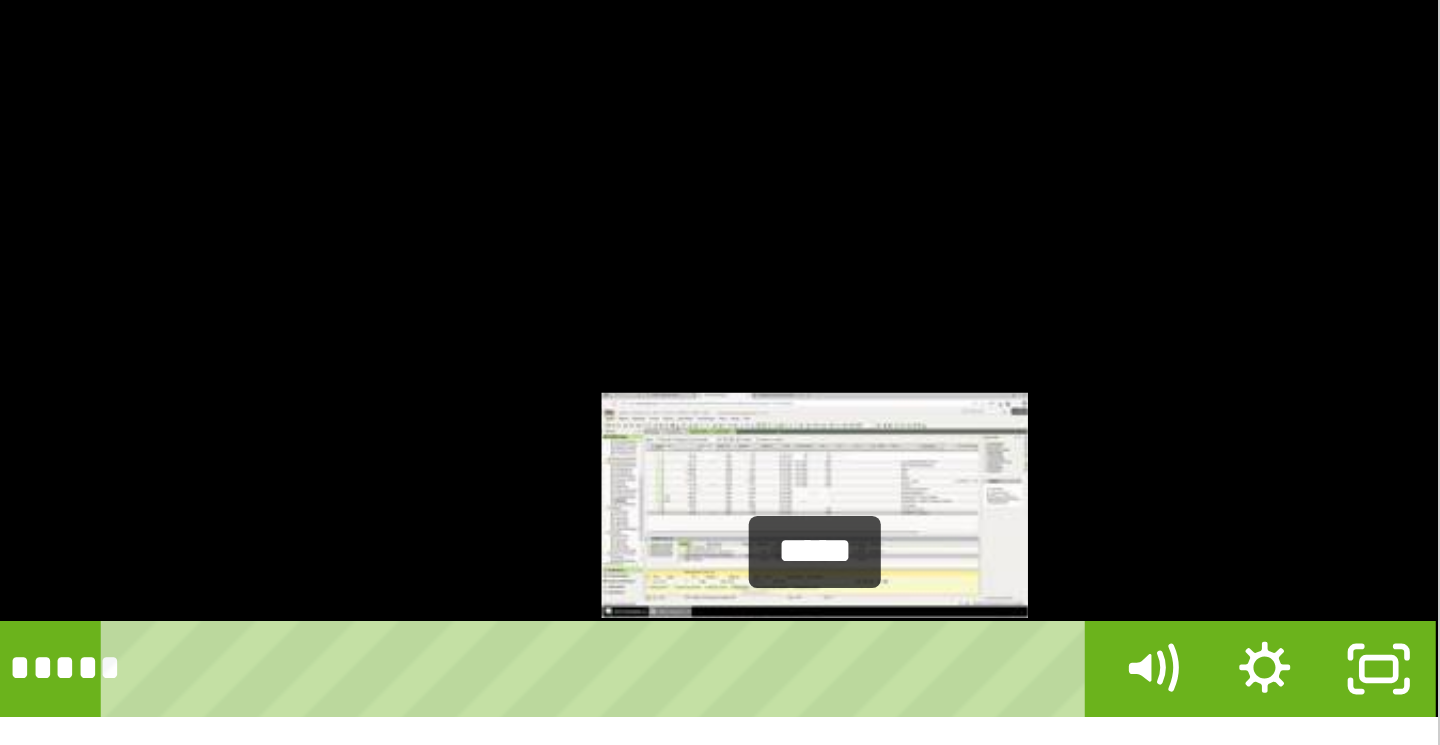 click on "*****" at bounding box center [590, 570] 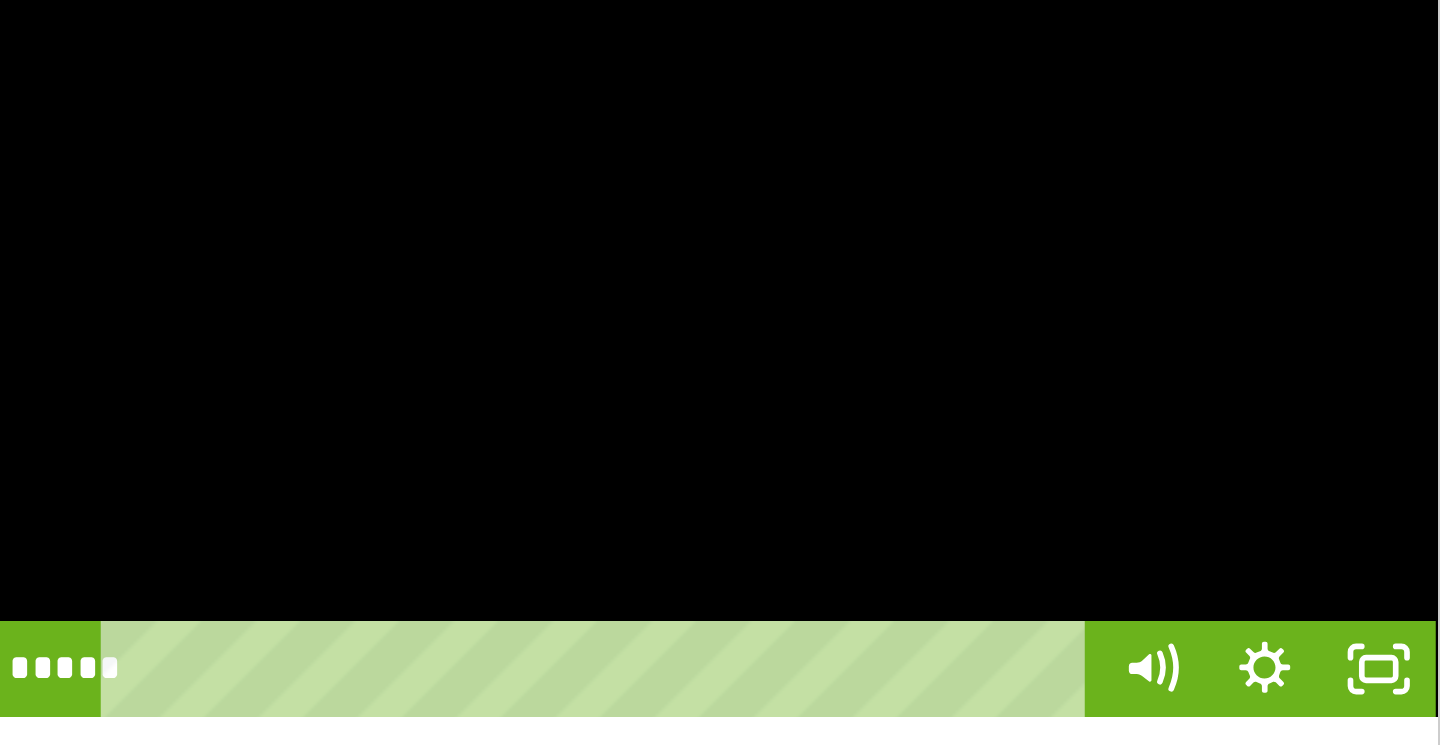 click at bounding box center (608, 446) 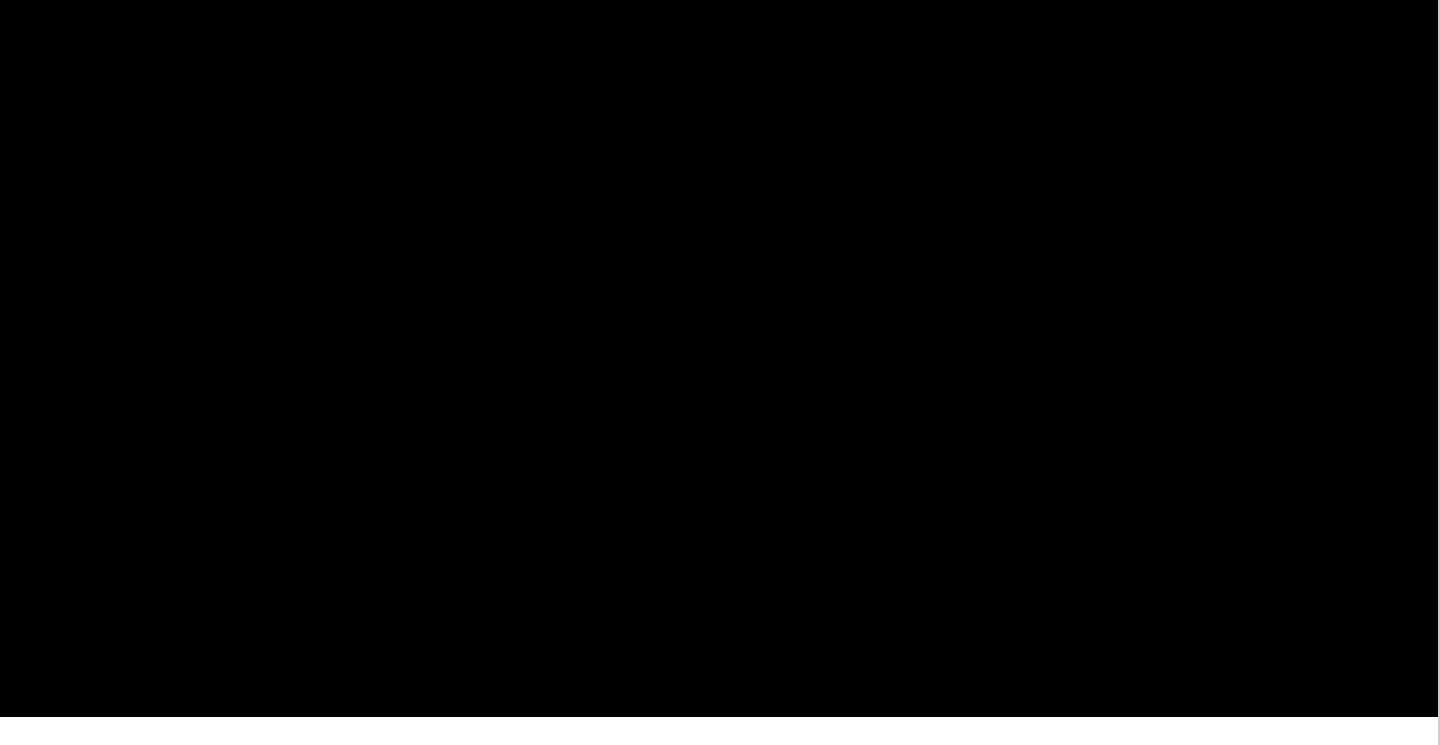 click at bounding box center (608, 446) 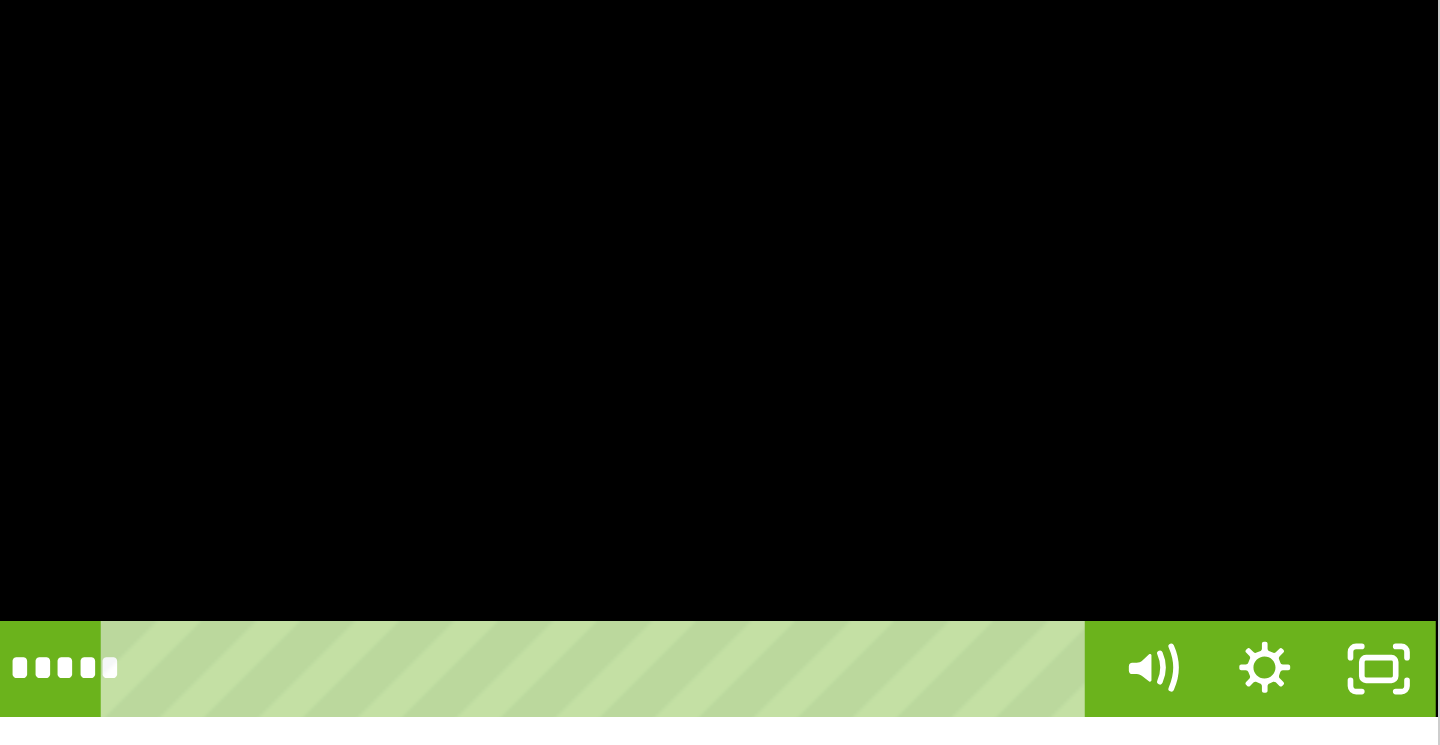 click at bounding box center [608, 446] 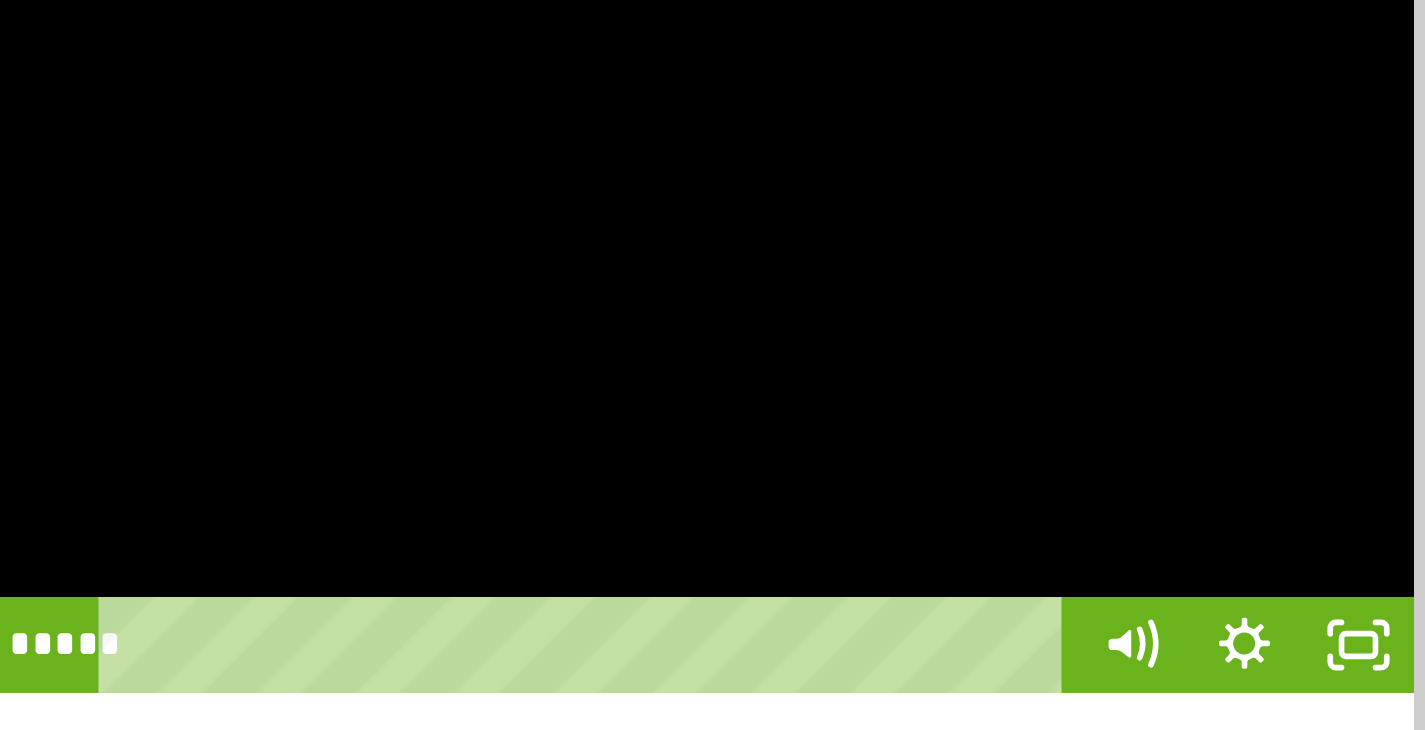 click at bounding box center [604, 440] 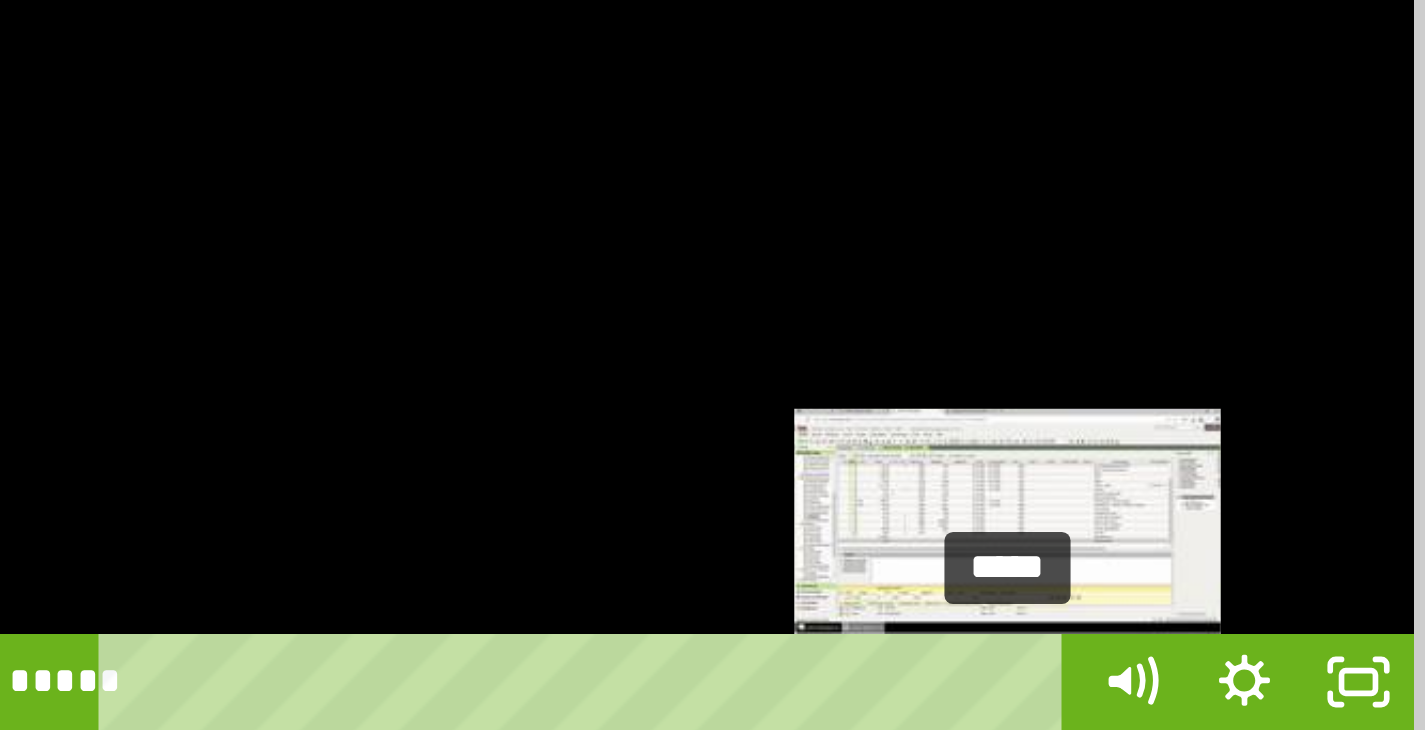 click at bounding box center (724, 562) 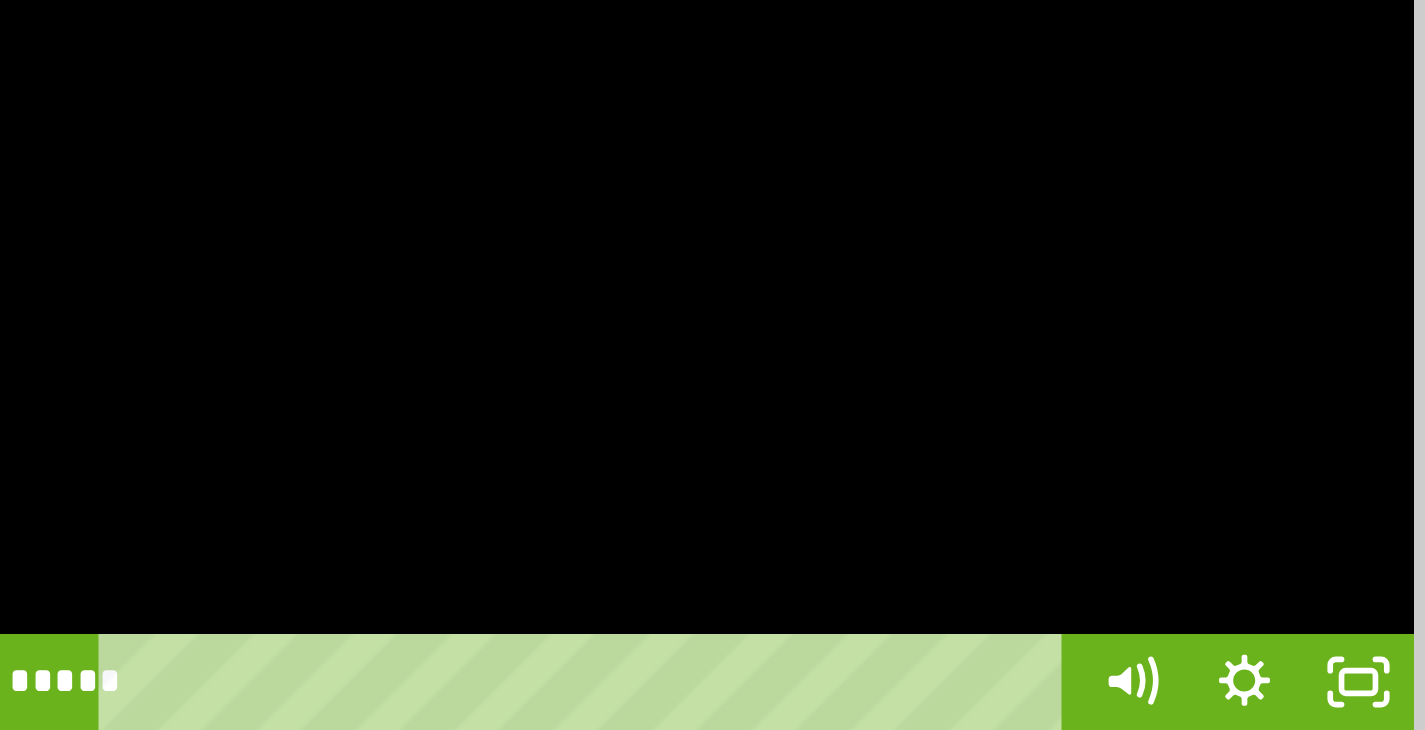 click at bounding box center [604, 440] 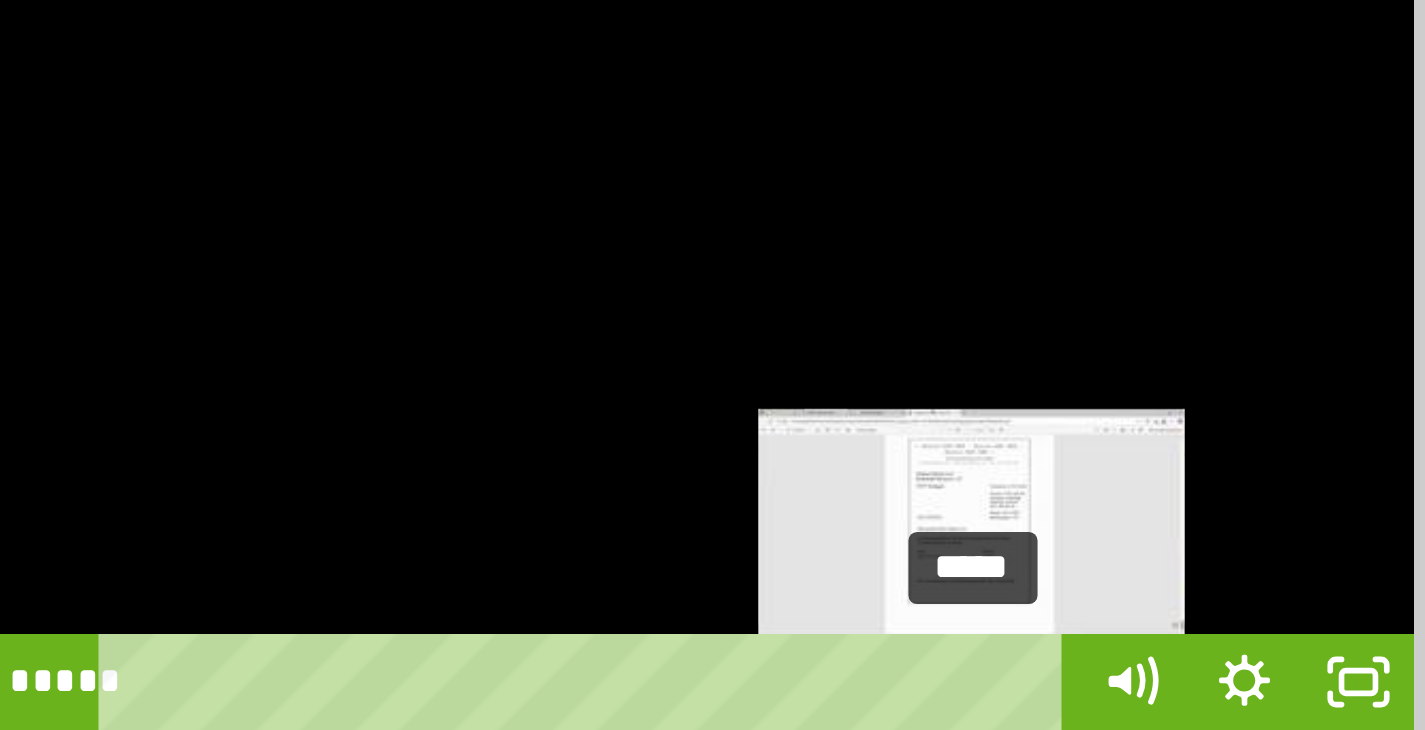 click on "*****" at bounding box center [586, 562] 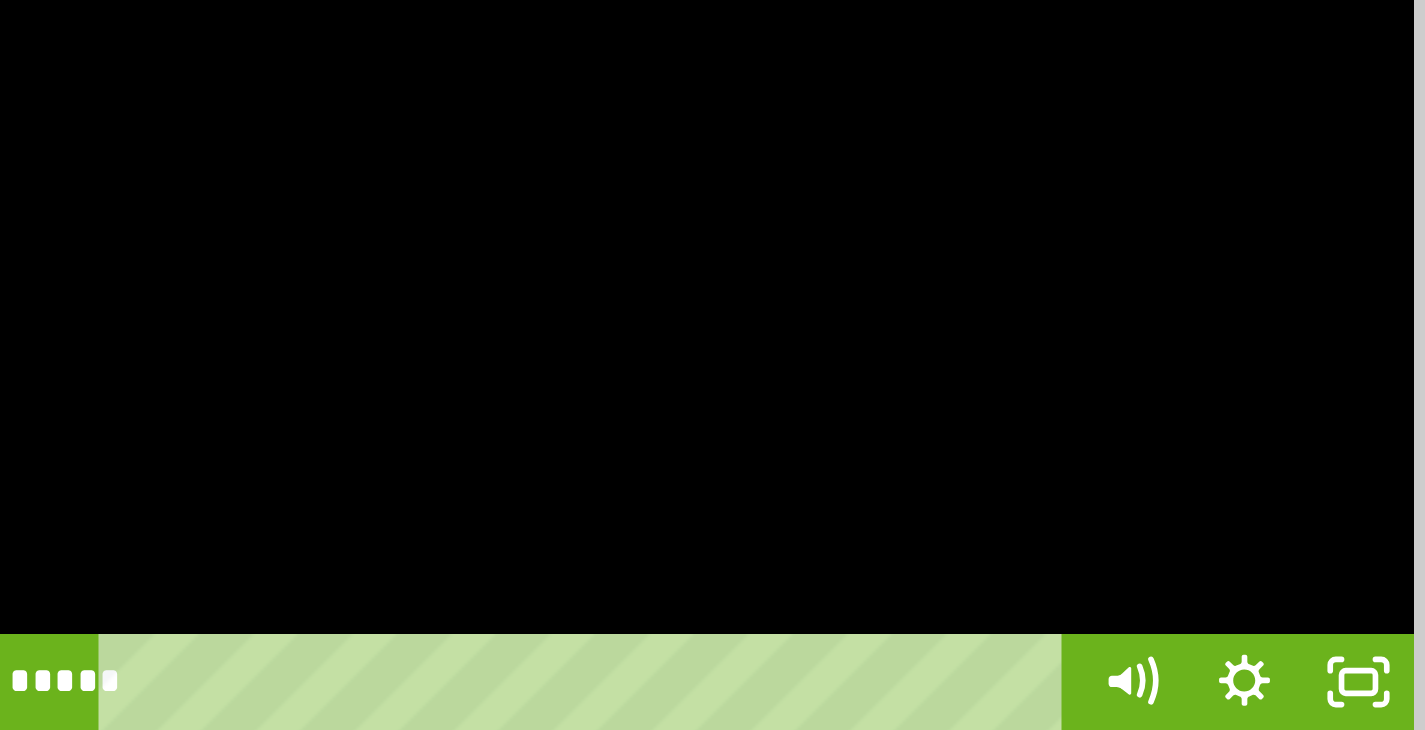 click at bounding box center (604, 440) 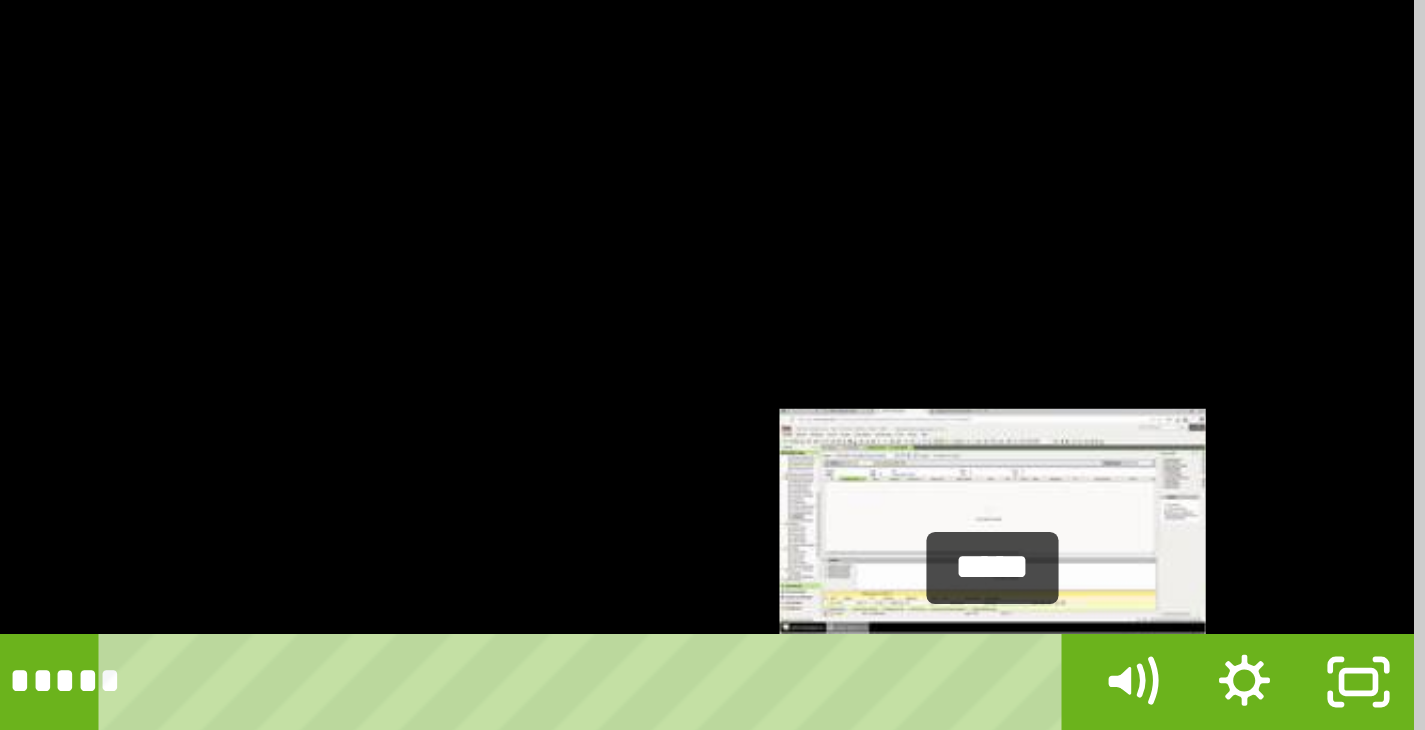click on "*****" at bounding box center [586, 562] 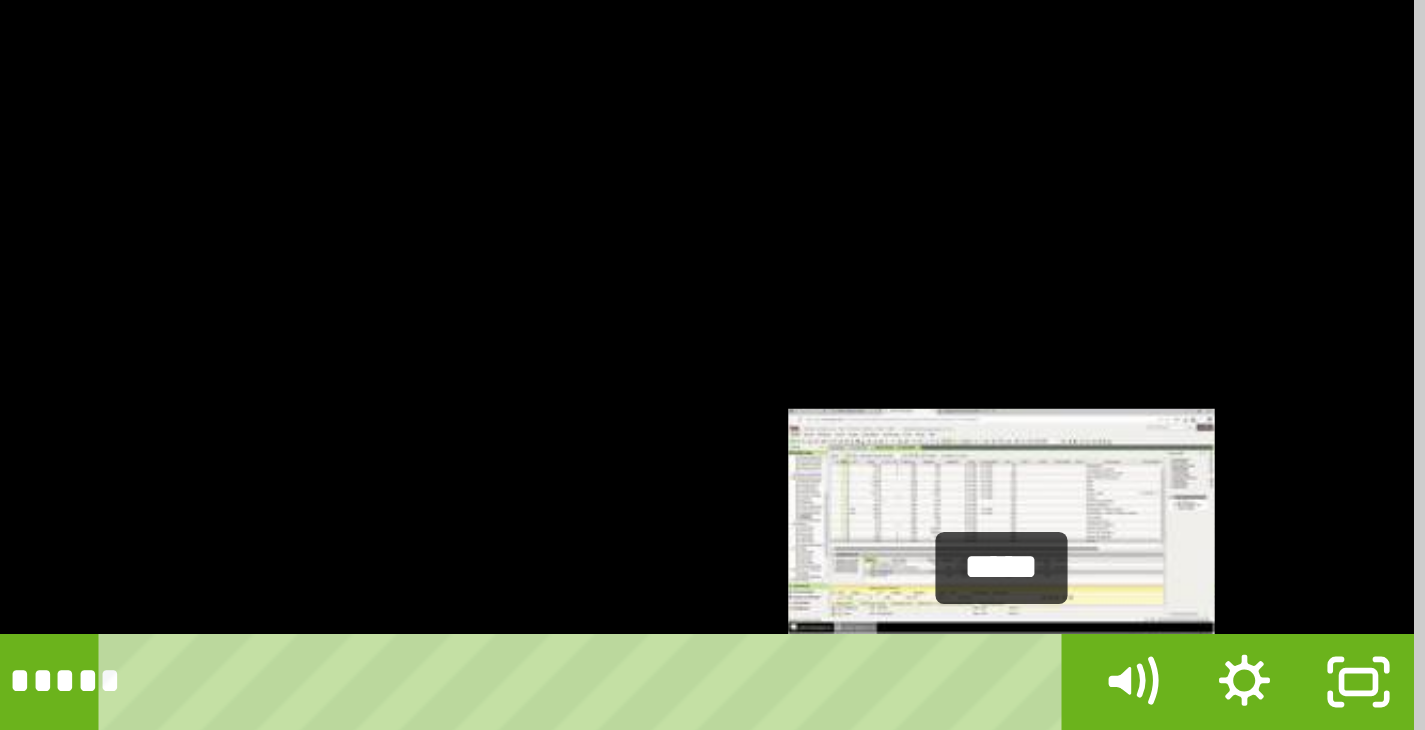 click at bounding box center (722, 562) 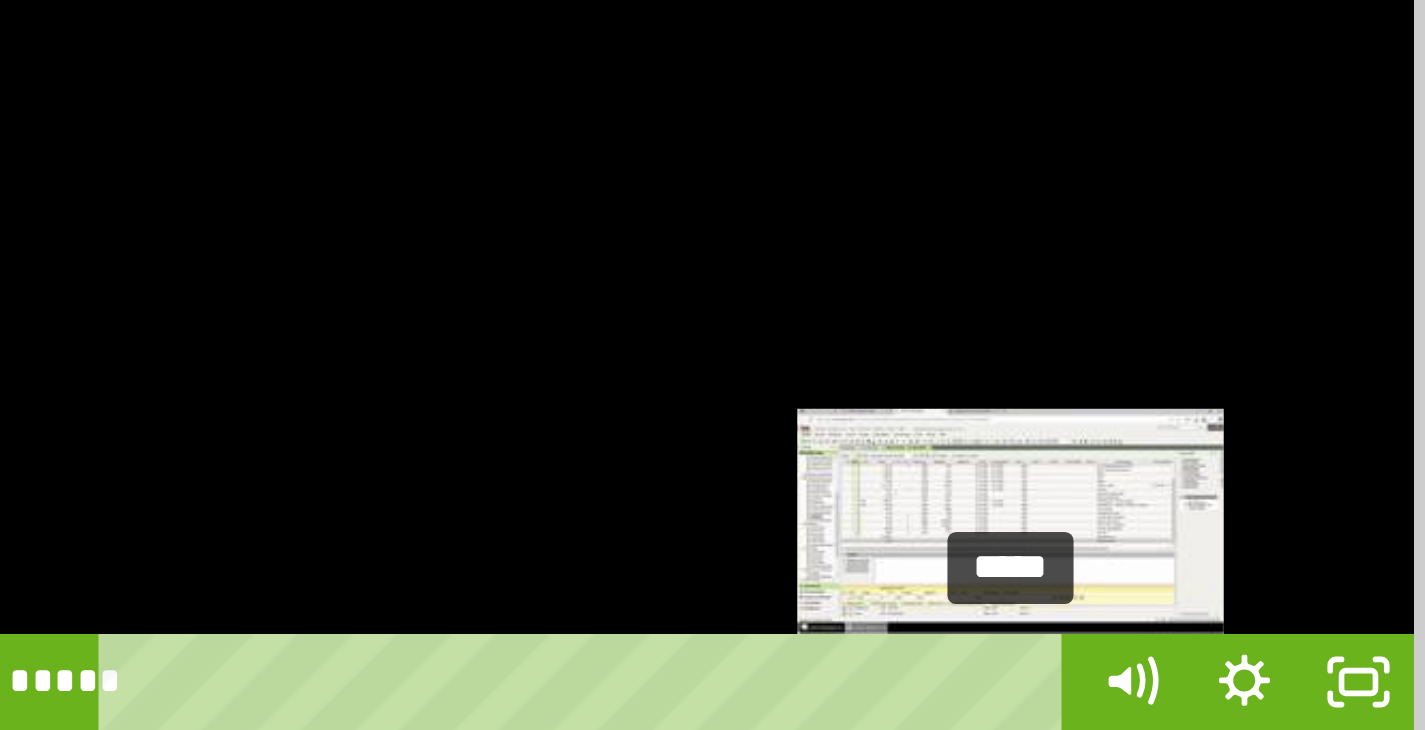 click at bounding box center [725, 562] 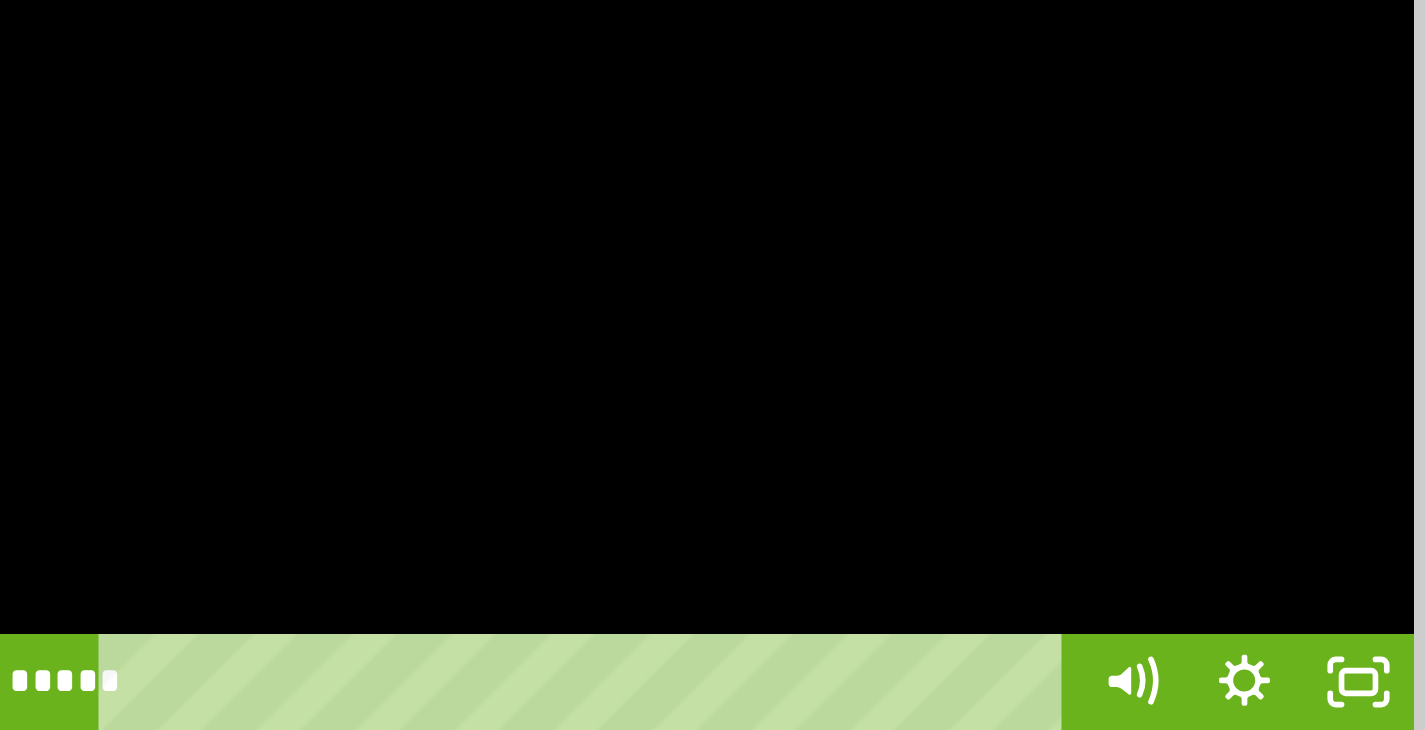 click at bounding box center [604, 440] 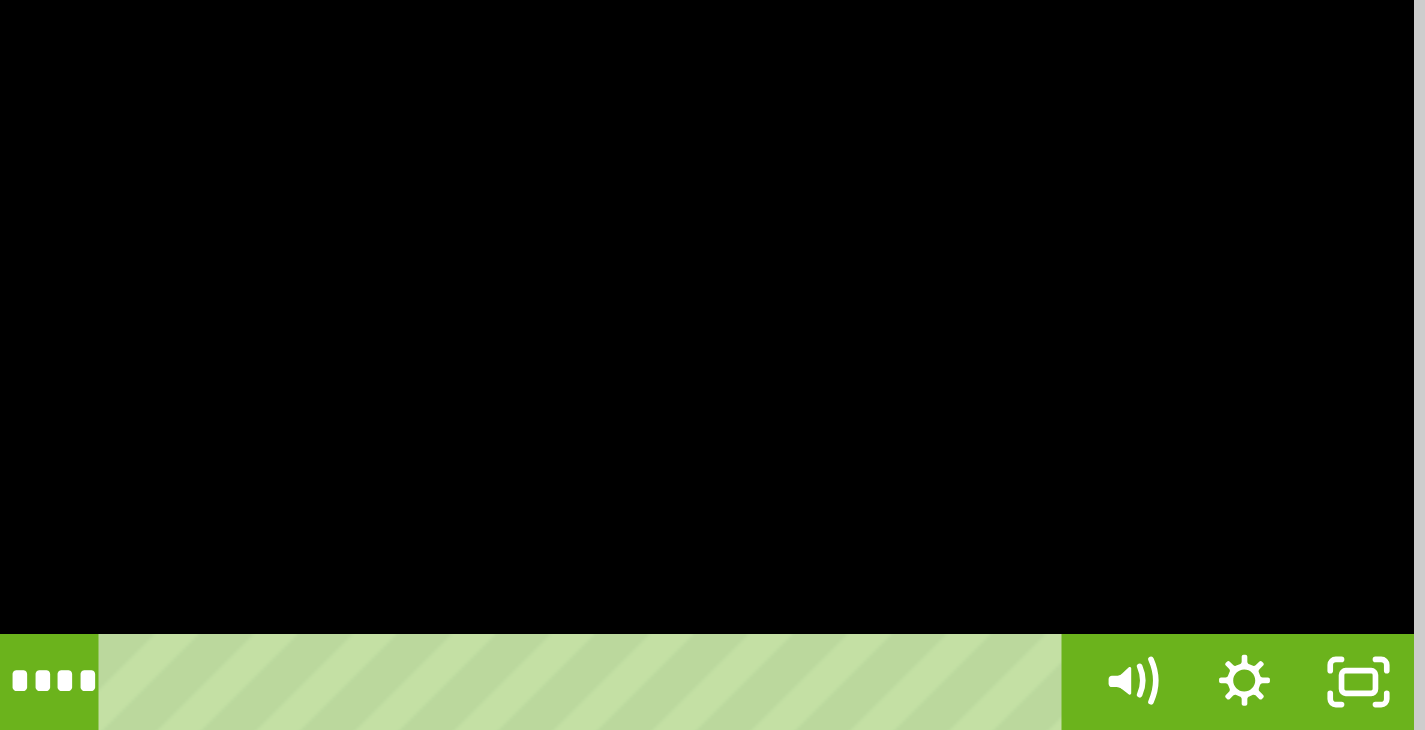 click at bounding box center (604, 440) 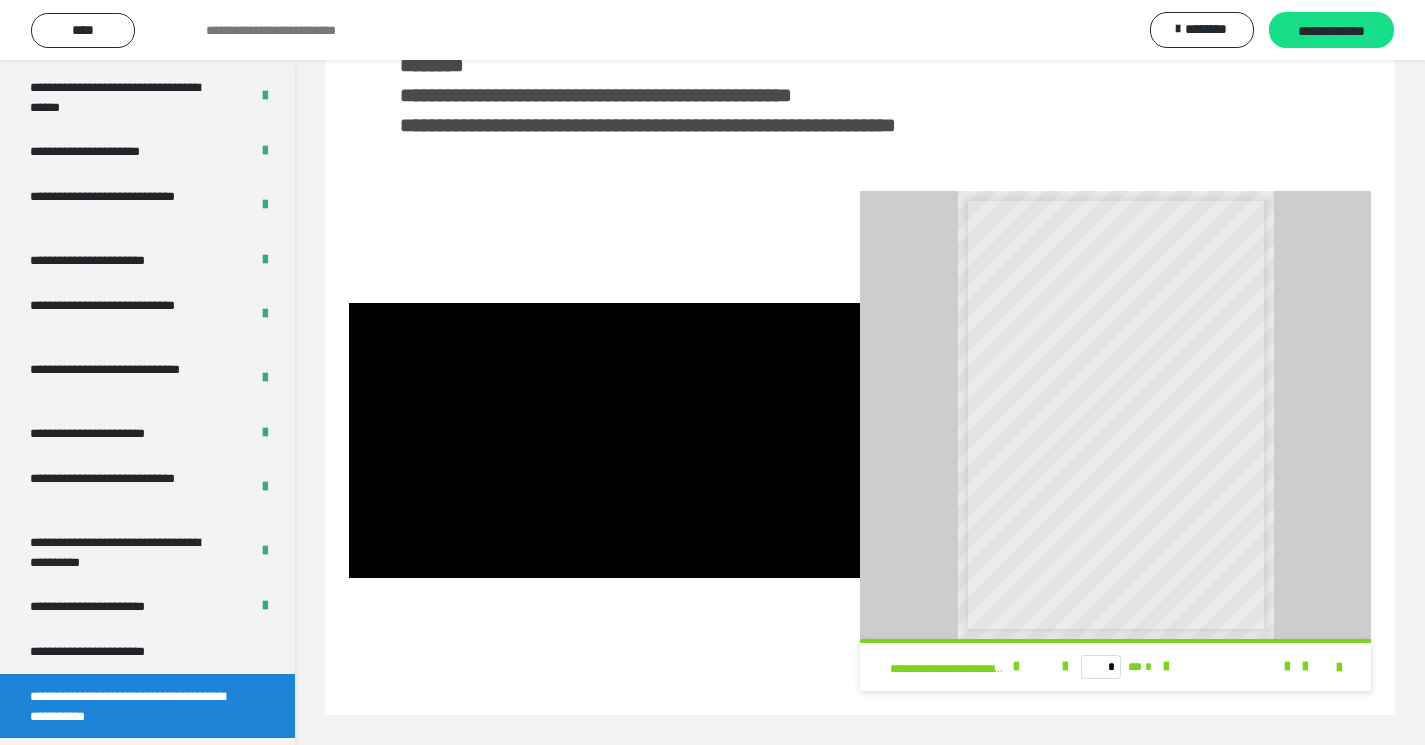 scroll, scrollTop: 430, scrollLeft: 0, axis: vertical 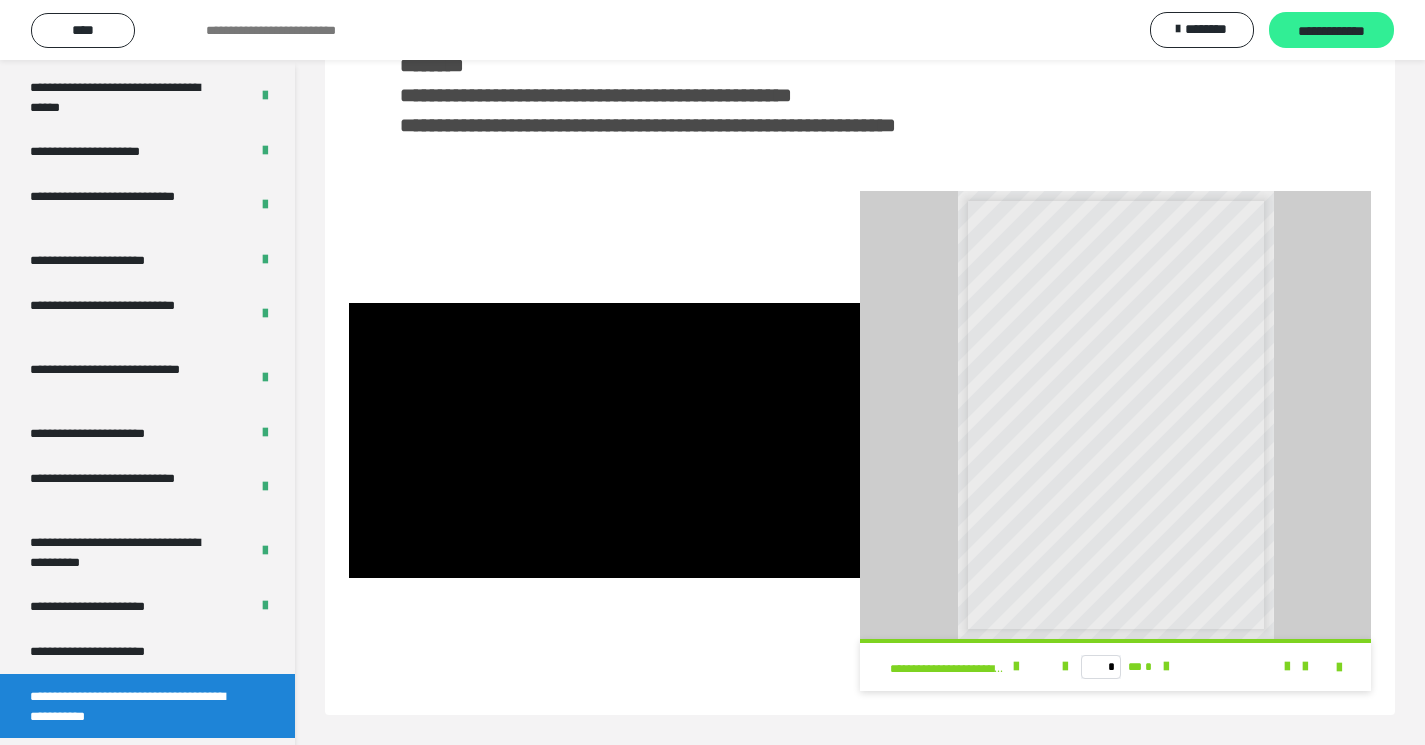 click on "**********" at bounding box center (1331, 31) 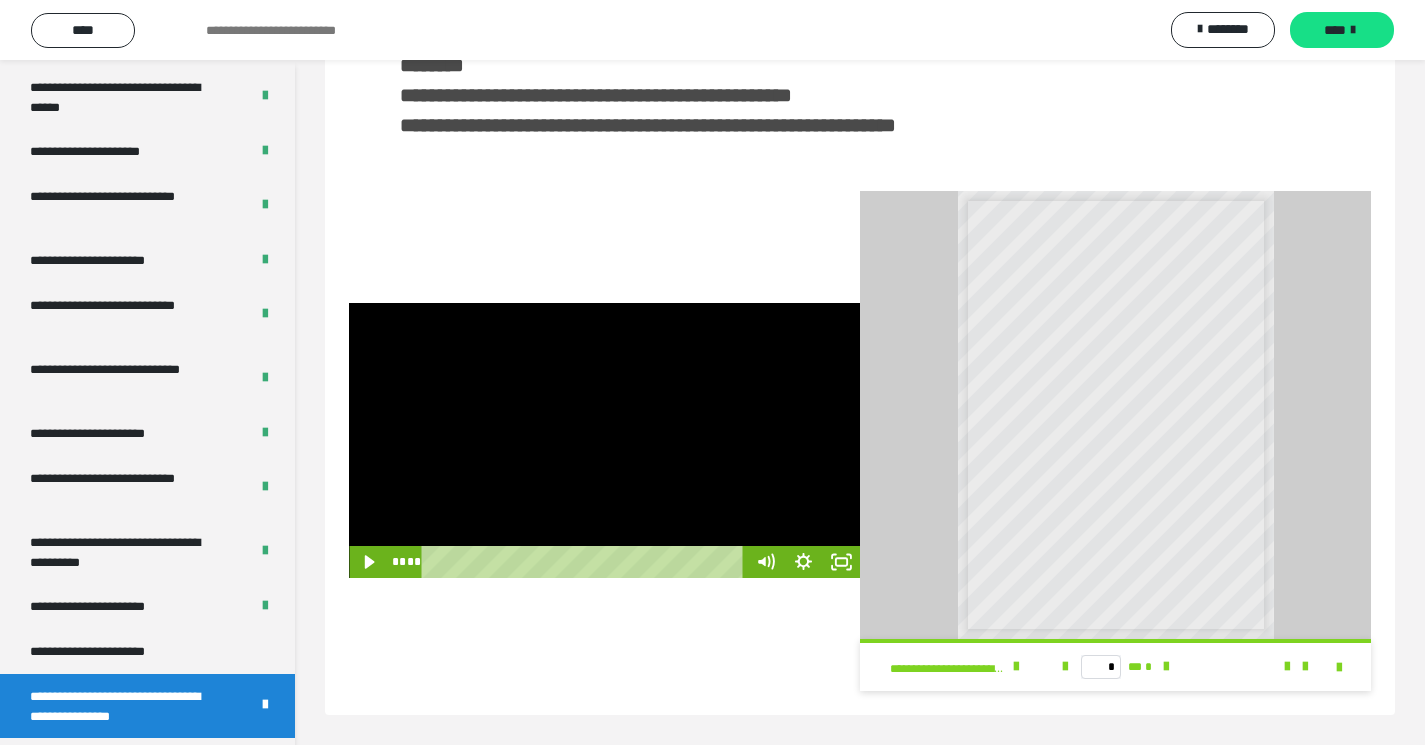 scroll, scrollTop: 430, scrollLeft: 0, axis: vertical 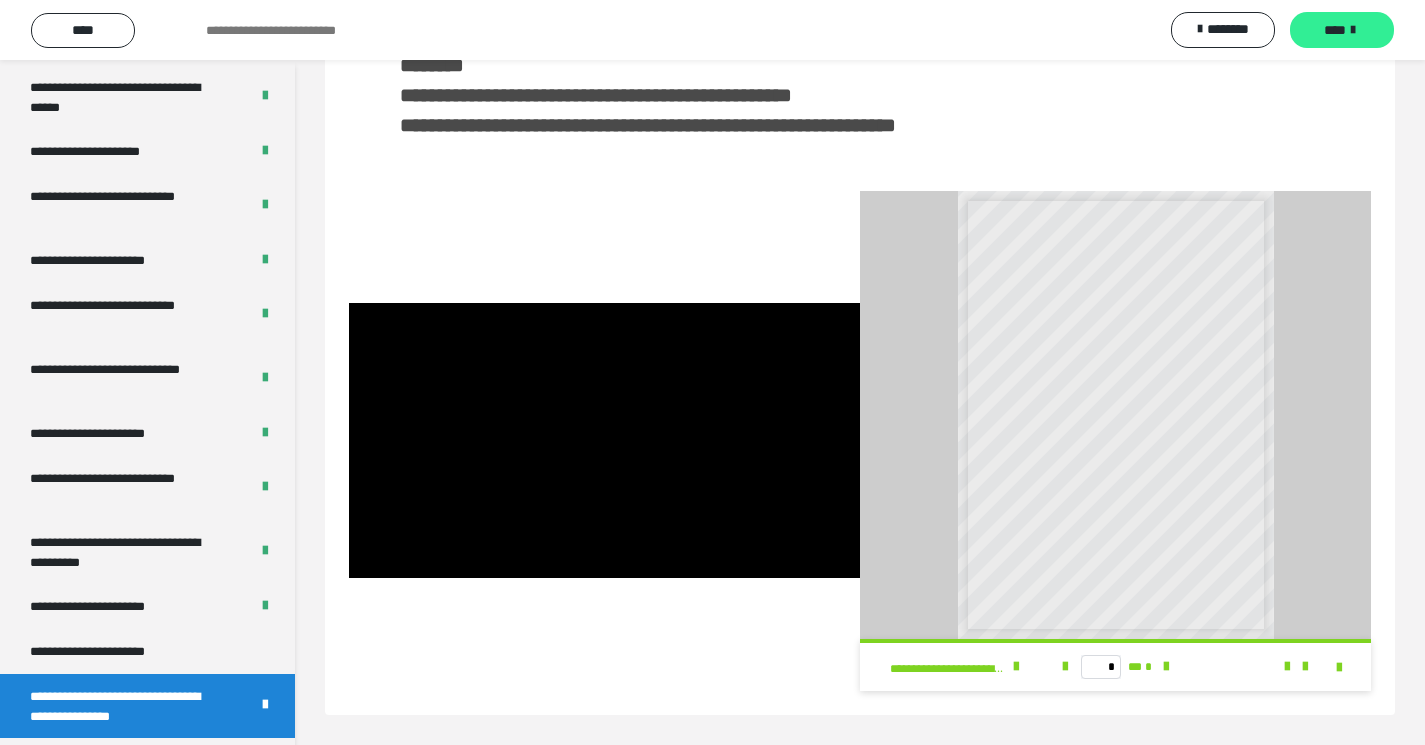 click on "****" at bounding box center [1335, 30] 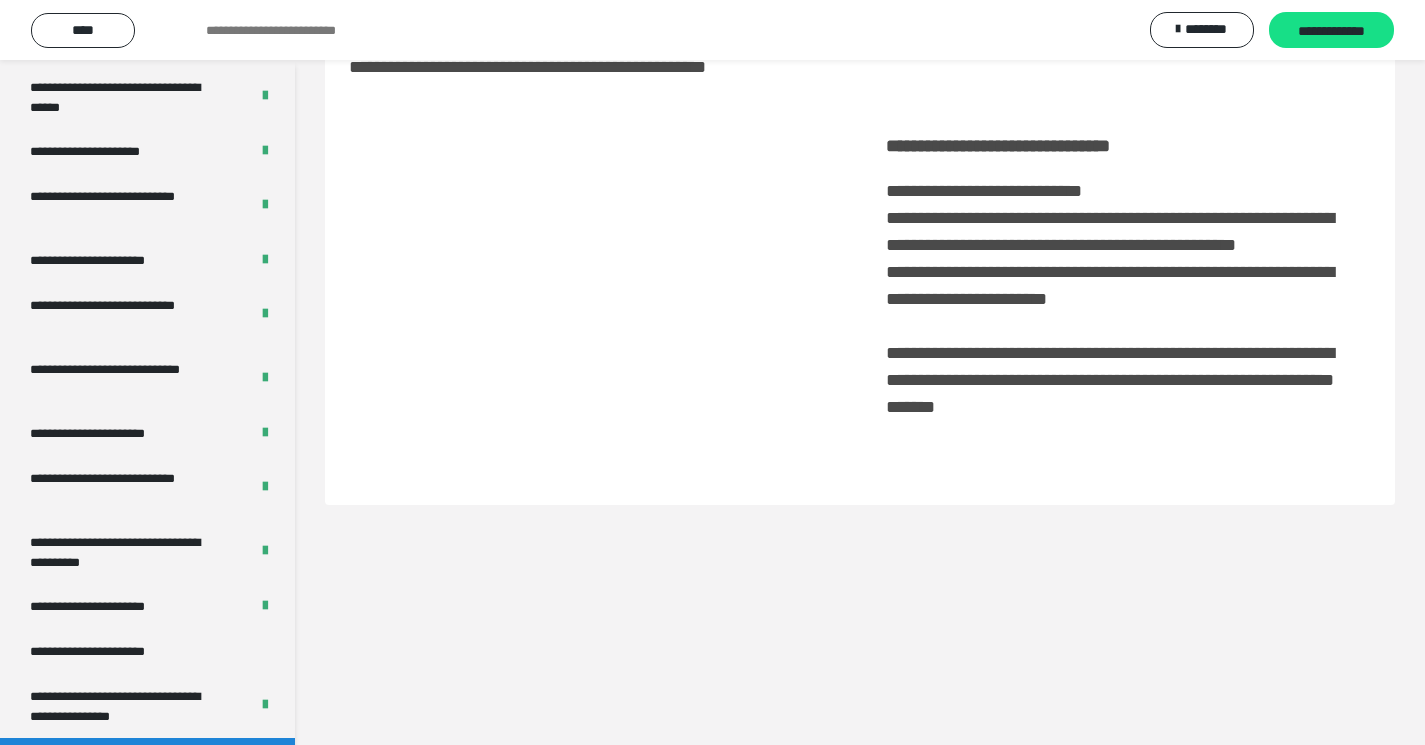 scroll, scrollTop: 60, scrollLeft: 0, axis: vertical 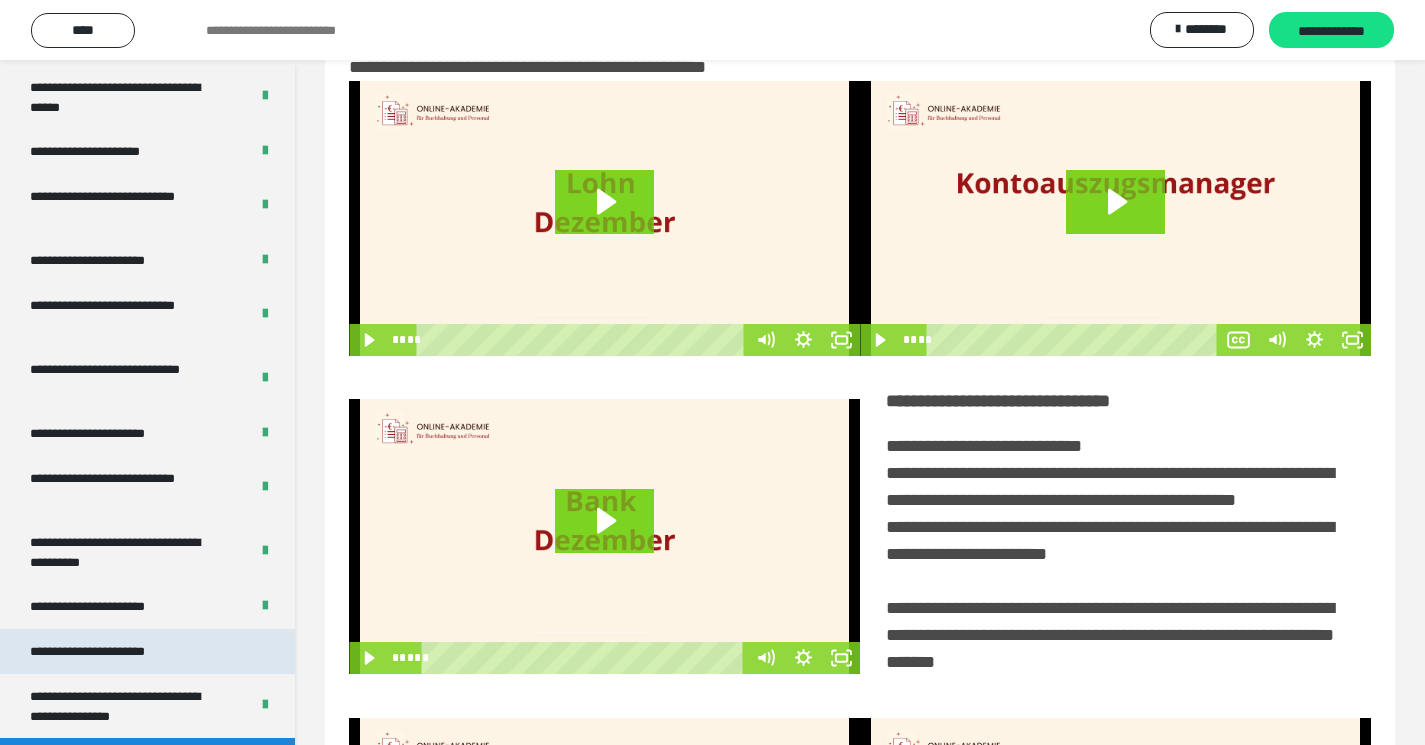 click on "**********" at bounding box center (111, 651) 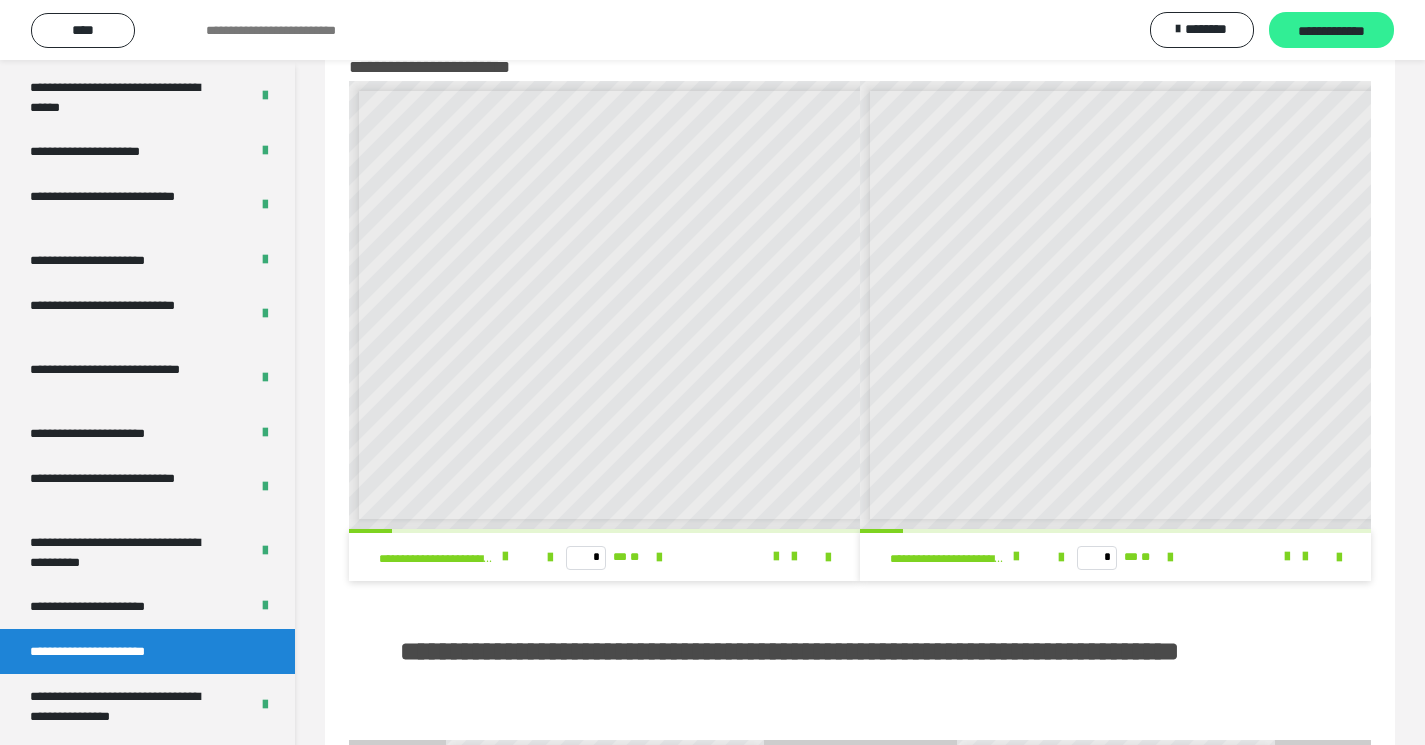 click on "**********" at bounding box center [1331, 31] 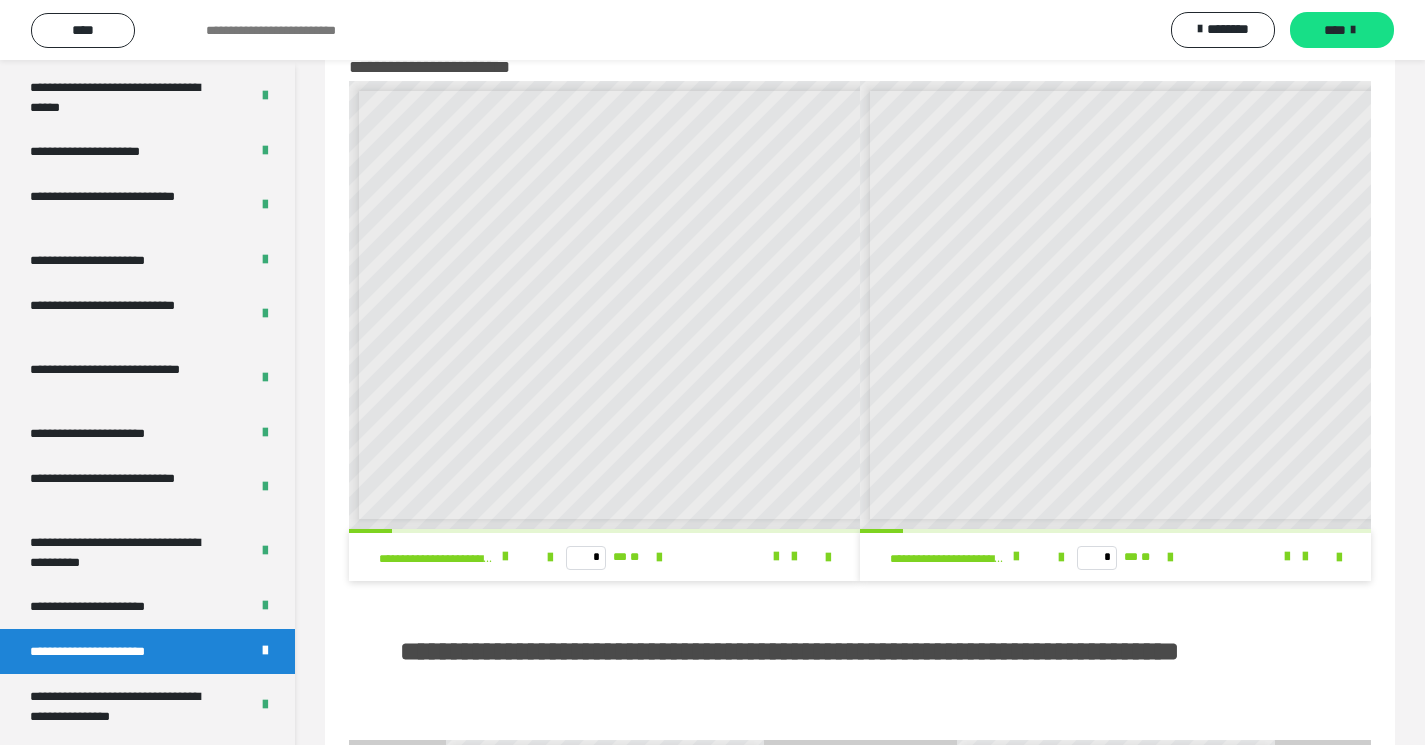 click on "****" at bounding box center [1335, 30] 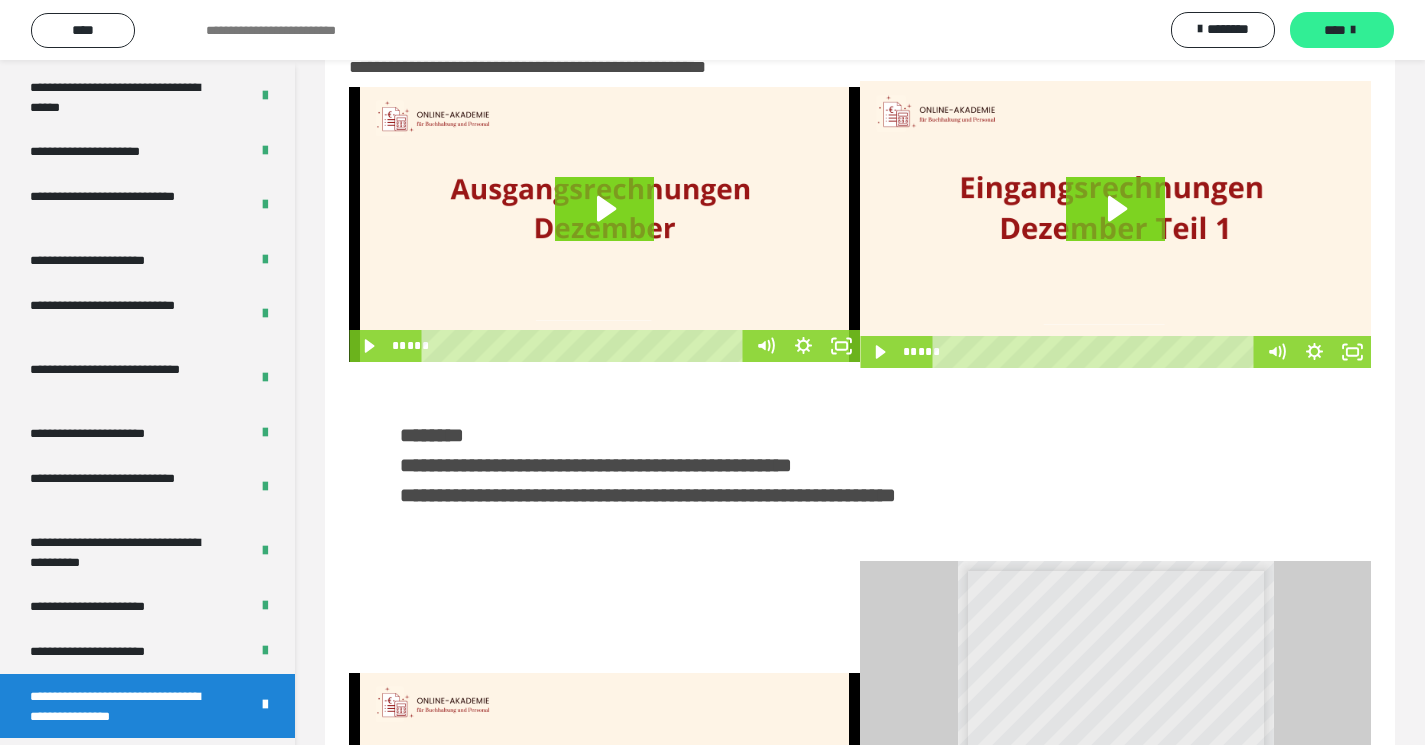 click on "****" at bounding box center [1335, 30] 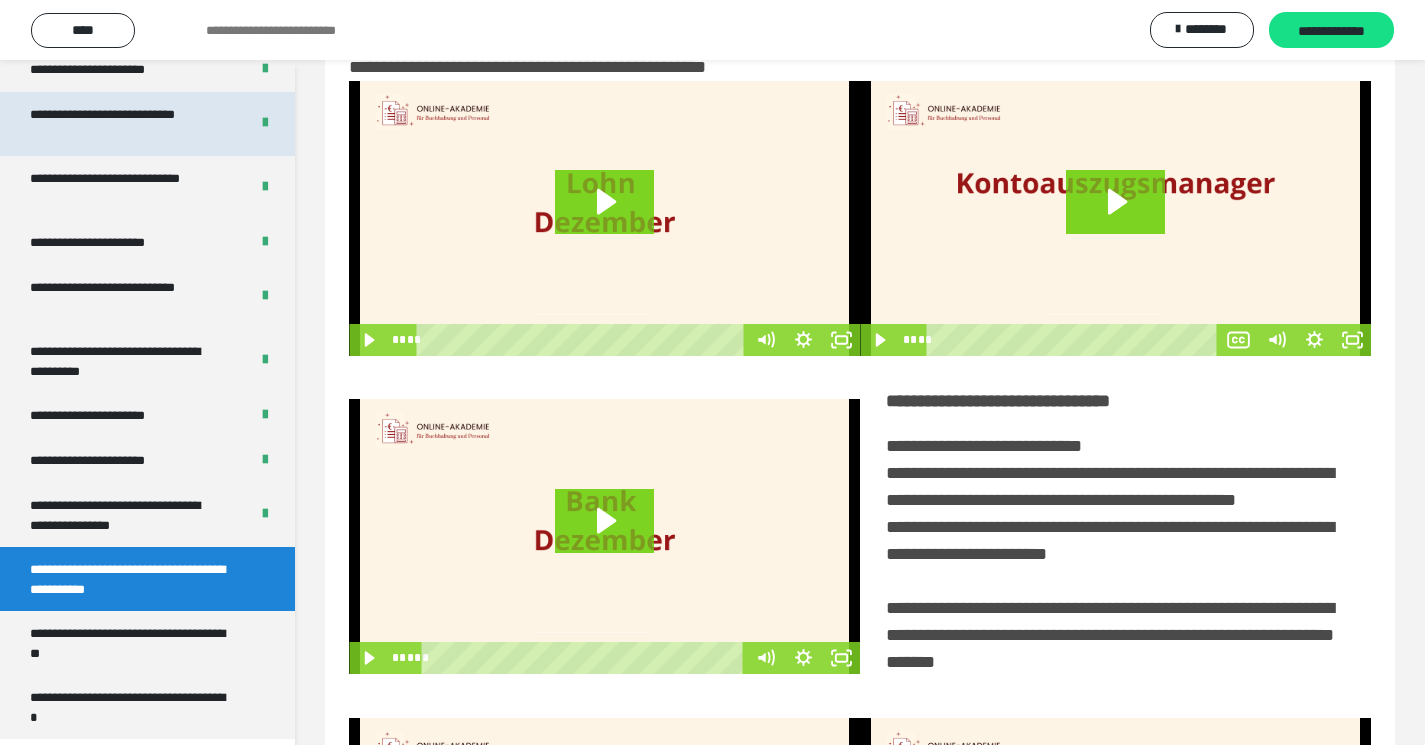scroll, scrollTop: 3888, scrollLeft: 0, axis: vertical 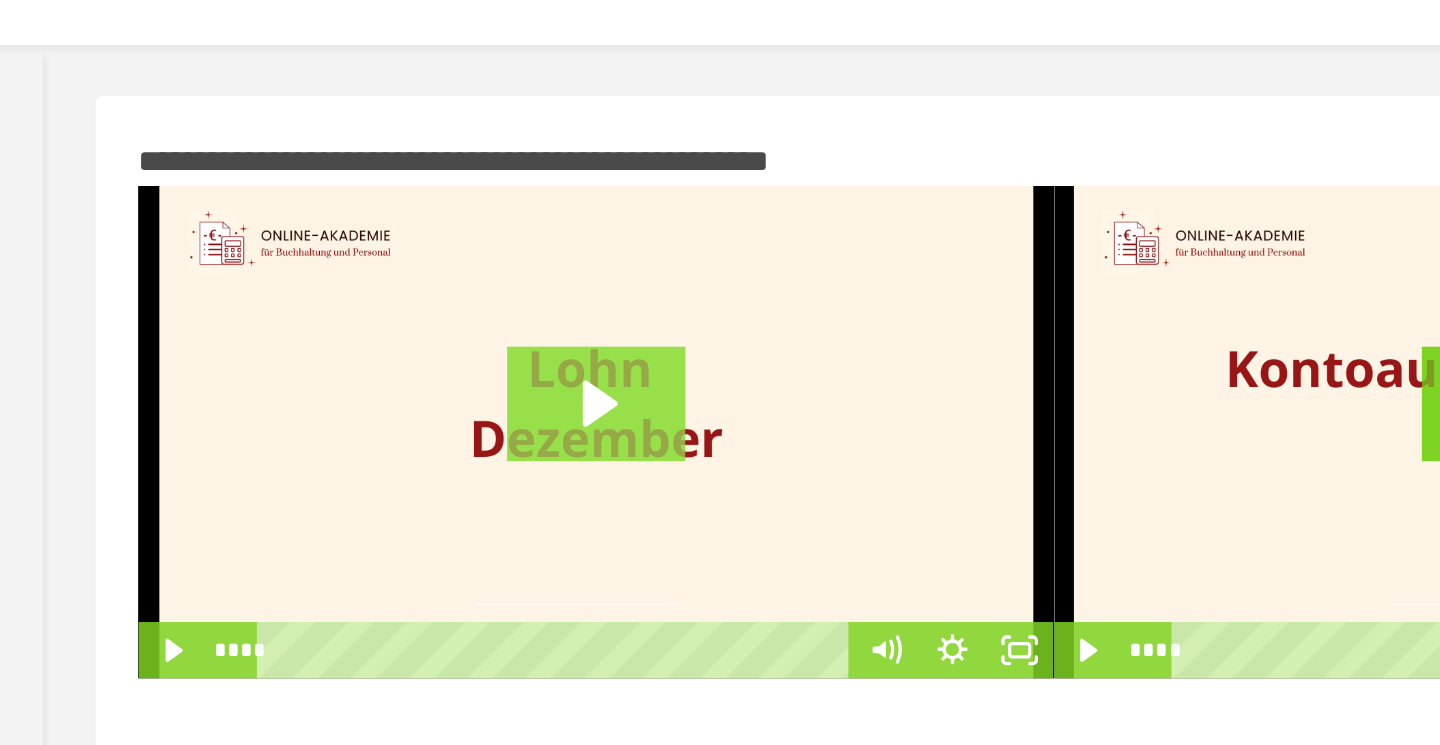 click 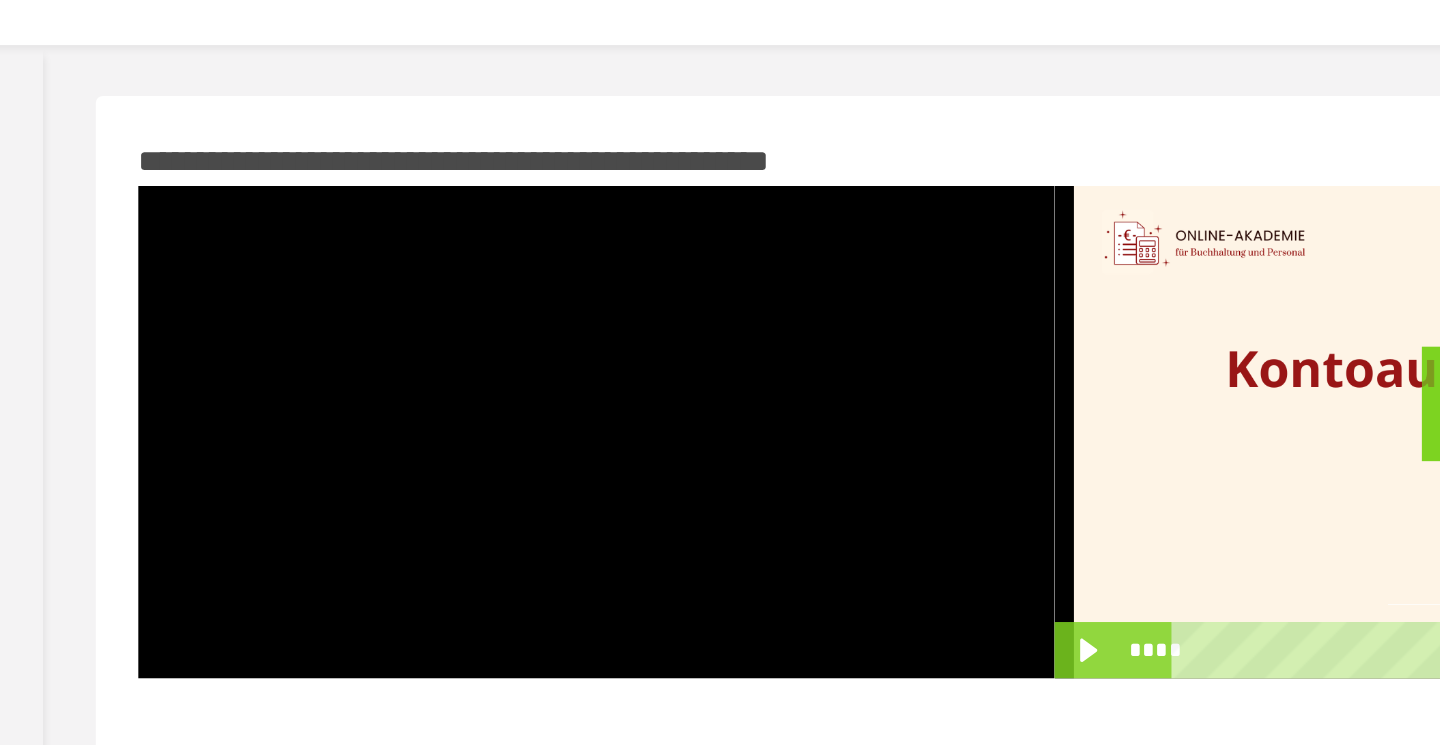 click at bounding box center [608, 279] 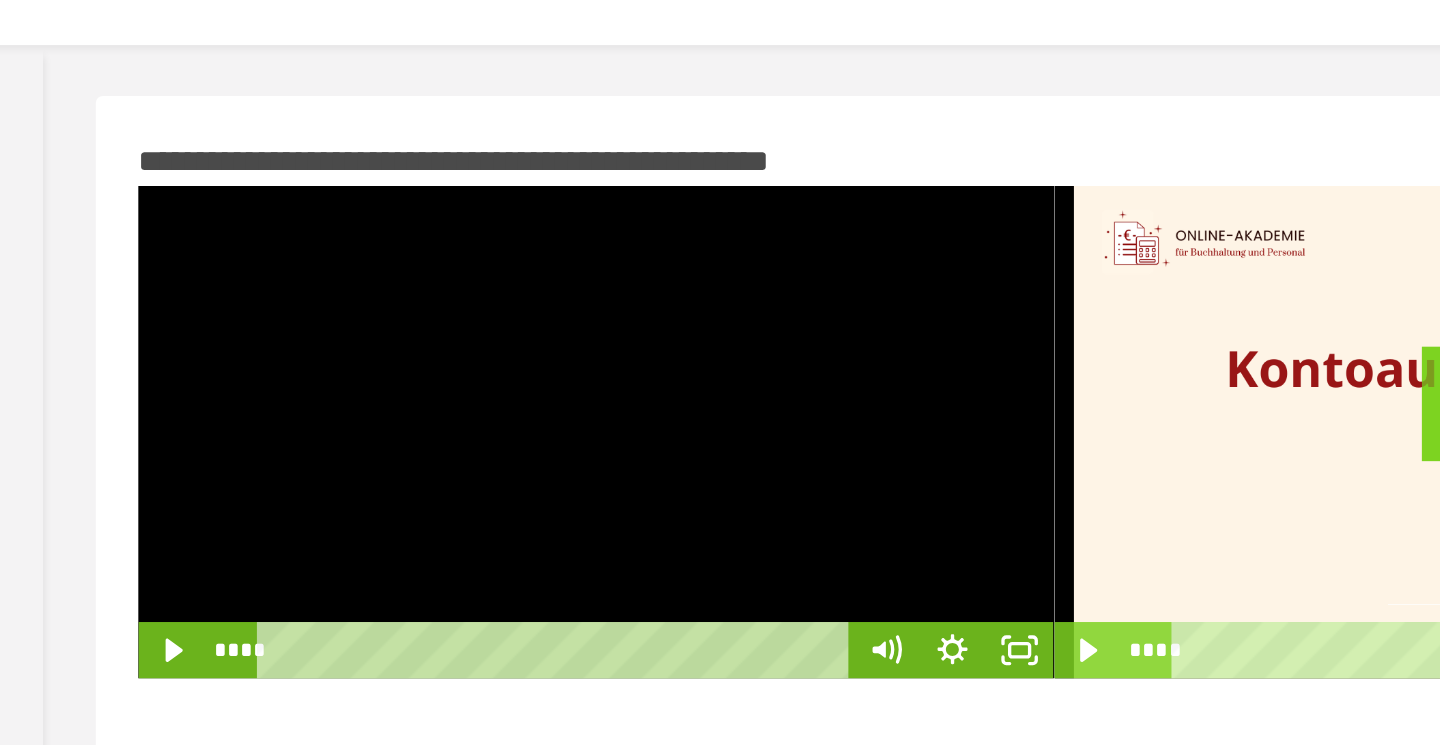 click at bounding box center [608, 279] 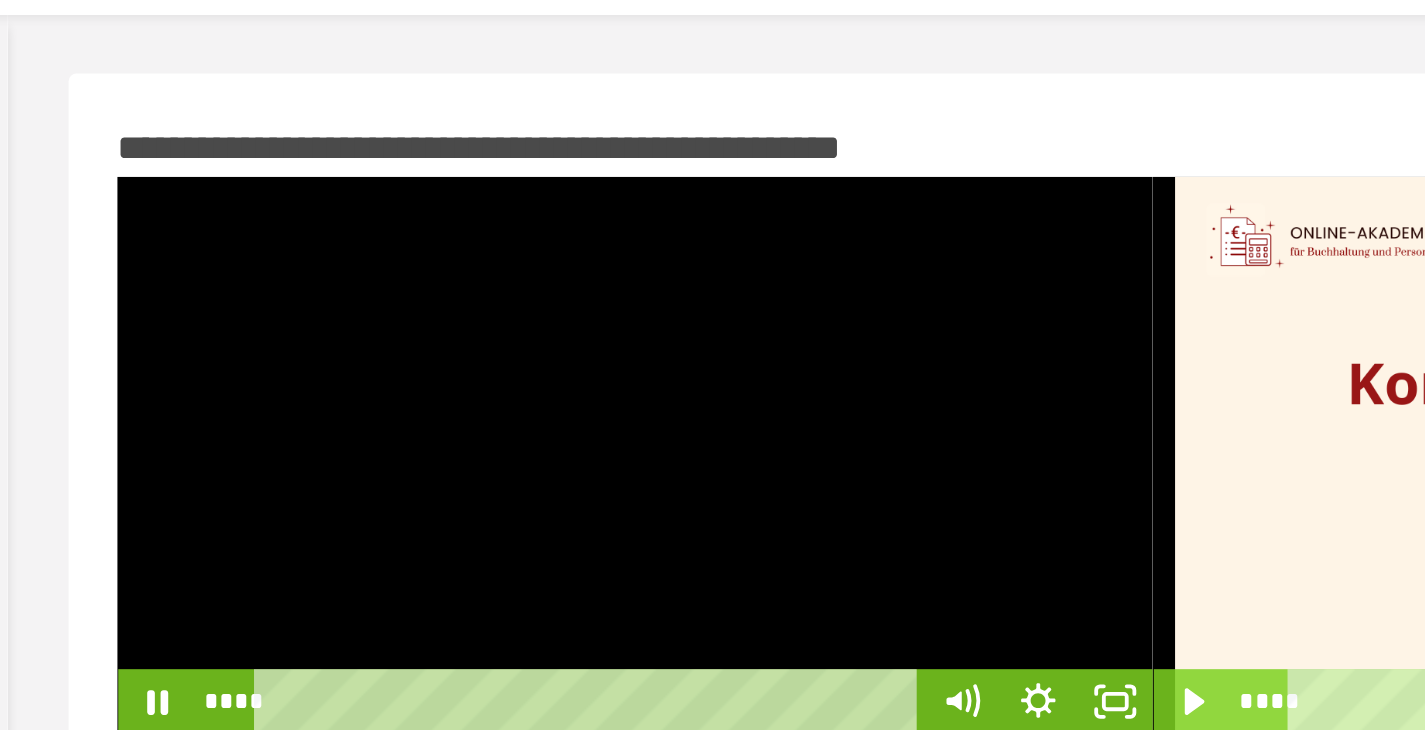 click at bounding box center (604, 277) 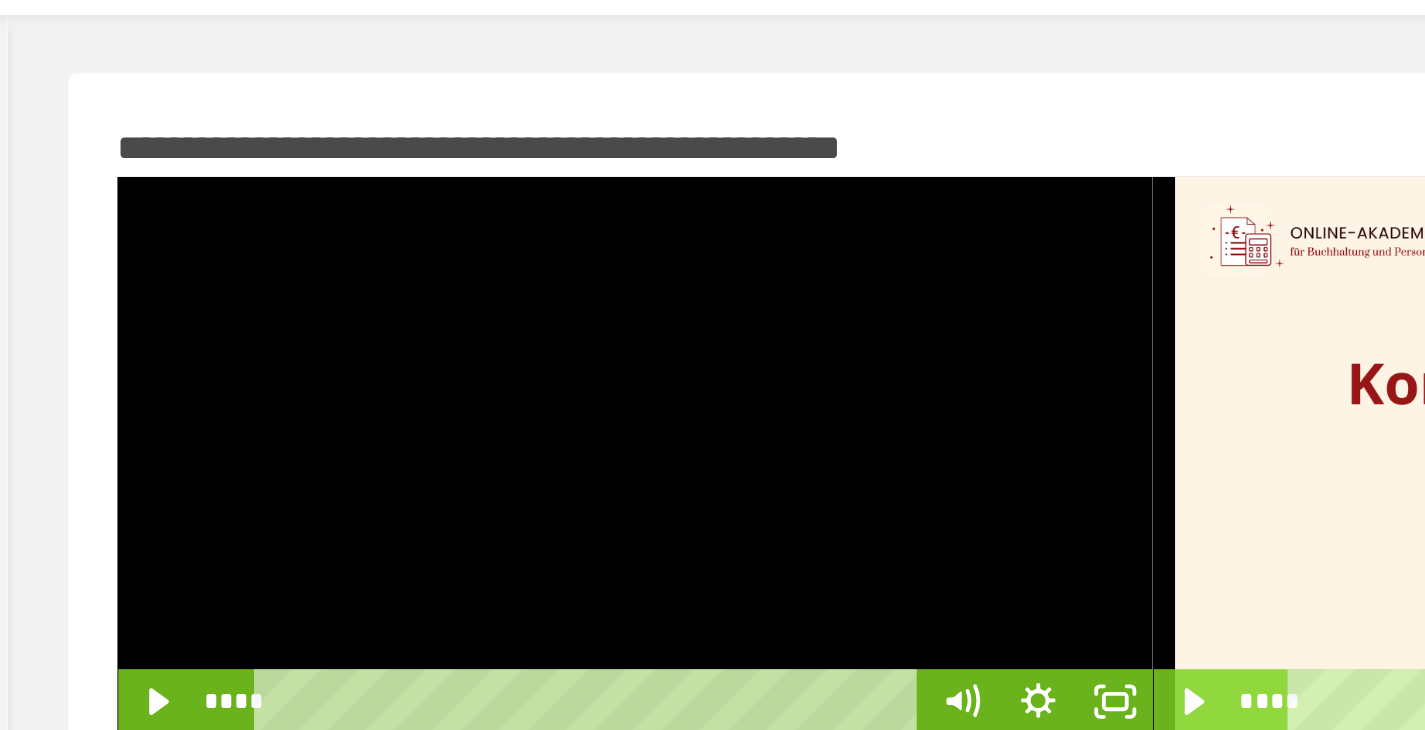 click at bounding box center [604, 277] 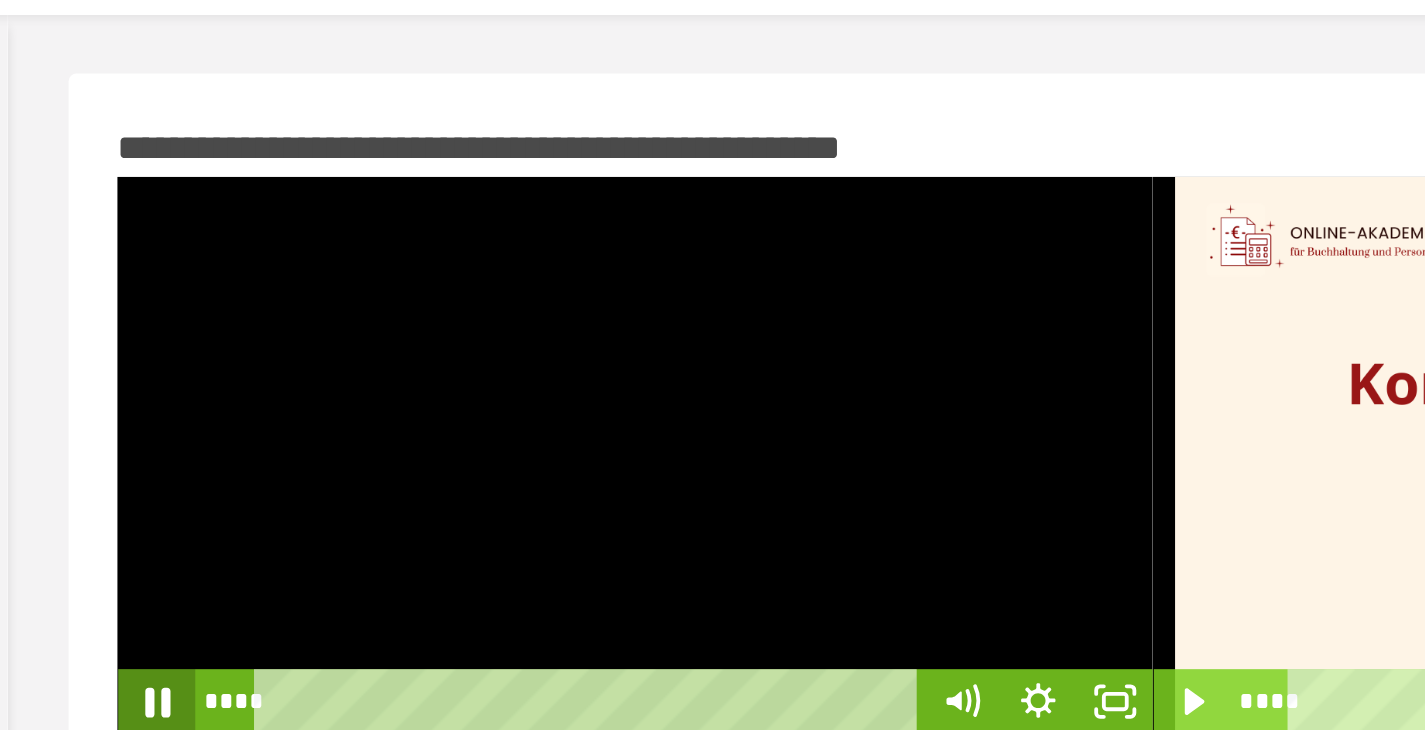 click 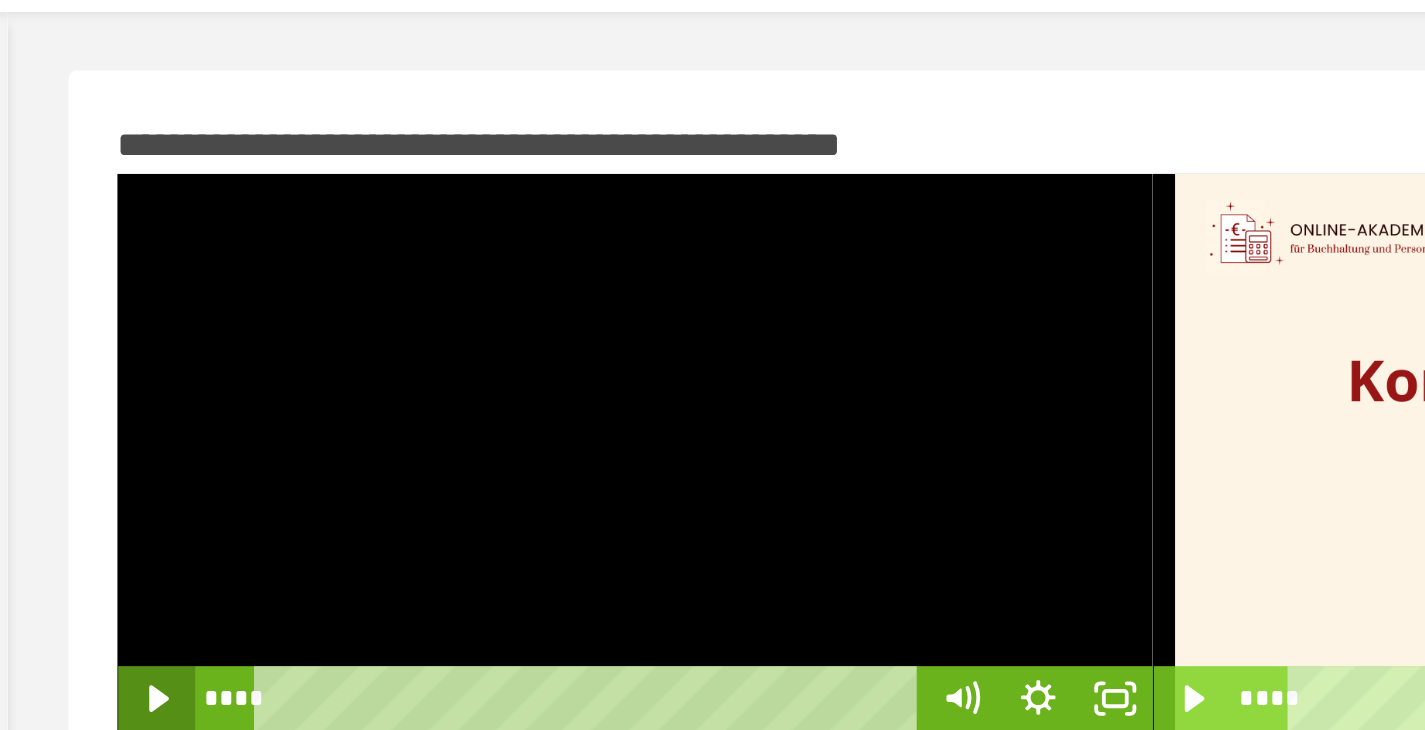 click 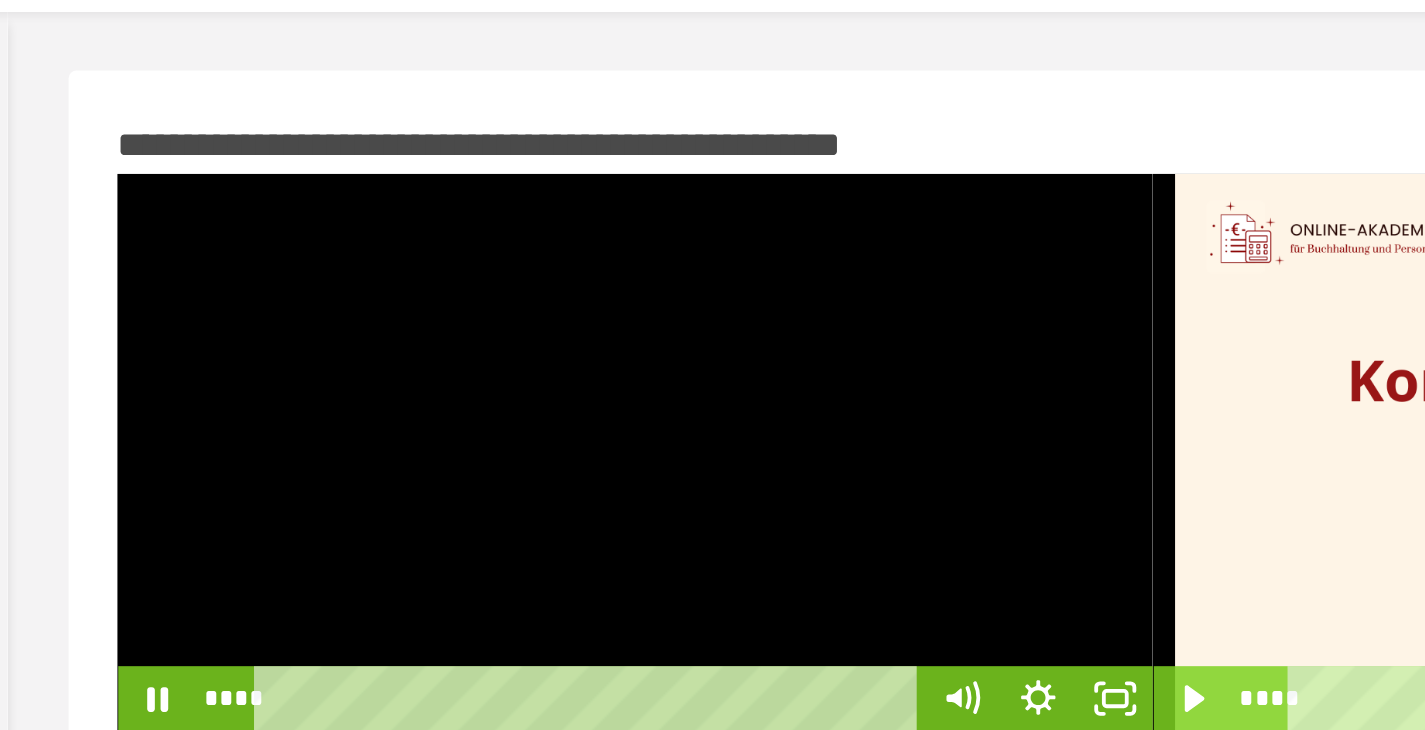 click at bounding box center (604, 277) 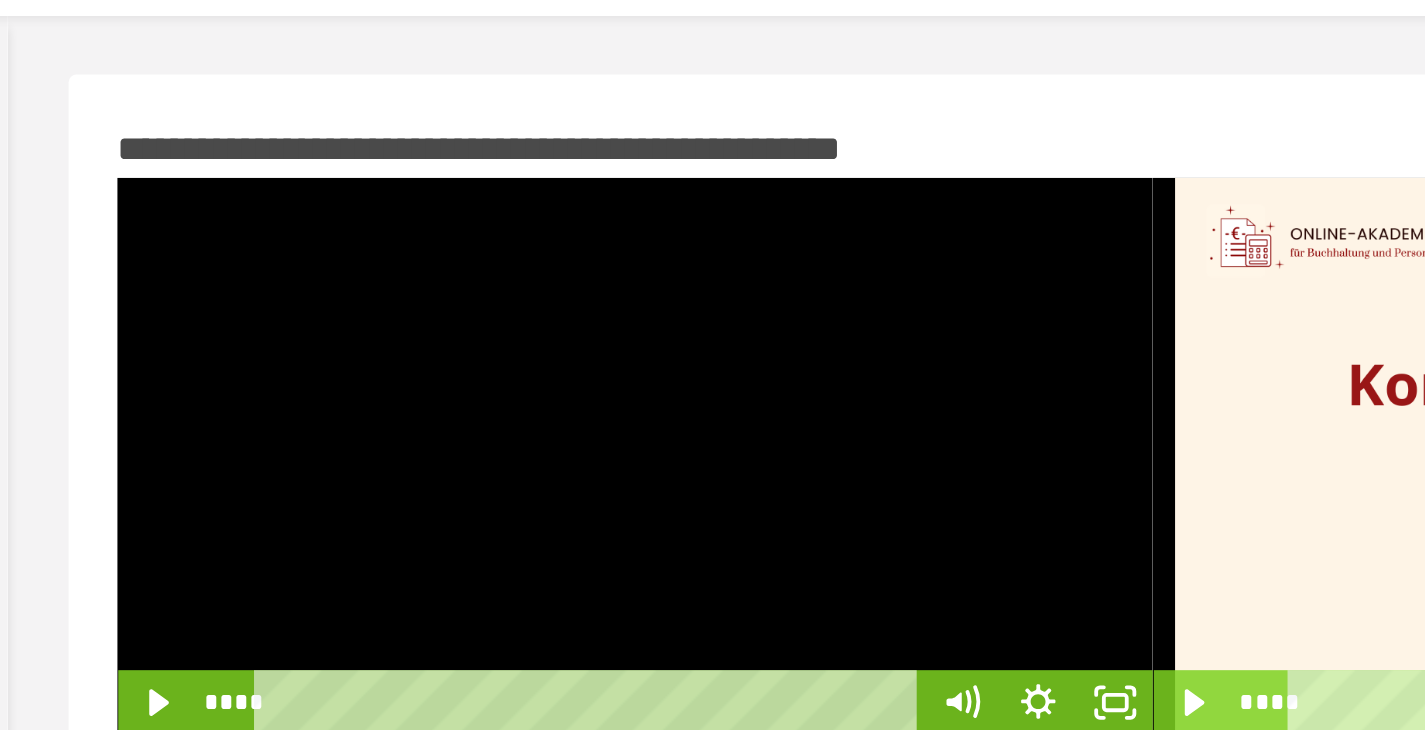 click at bounding box center [604, 277] 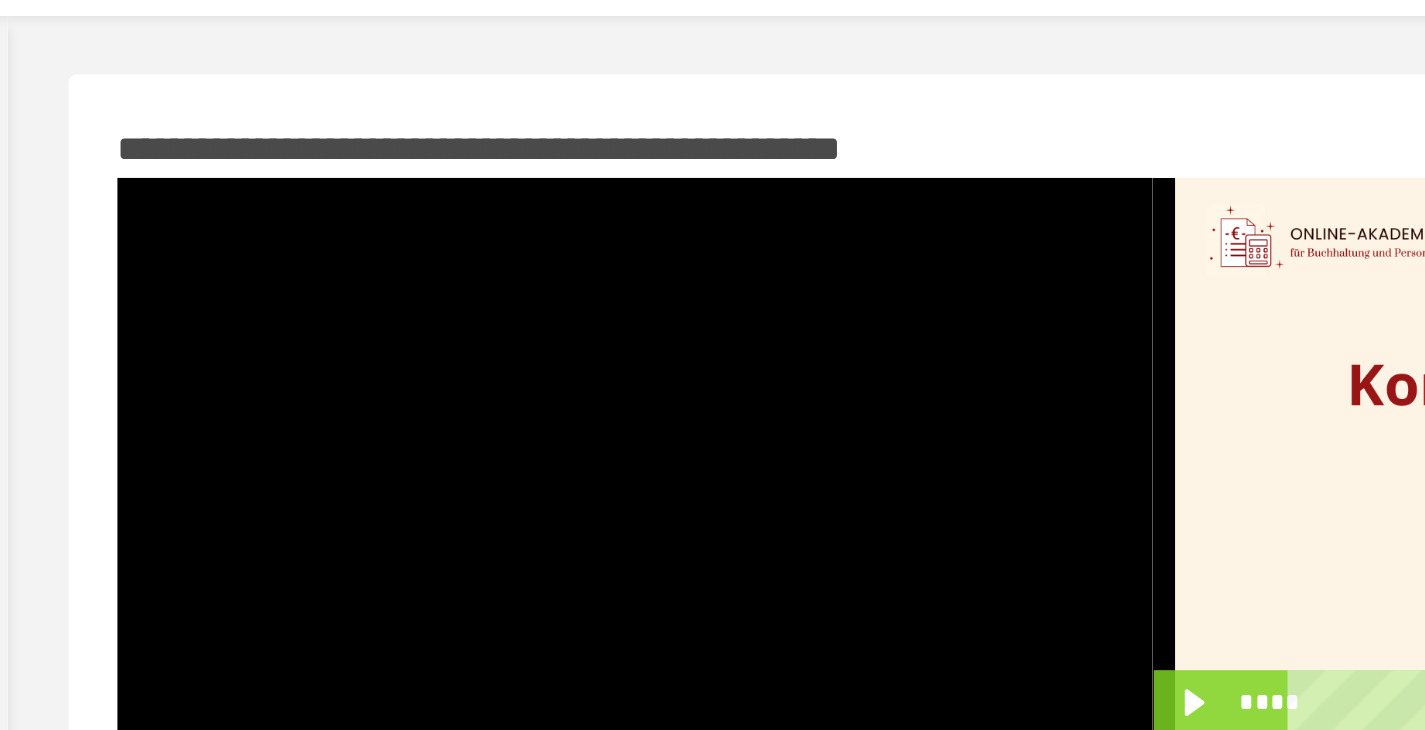 click at bounding box center [604, 277] 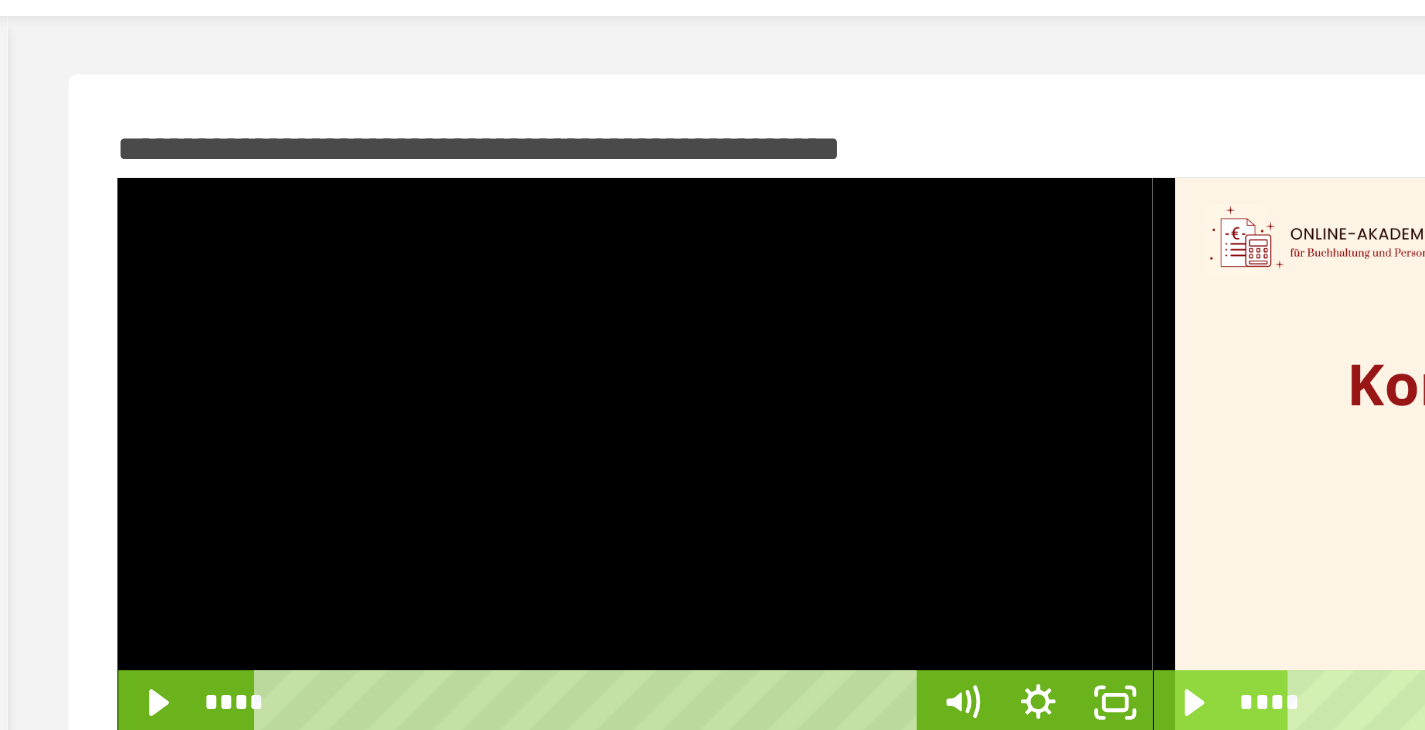 click at bounding box center [604, 277] 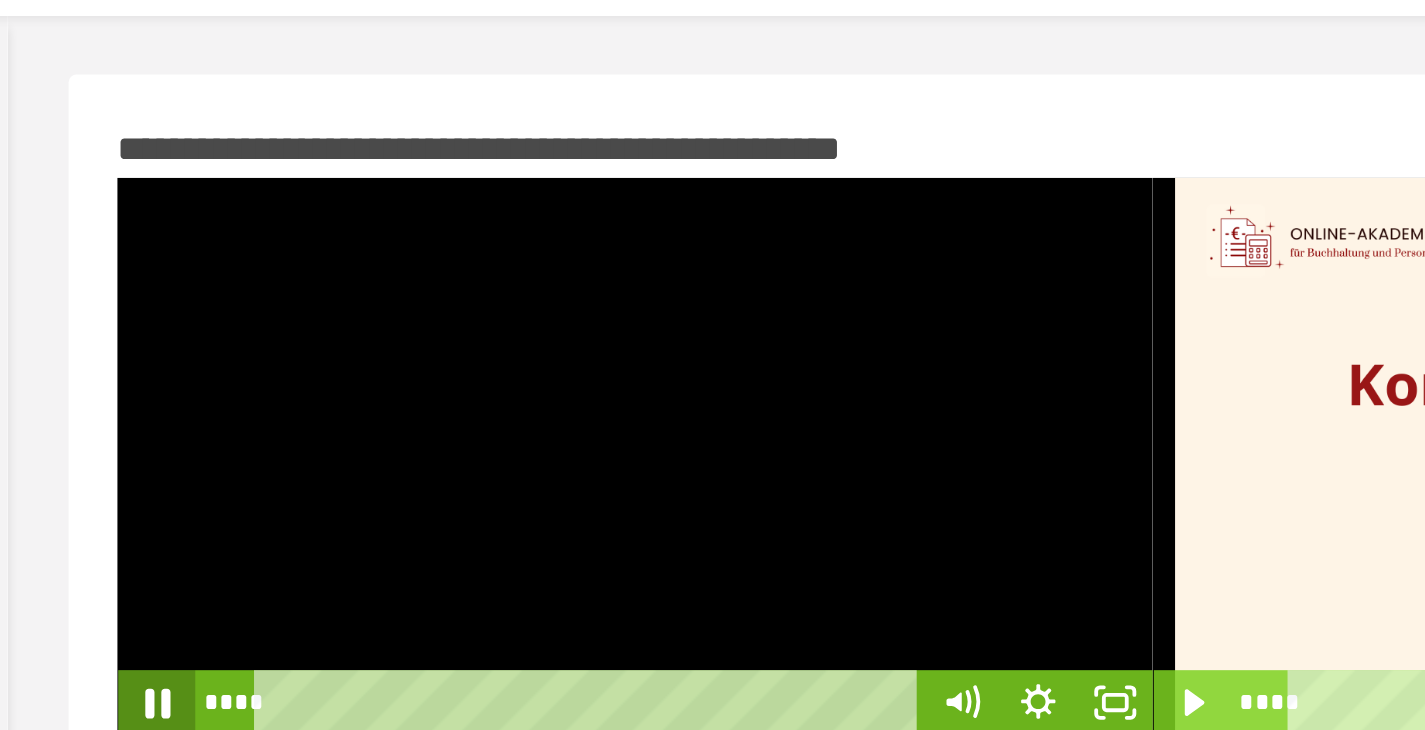 click 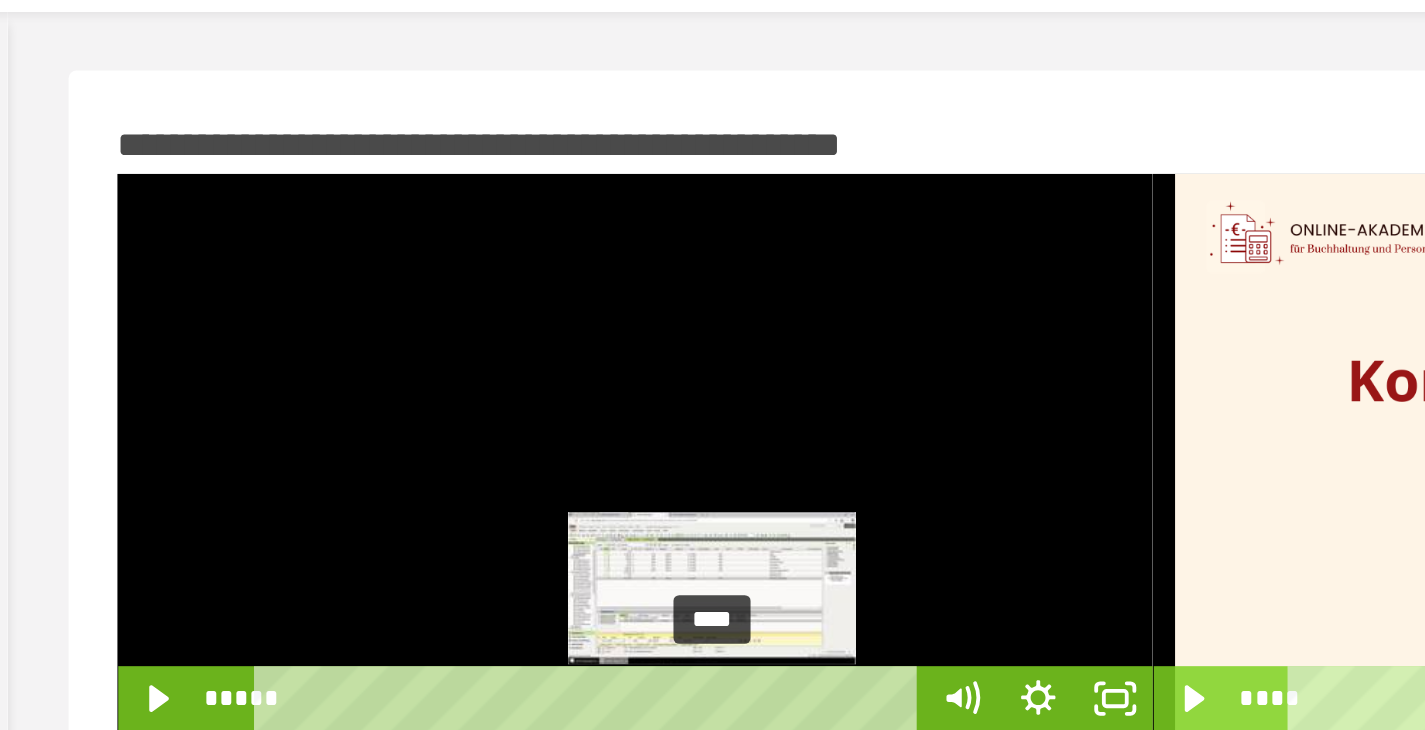 click on "****" at bounding box center (583, 399) 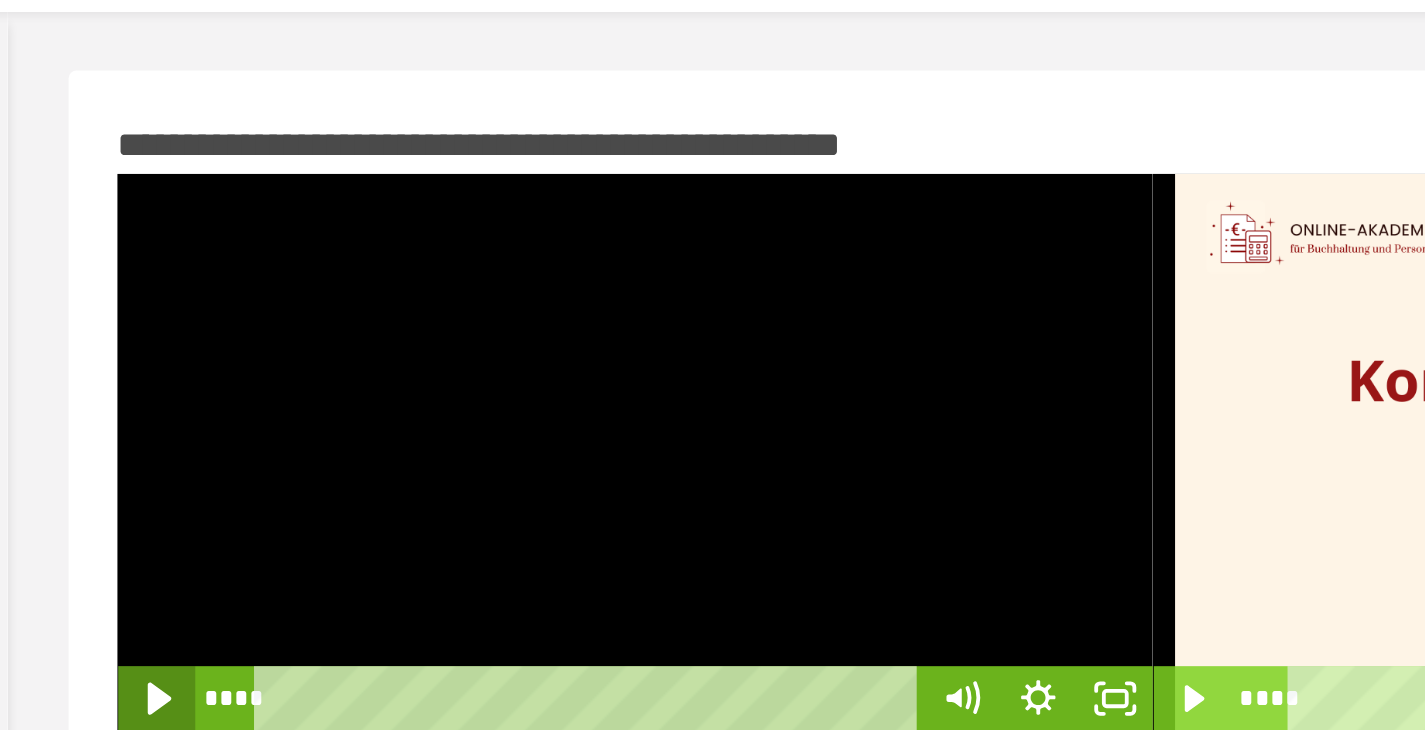 click 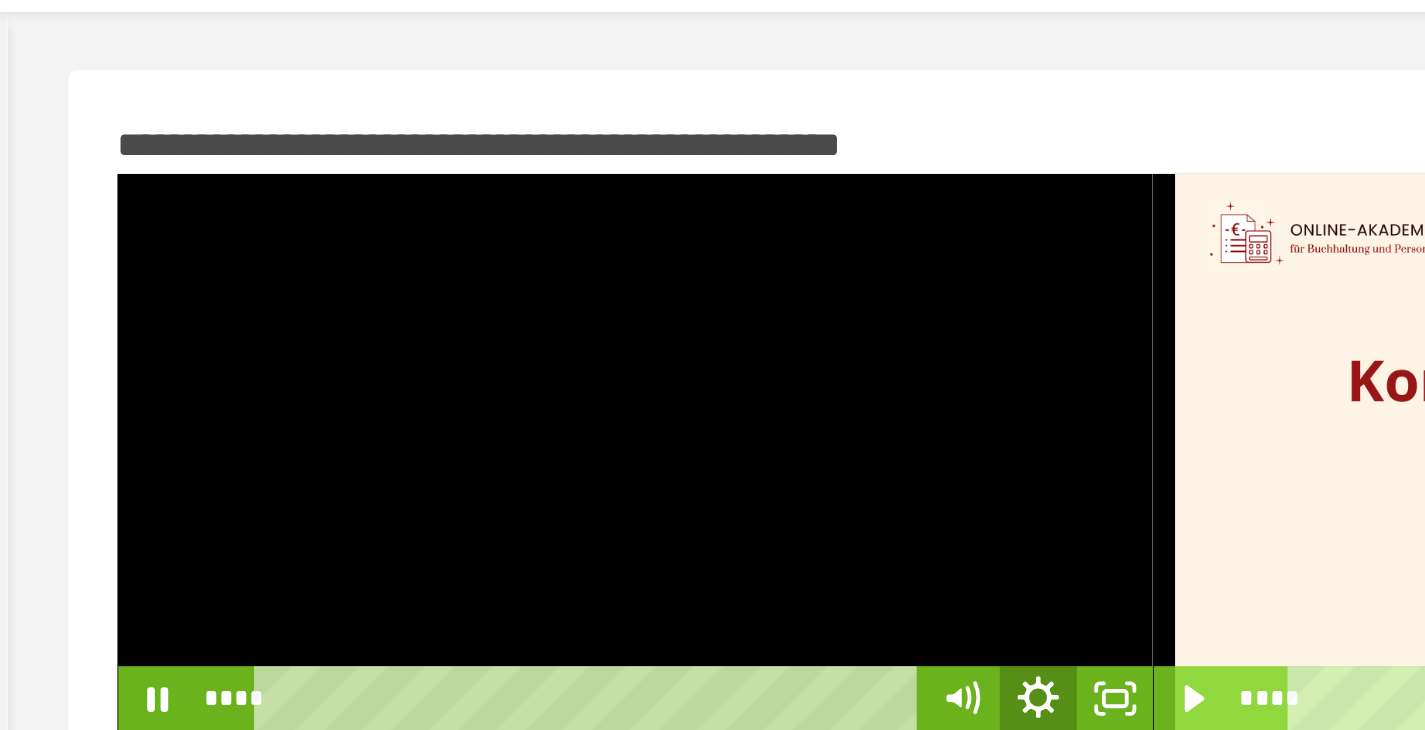 click 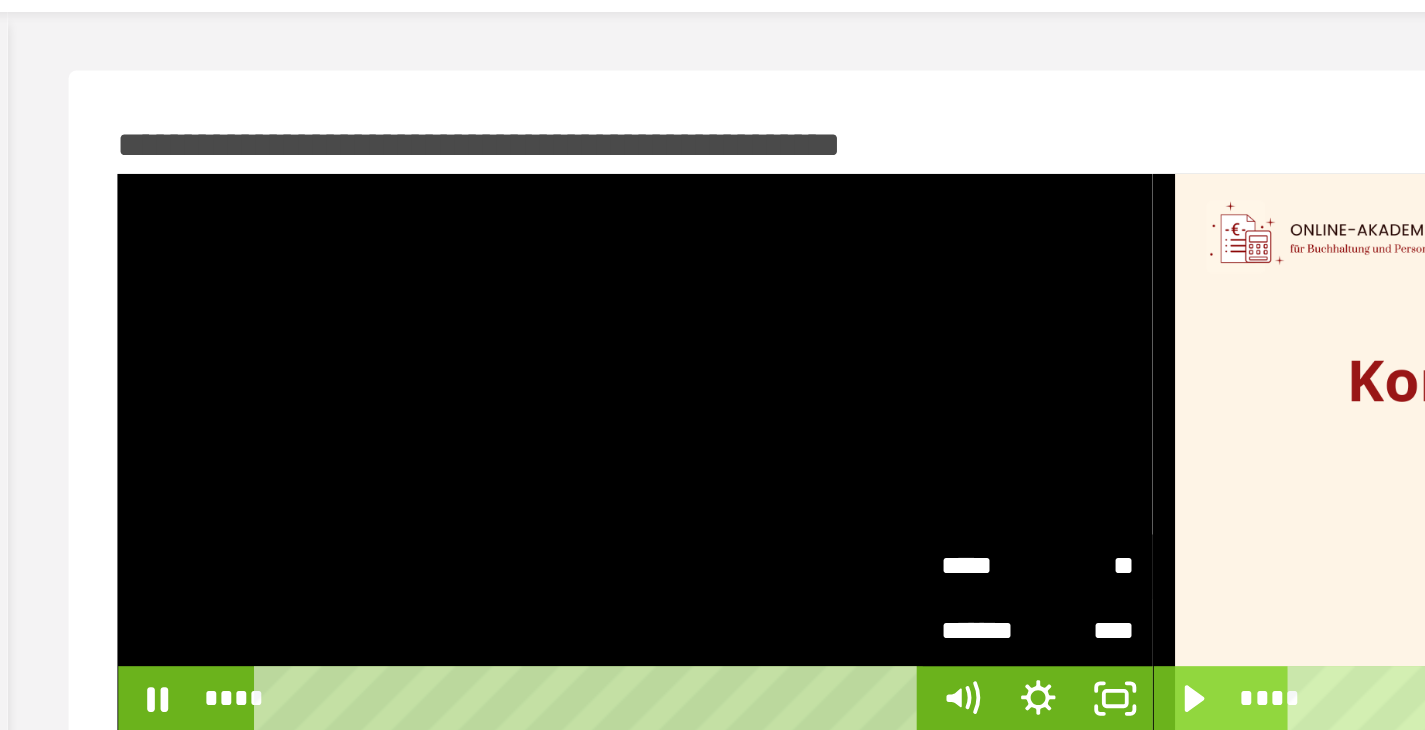 click on "*****" at bounding box center (779, 334) 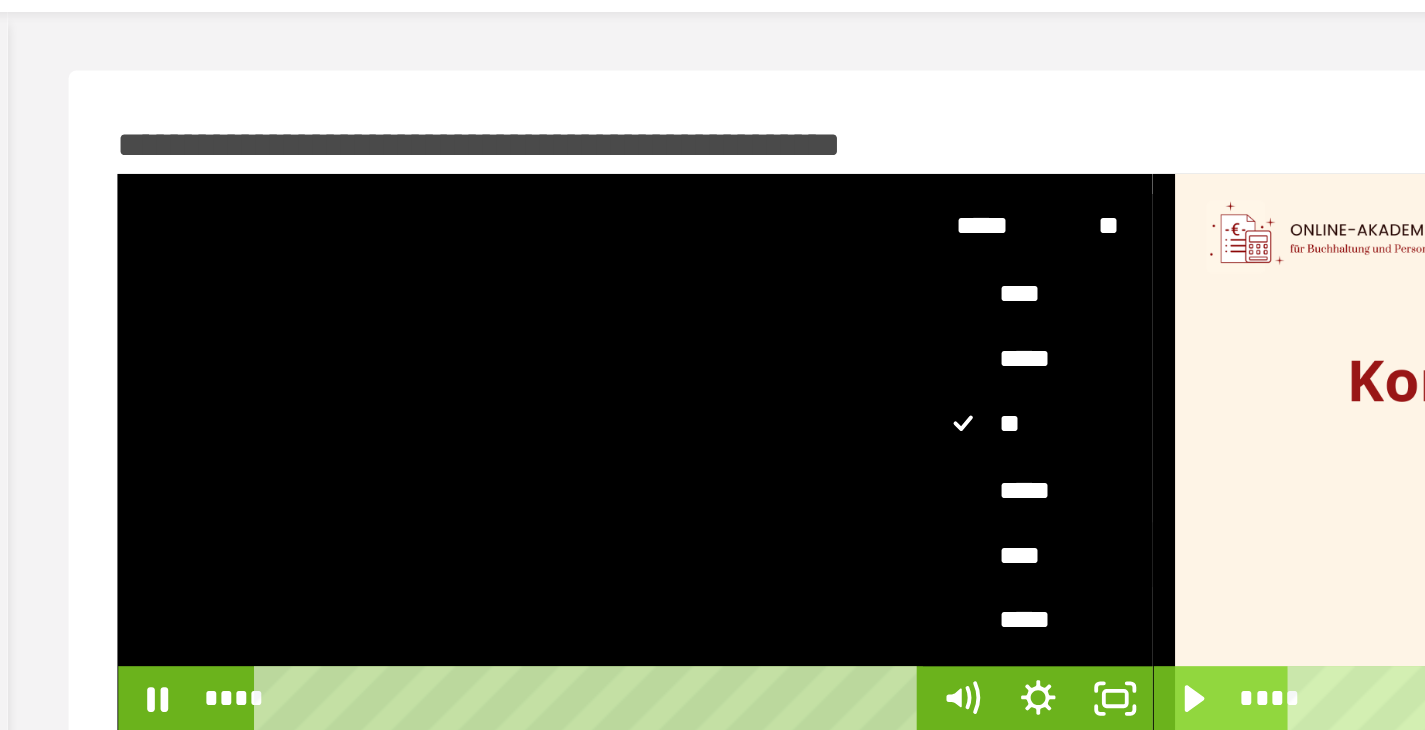 click on "****" at bounding box center (795, 329) 